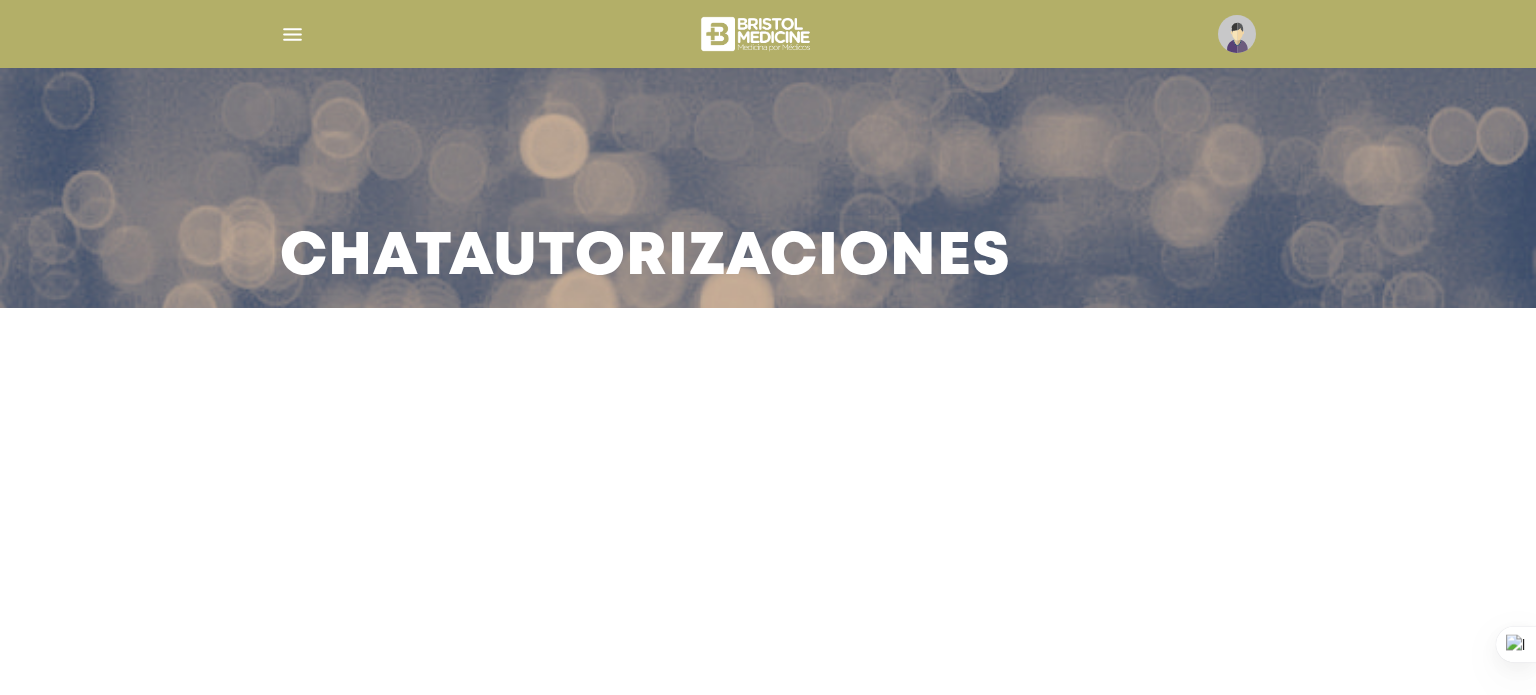 scroll, scrollTop: 0, scrollLeft: 0, axis: both 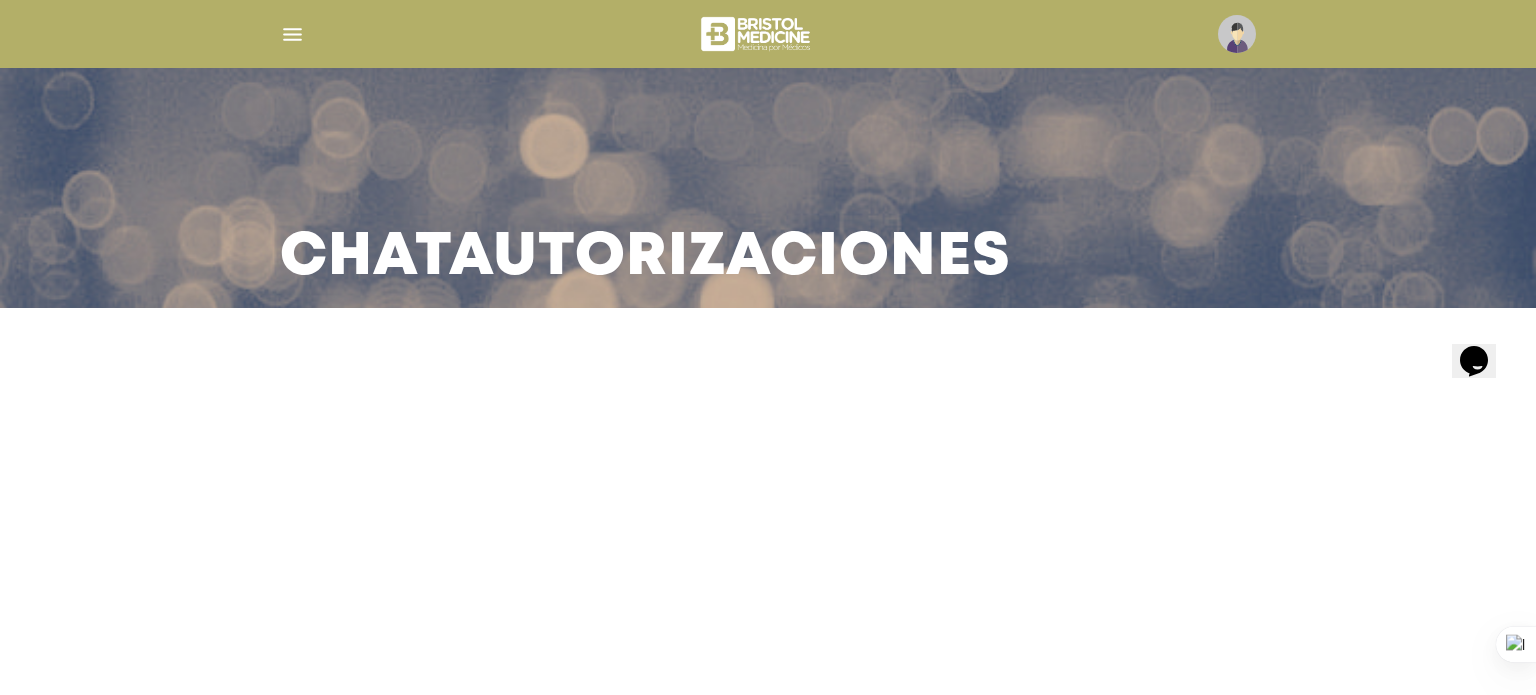 click at bounding box center (292, 34) 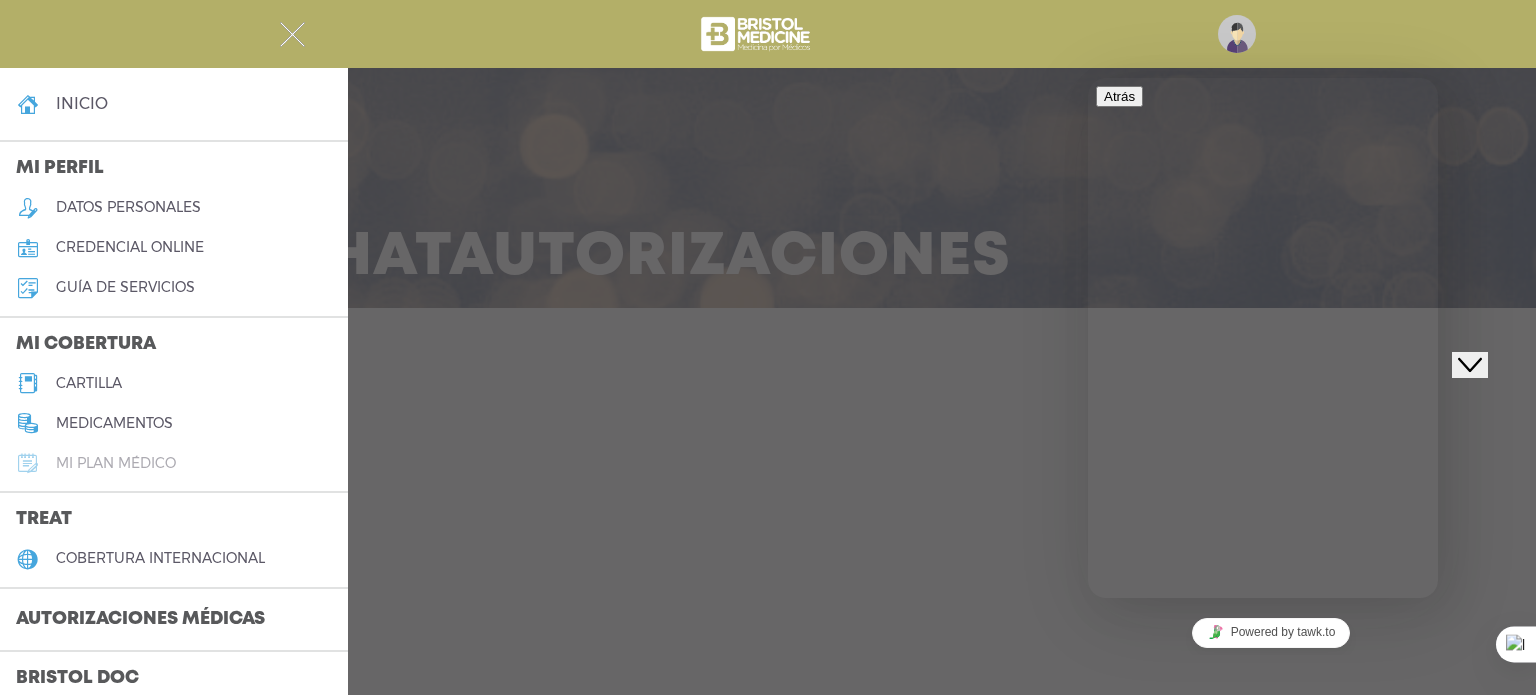 click on "Mi plan médico" at bounding box center [116, 463] 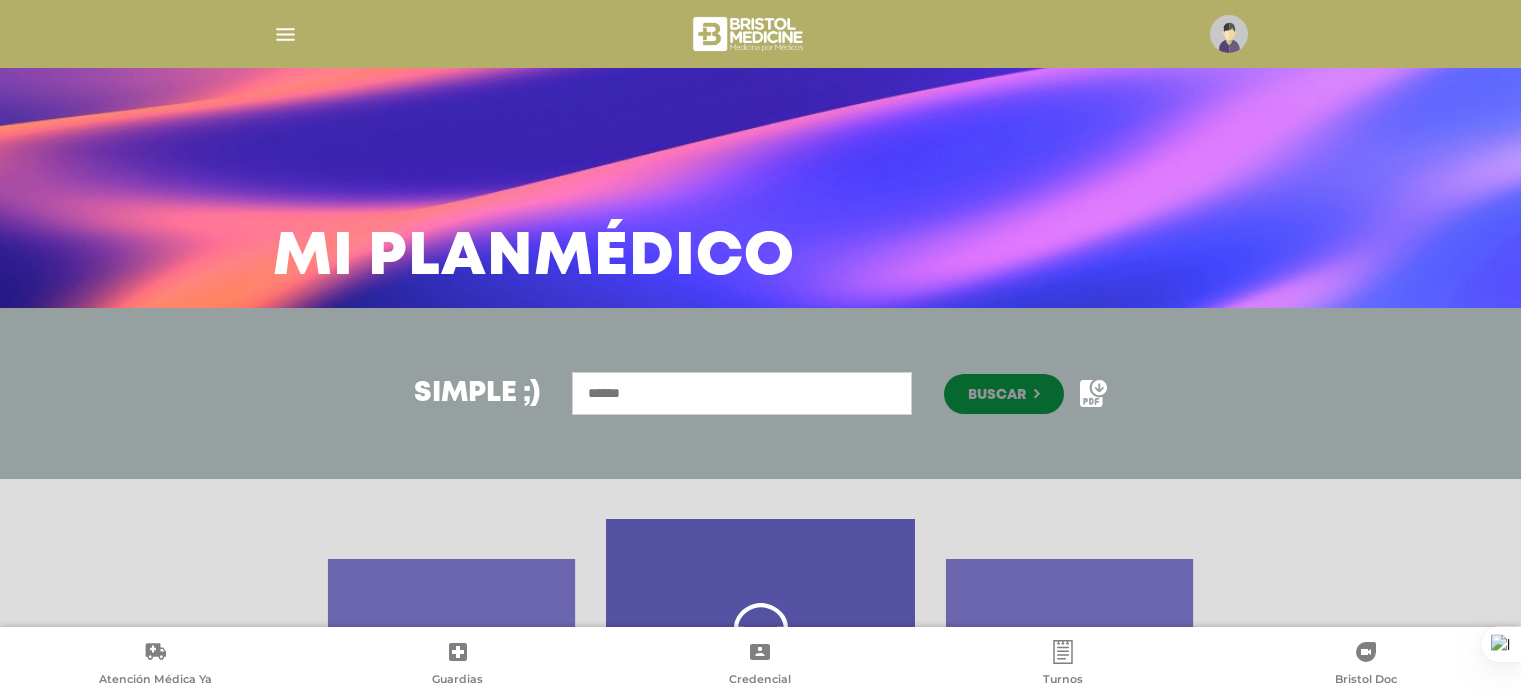 scroll, scrollTop: 0, scrollLeft: 0, axis: both 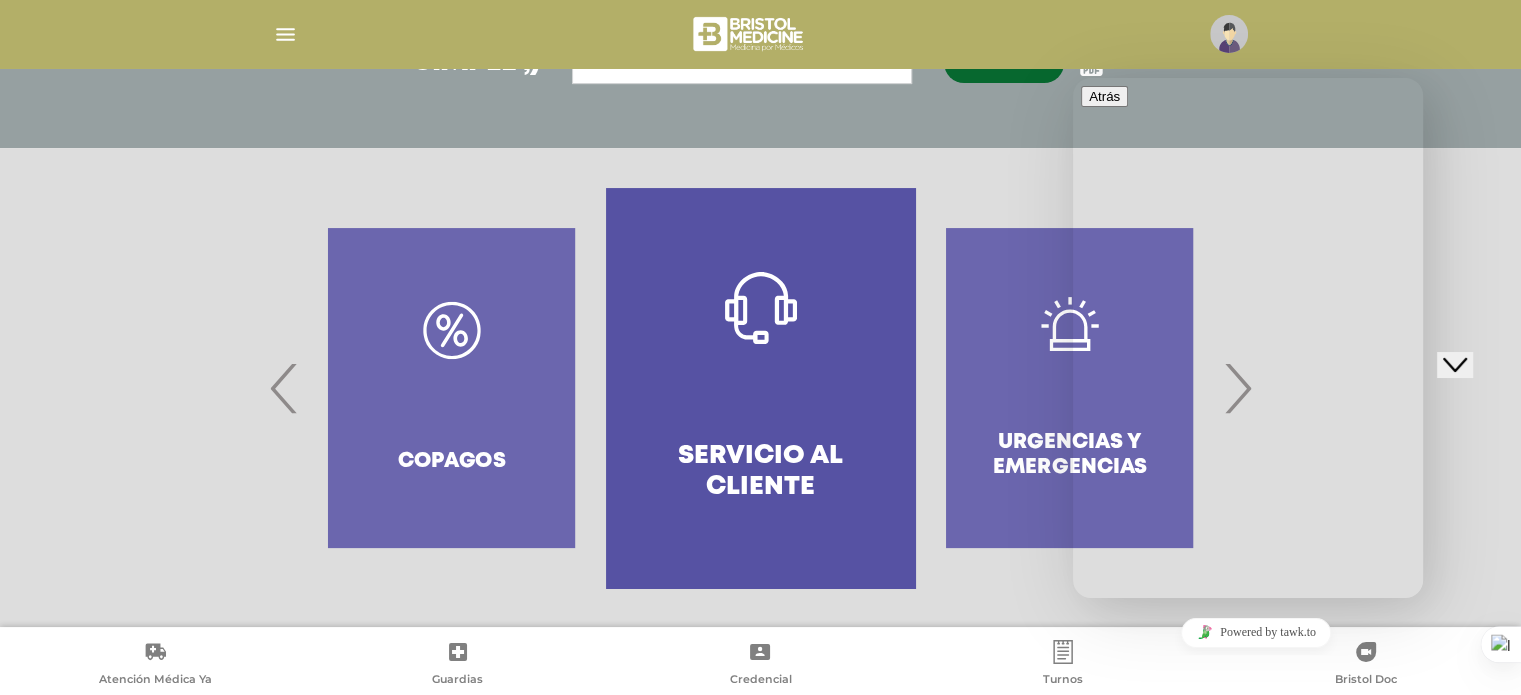 click on "Nueva conversación   We typically reply in a few minutes" at bounding box center [1248, 721] 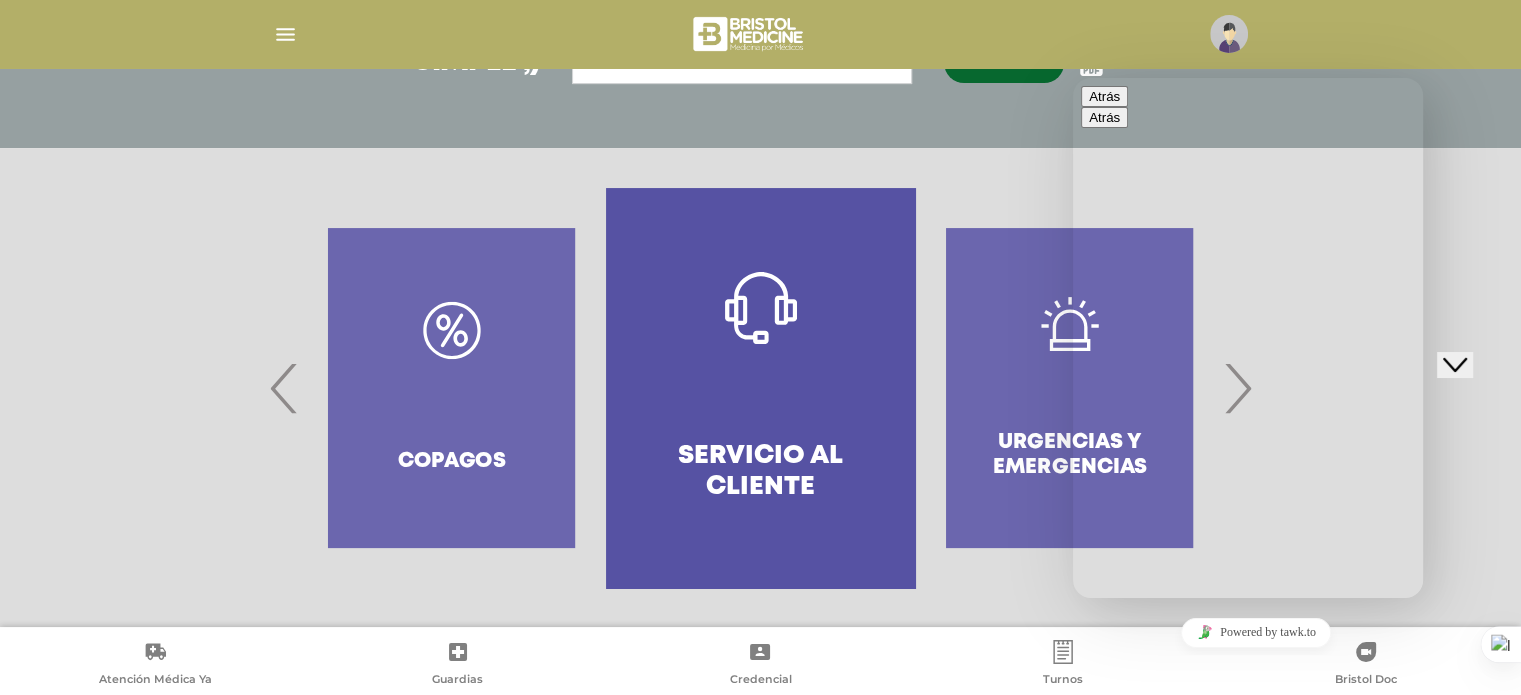 click on "**" at bounding box center (1168, 840) 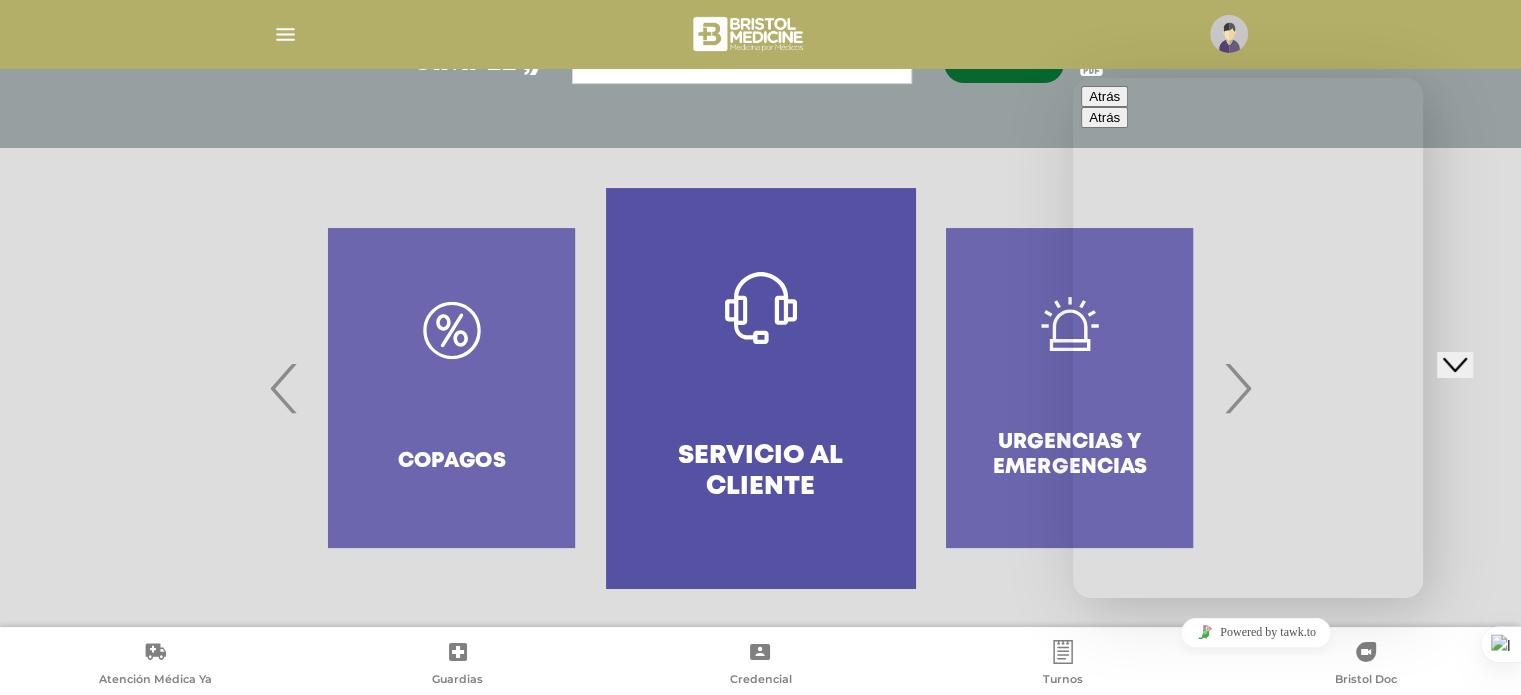 click at bounding box center (1209, 958) 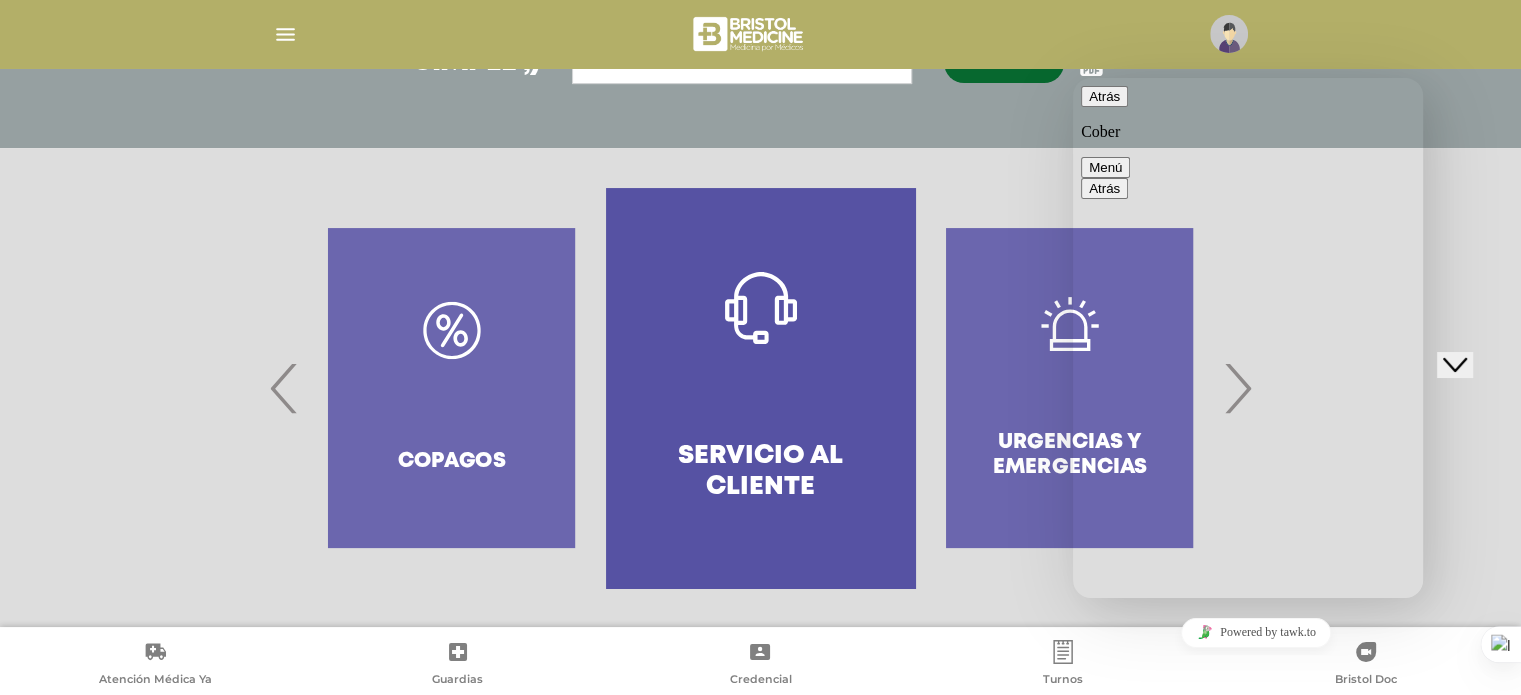 scroll, scrollTop: 12, scrollLeft: 0, axis: vertical 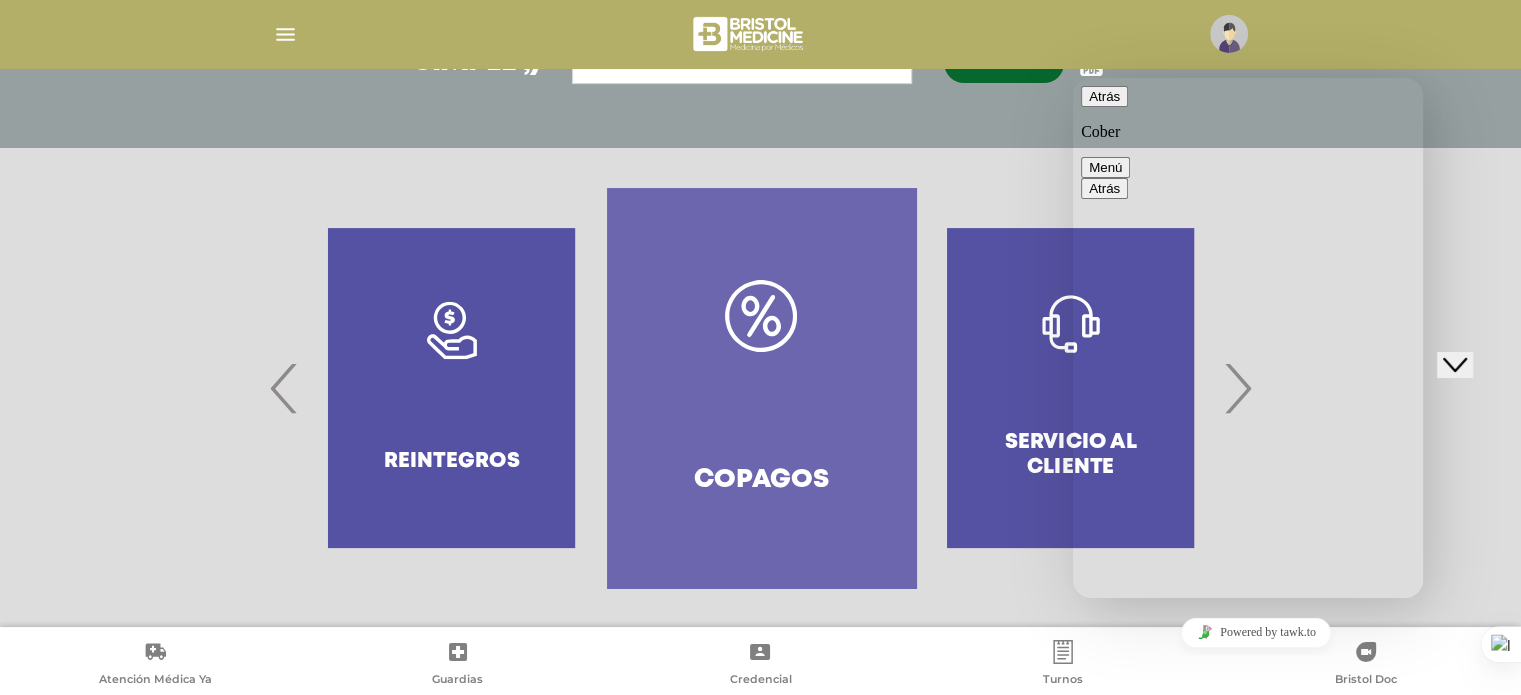 click on "‹" at bounding box center [284, 388] 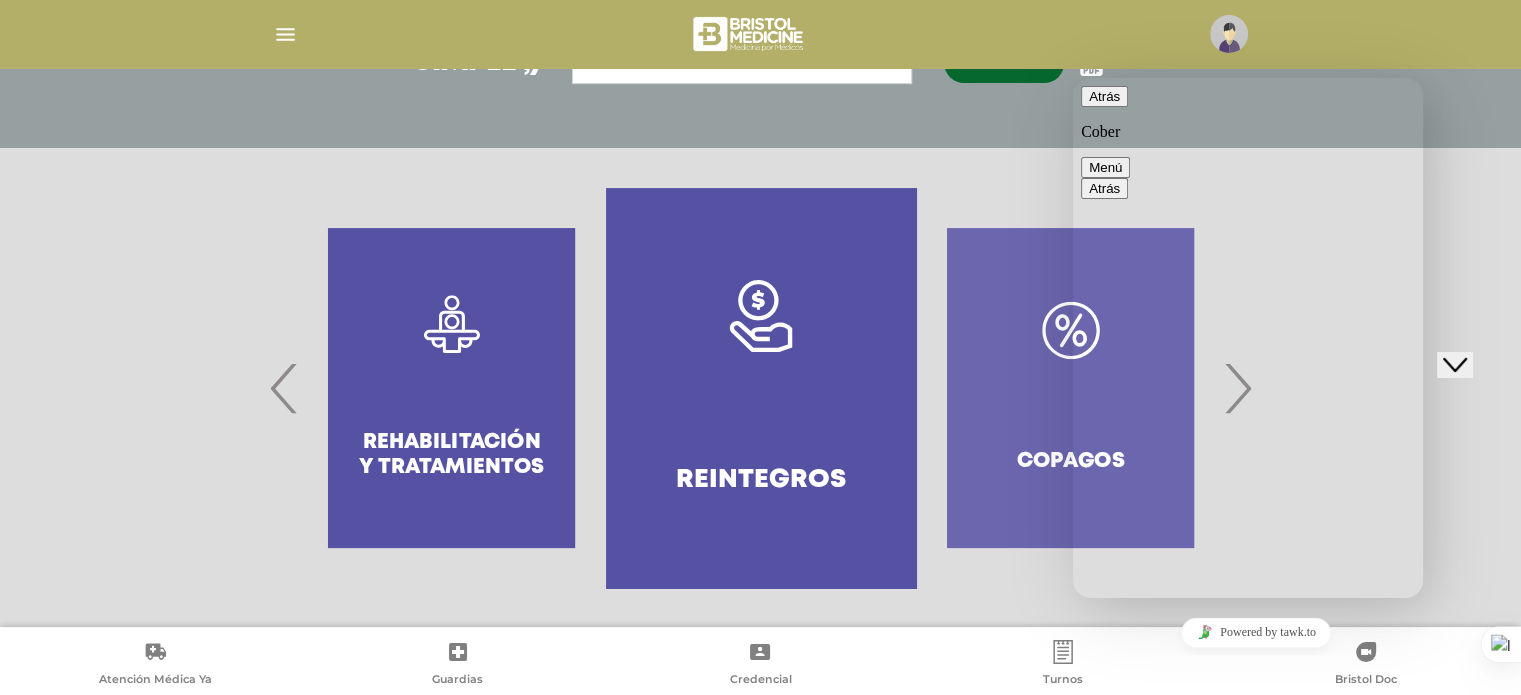 click on "‹" at bounding box center [284, 388] 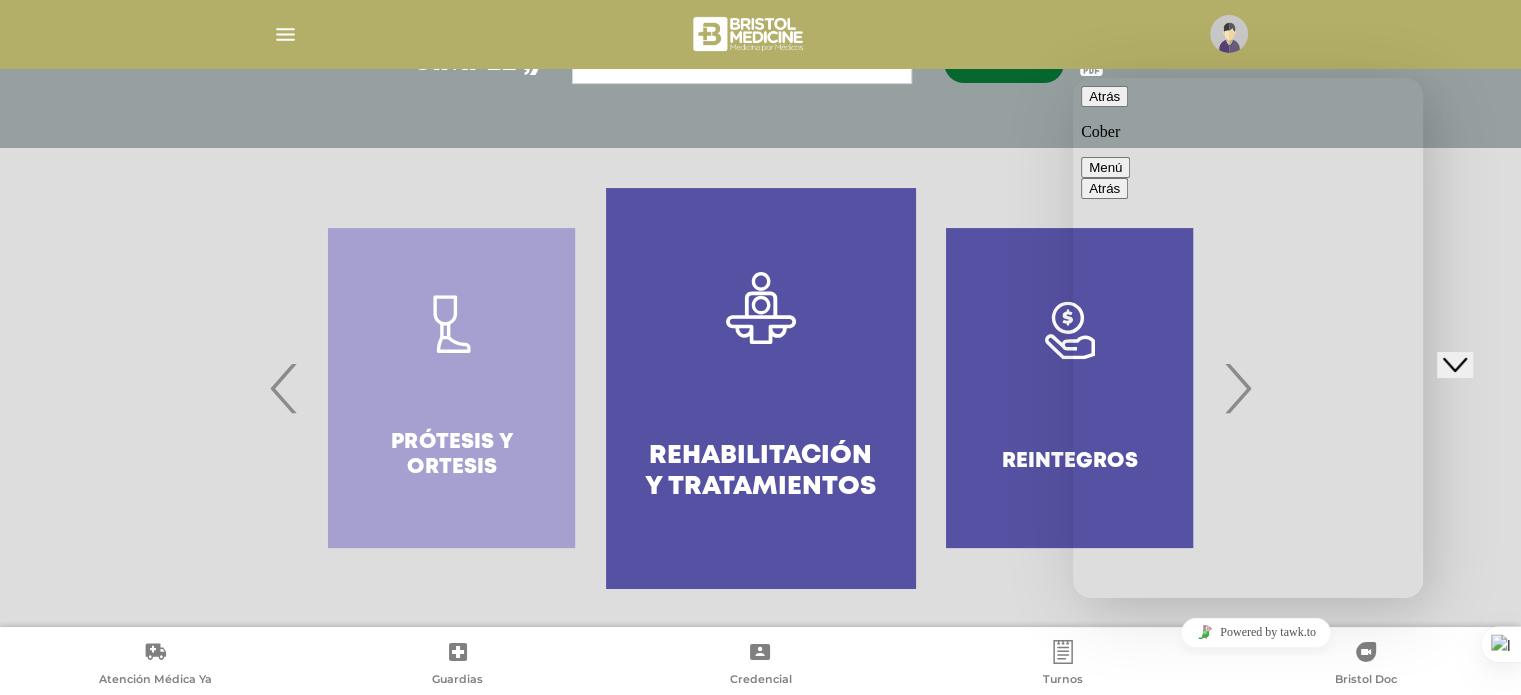click on "‹" at bounding box center [284, 388] 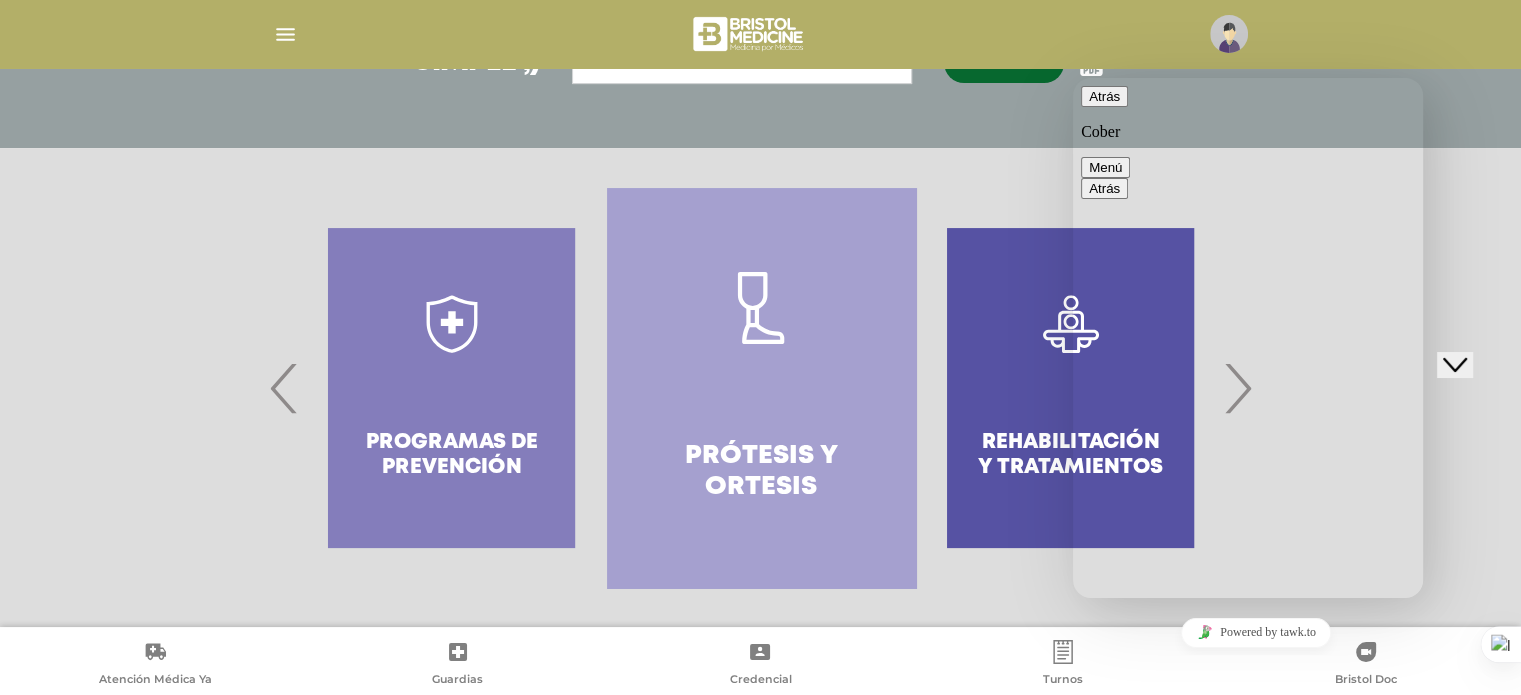 click on "‹" at bounding box center [284, 388] 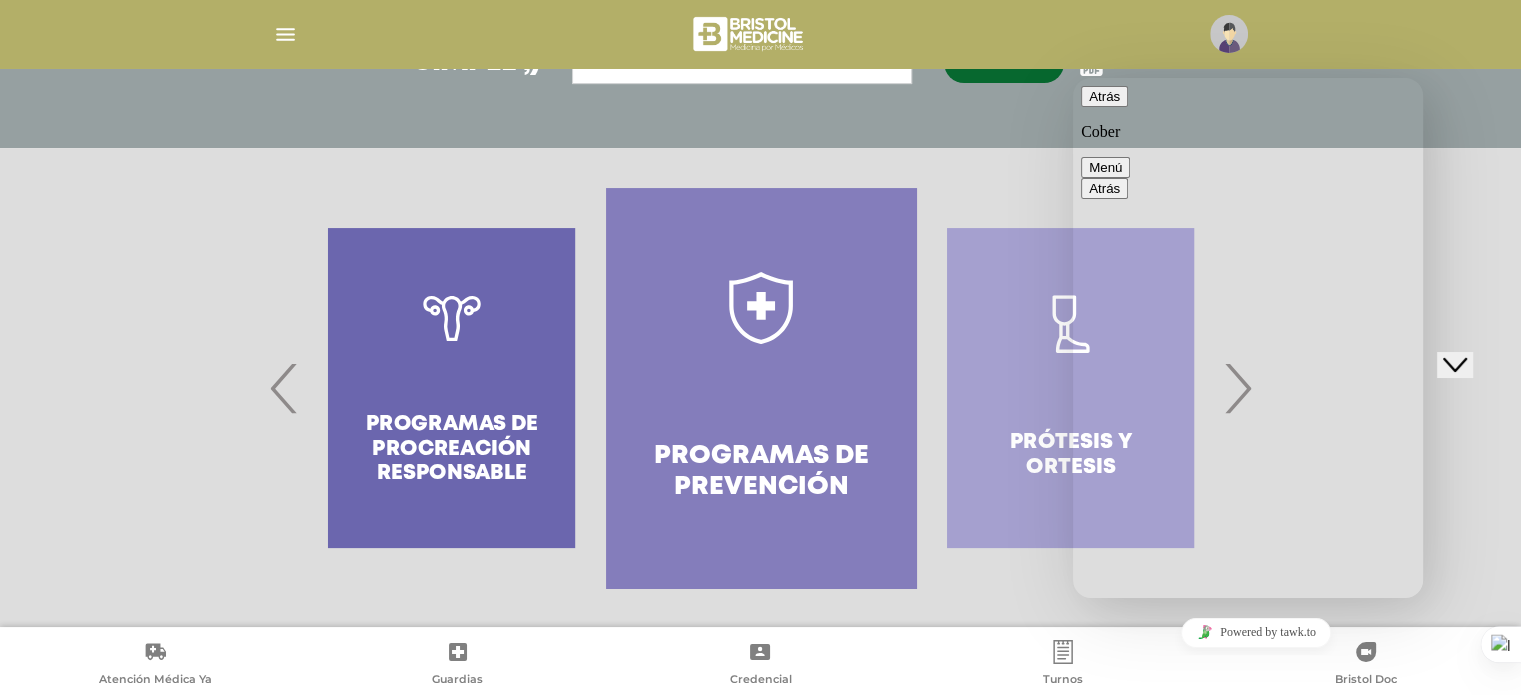 click on "‹" at bounding box center (284, 388) 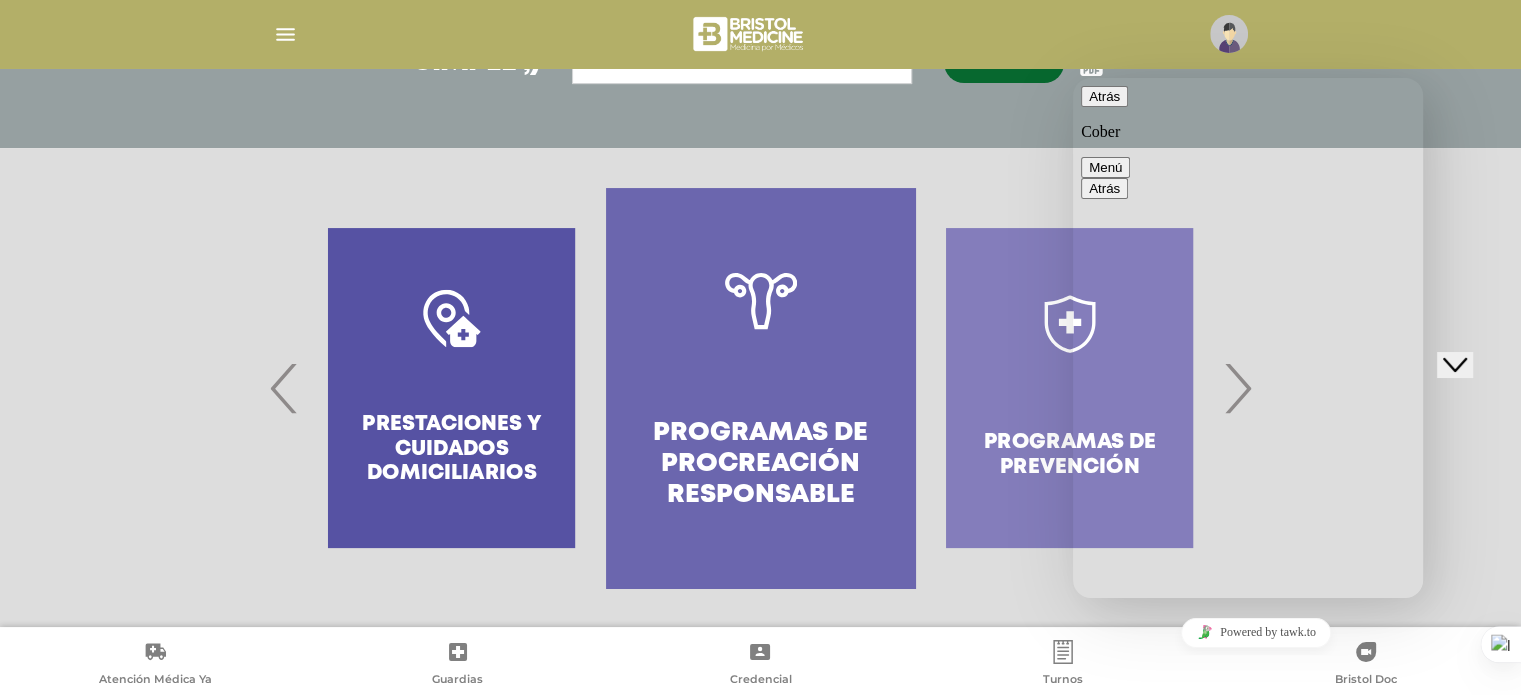 click on "‹" at bounding box center (284, 388) 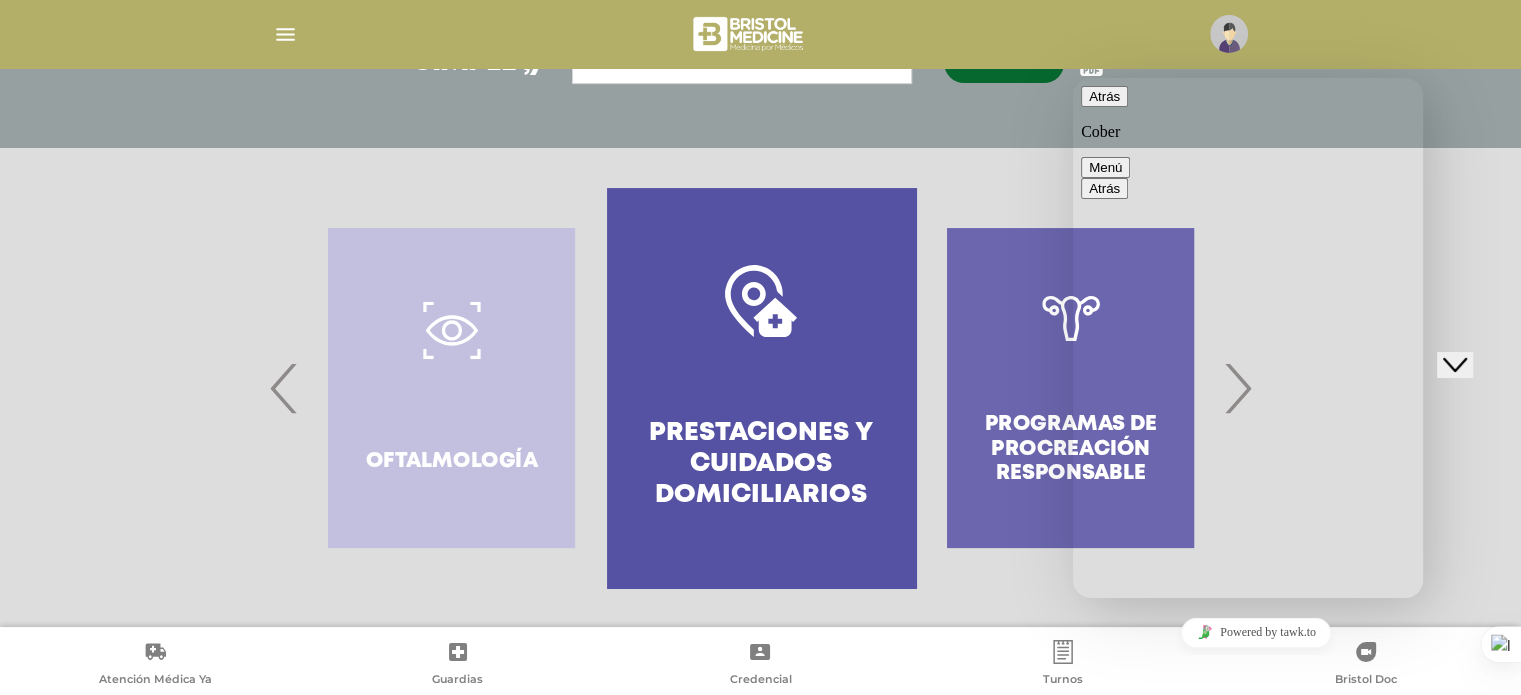 click on "‹" at bounding box center (284, 388) 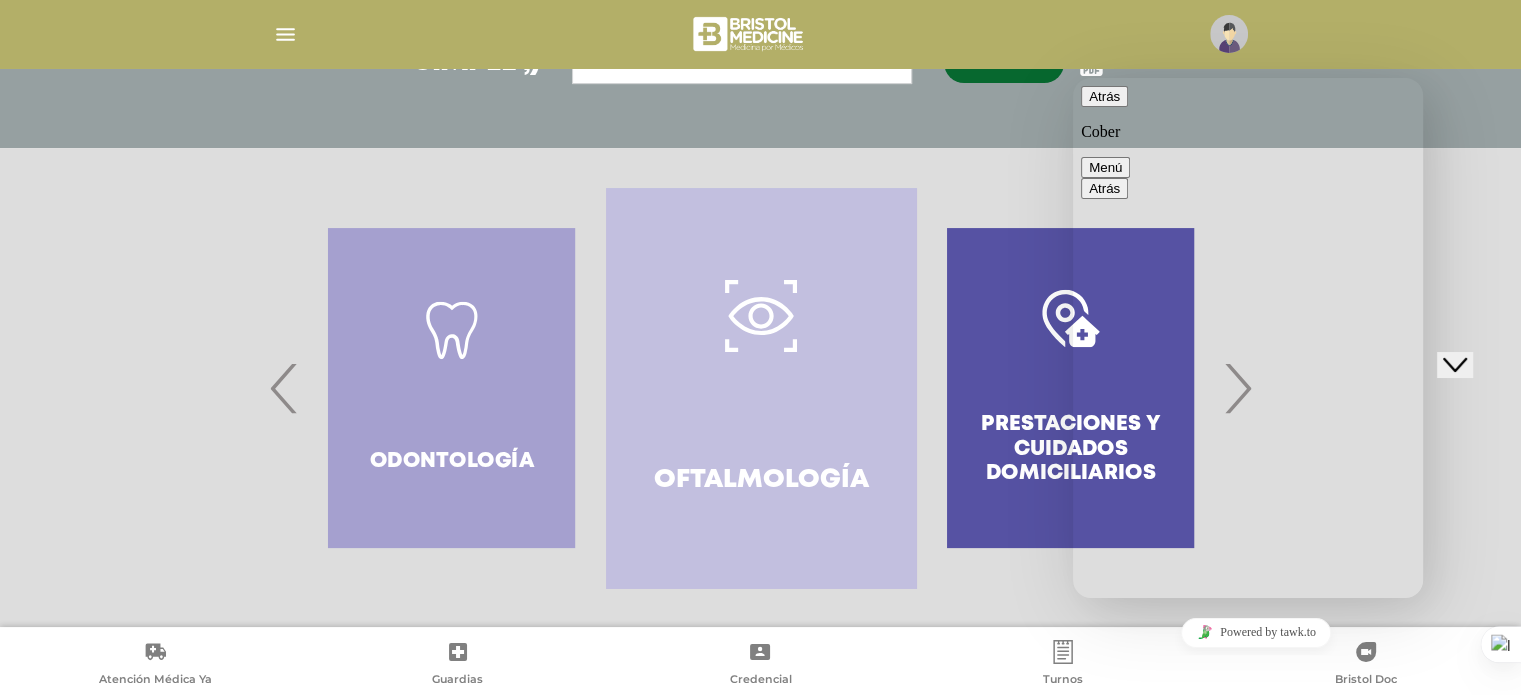 click on "Odontología" at bounding box center (451, 388) 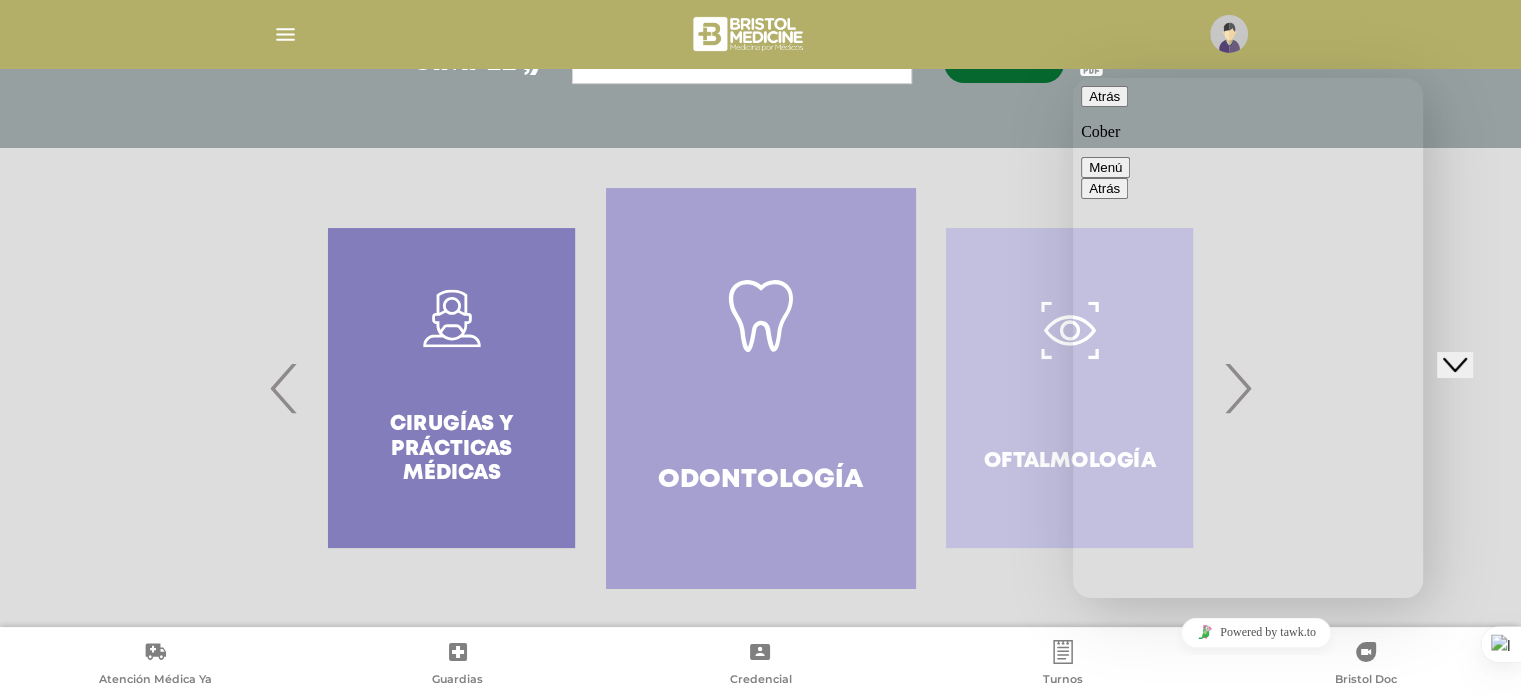 click at bounding box center [761, 388] 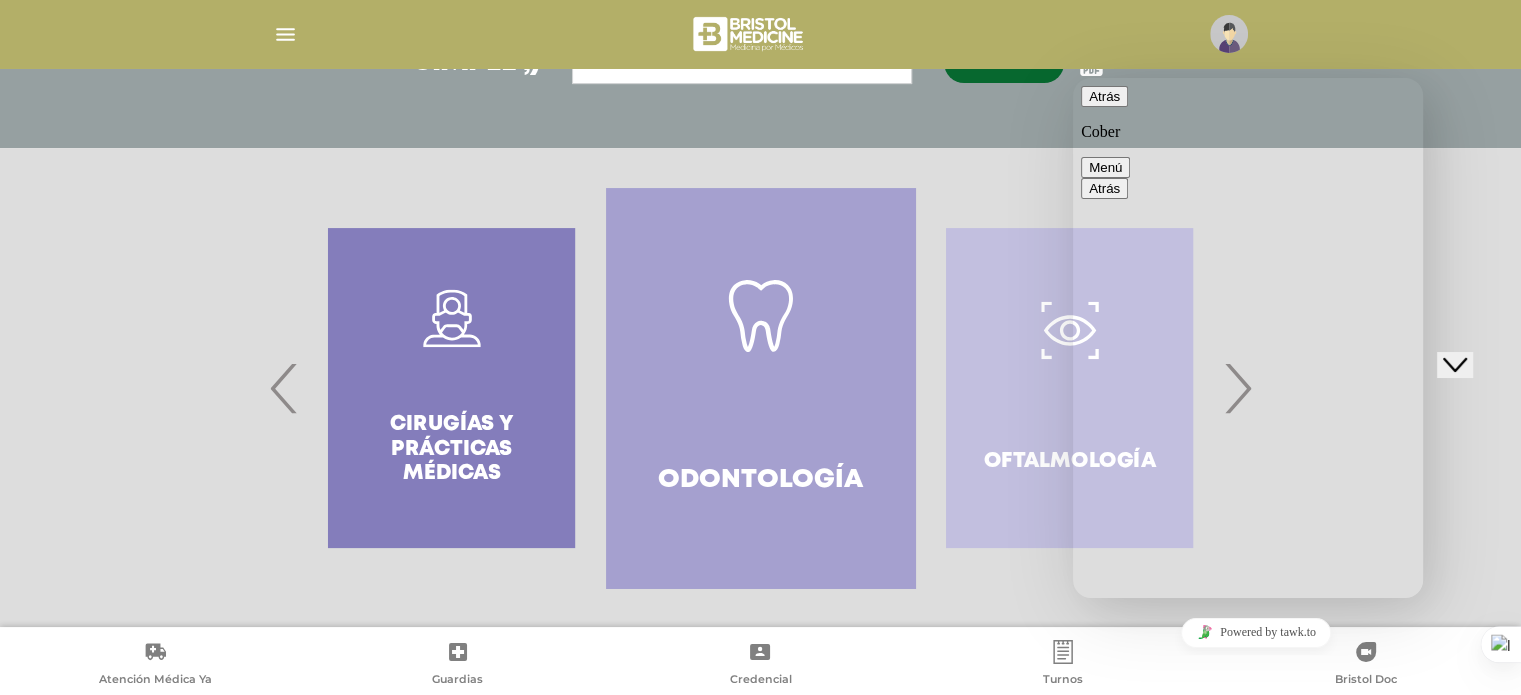click on "‹" at bounding box center (284, 388) 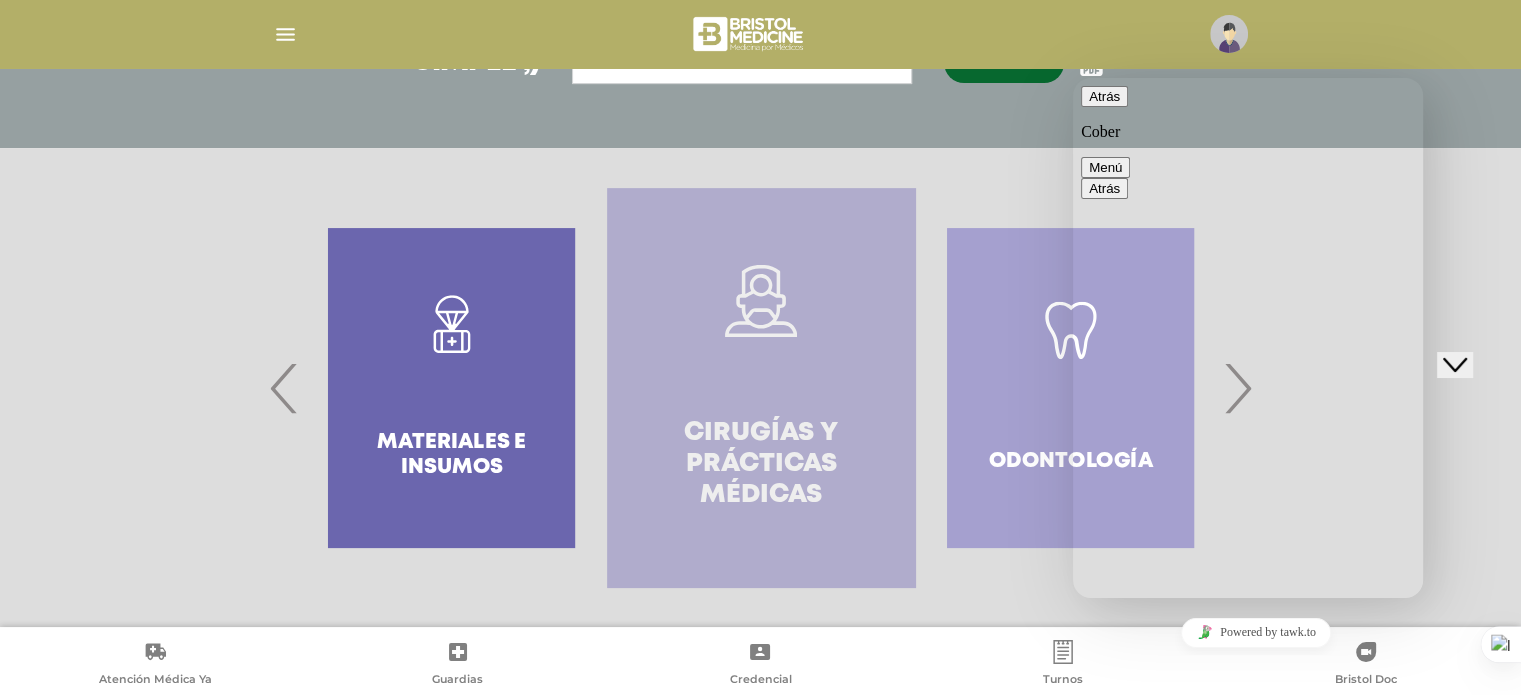click on "Cirugías y Prácticas Médicas" at bounding box center (761, 465) 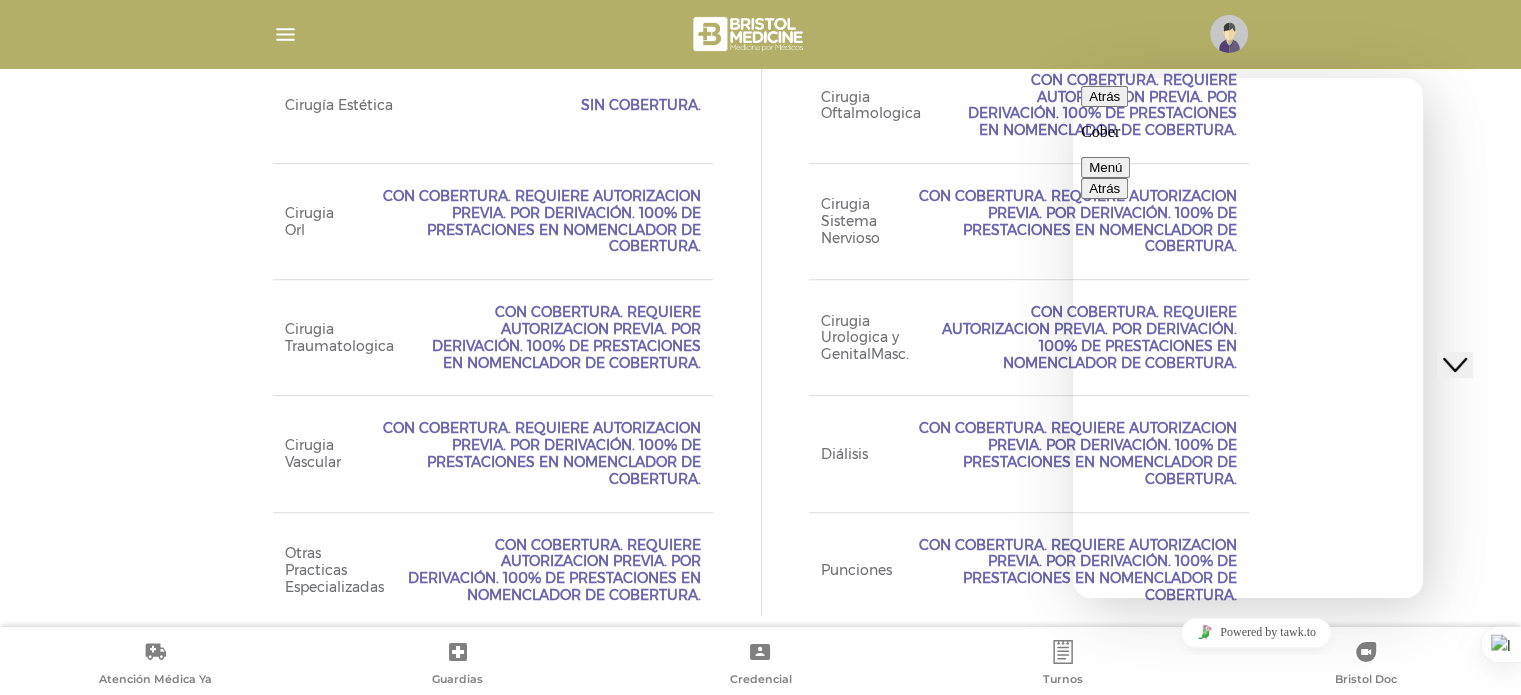 scroll, scrollTop: 1176, scrollLeft: 0, axis: vertical 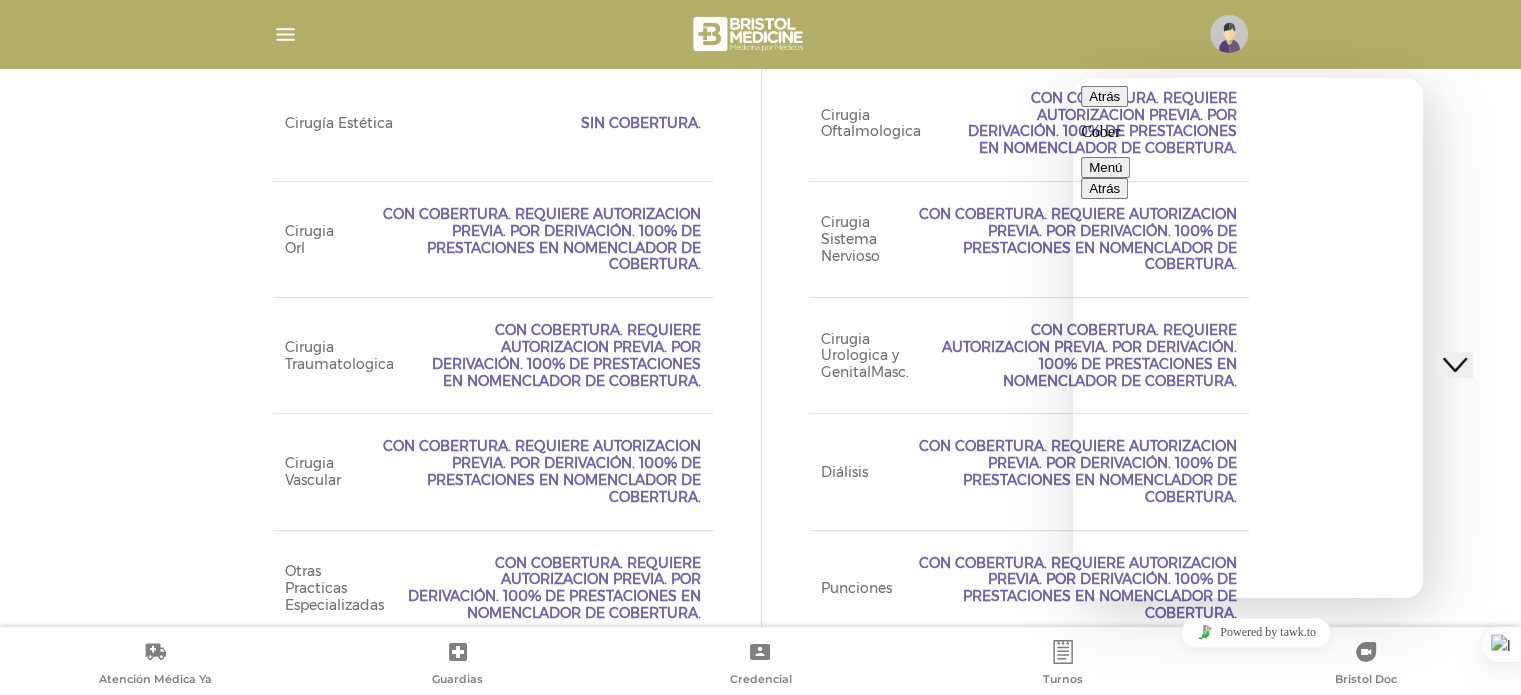 click on "Plan BM400
Acceso Web
Incluído
Ejecutivo Personalizado
Sin cobertura
Tipo de Credencial
plastica
Emergencias Médicas las 24 horas" at bounding box center (760, 226) 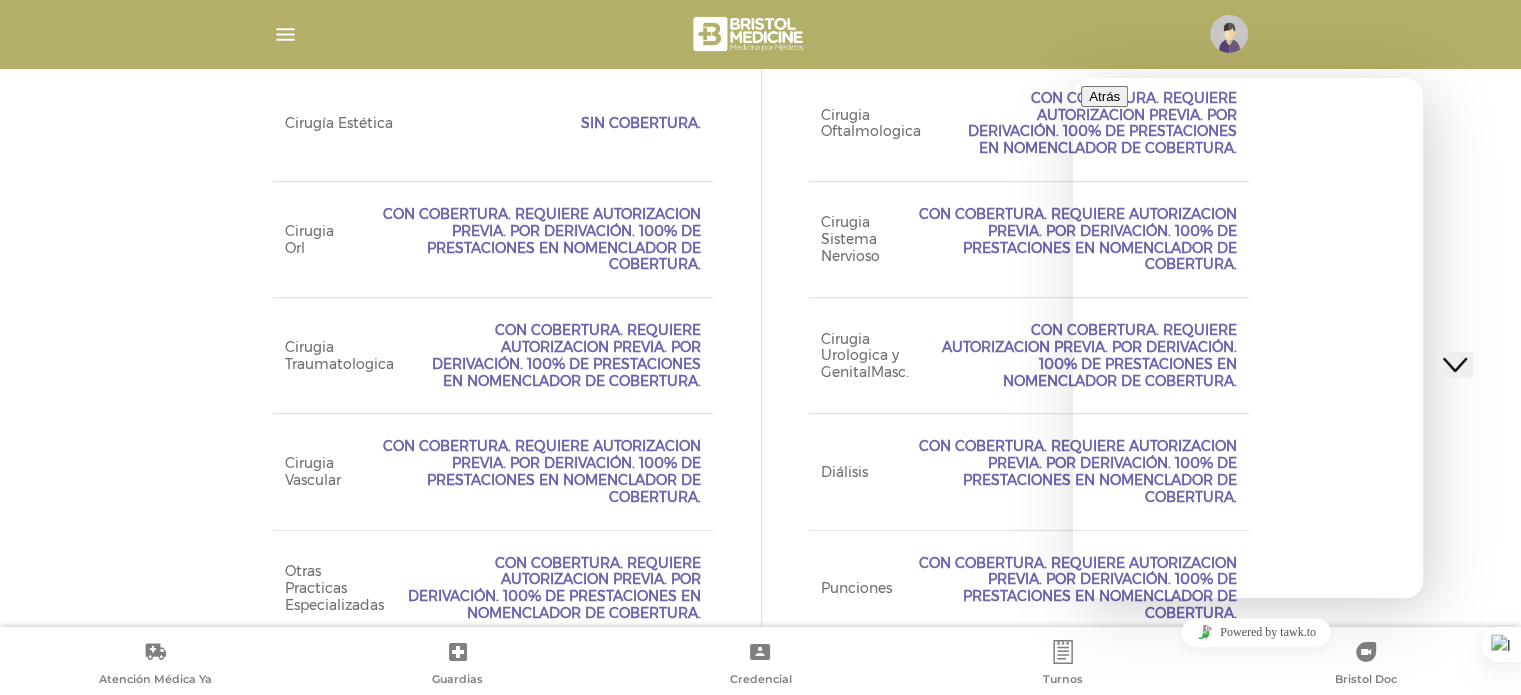 click on "Hola! Soy tu asistente para tus autorizaciones. En que puedo ayudarte?  Recent Conversations   Tú ( 1 minute ago )  Hola, mi nombre es: : VALERIA PACHECO TAMARA
Mi mail es: : tamarapacheco1234@gmail.com
Mi teléfono celular es: : 541130848646
Tengo una consulta sobre : El prestador al que me derivaron" at bounding box center (1248, 745) 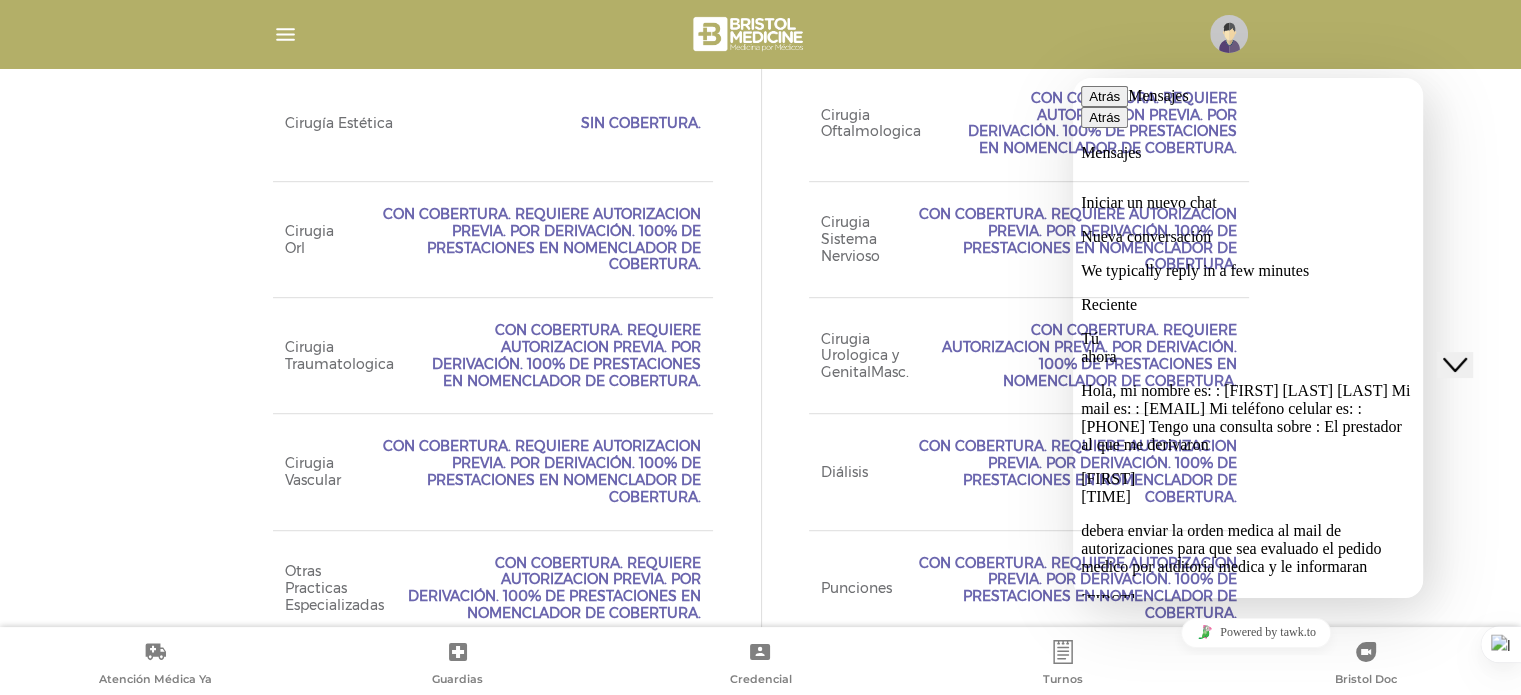 click at bounding box center (1120, 96) 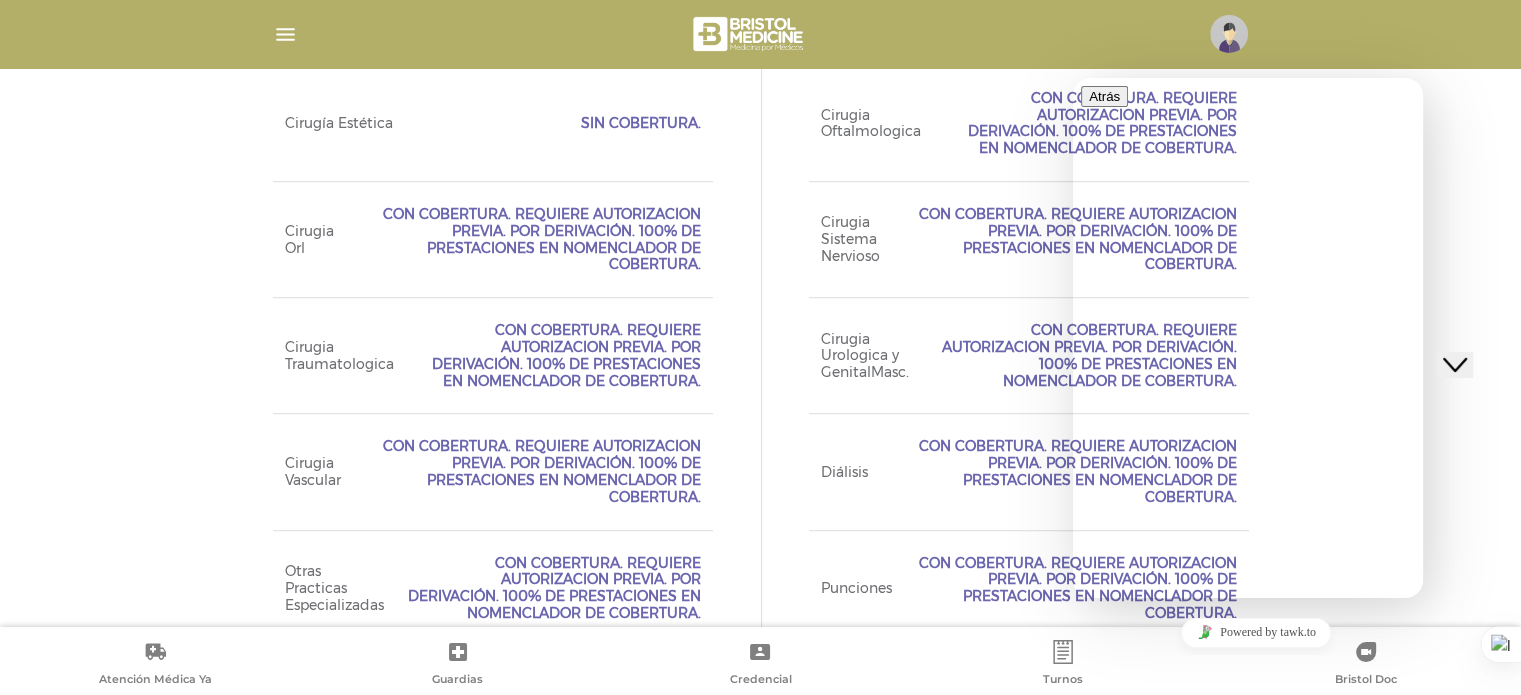 scroll, scrollTop: 1180, scrollLeft: 0, axis: vertical 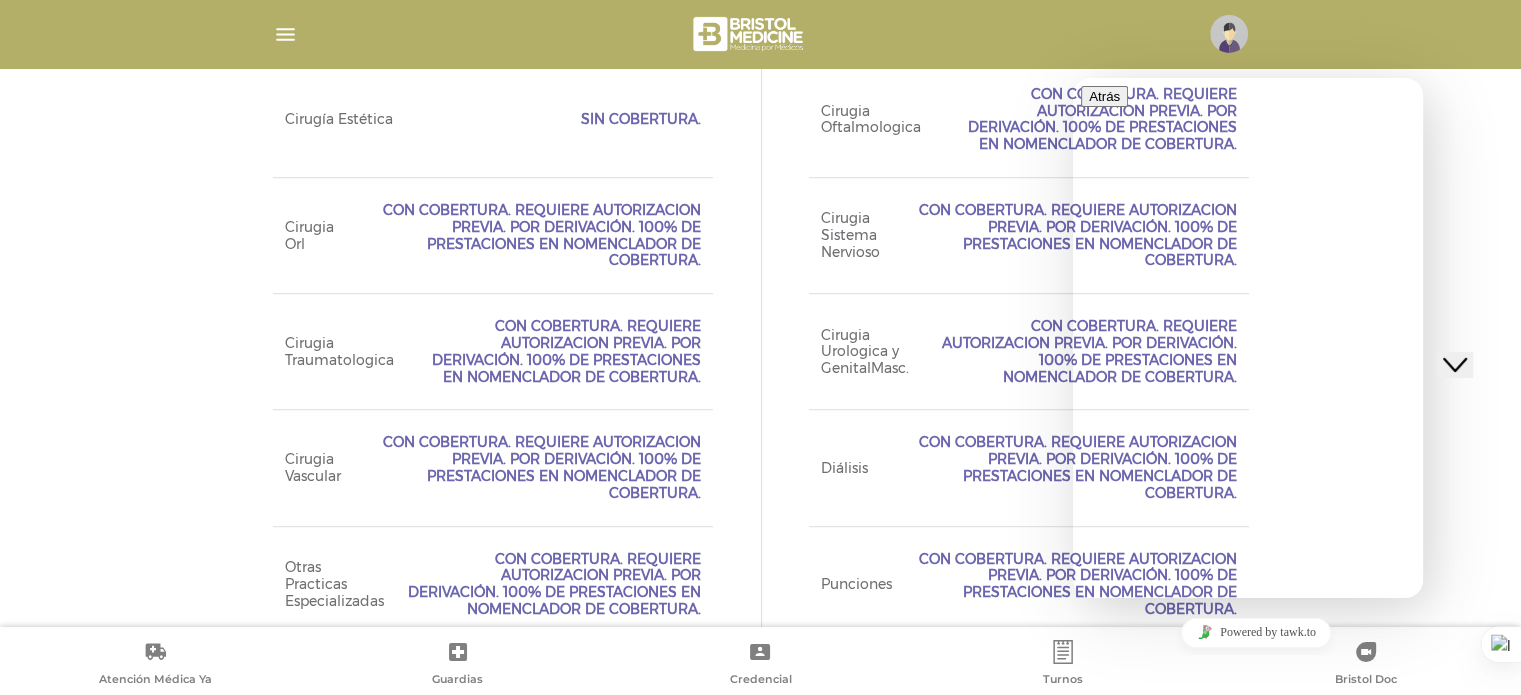 click at bounding box center [1089, 867] 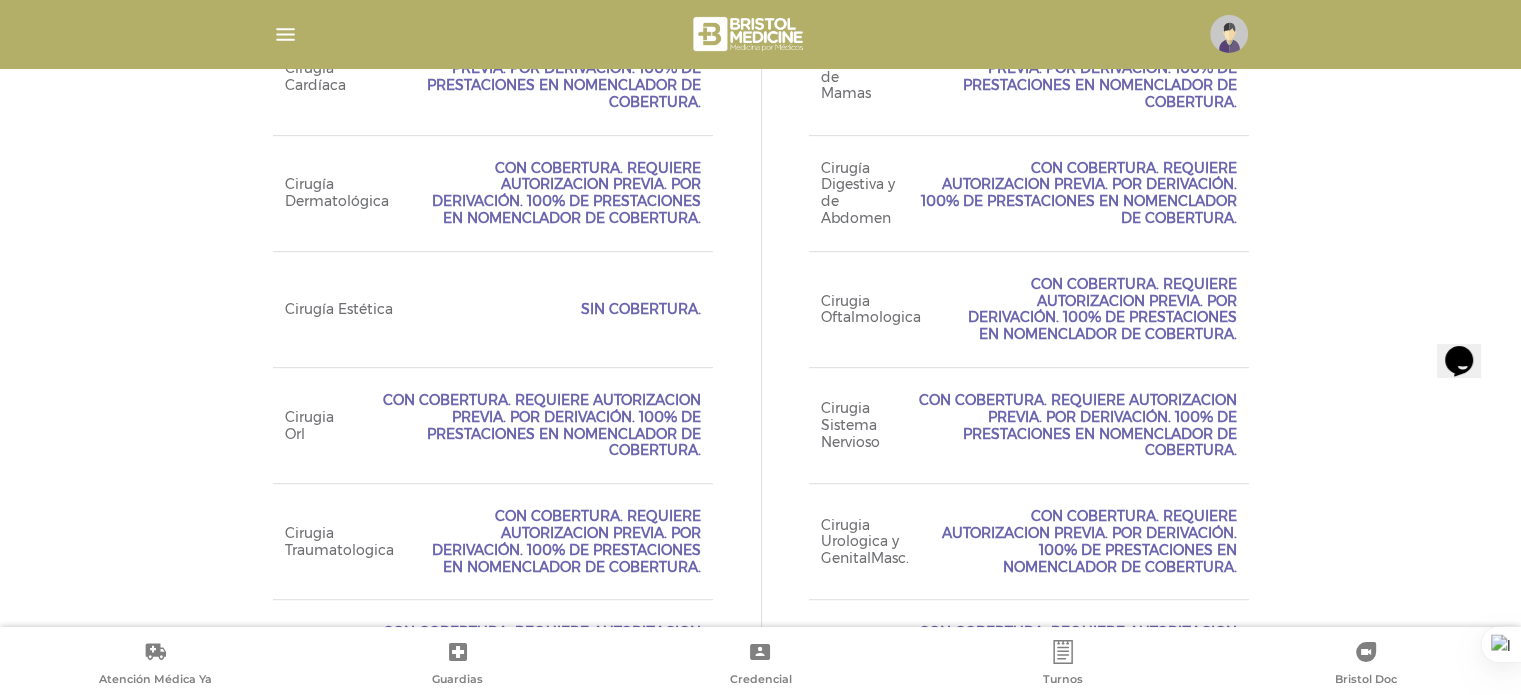 scroll, scrollTop: 897, scrollLeft: 0, axis: vertical 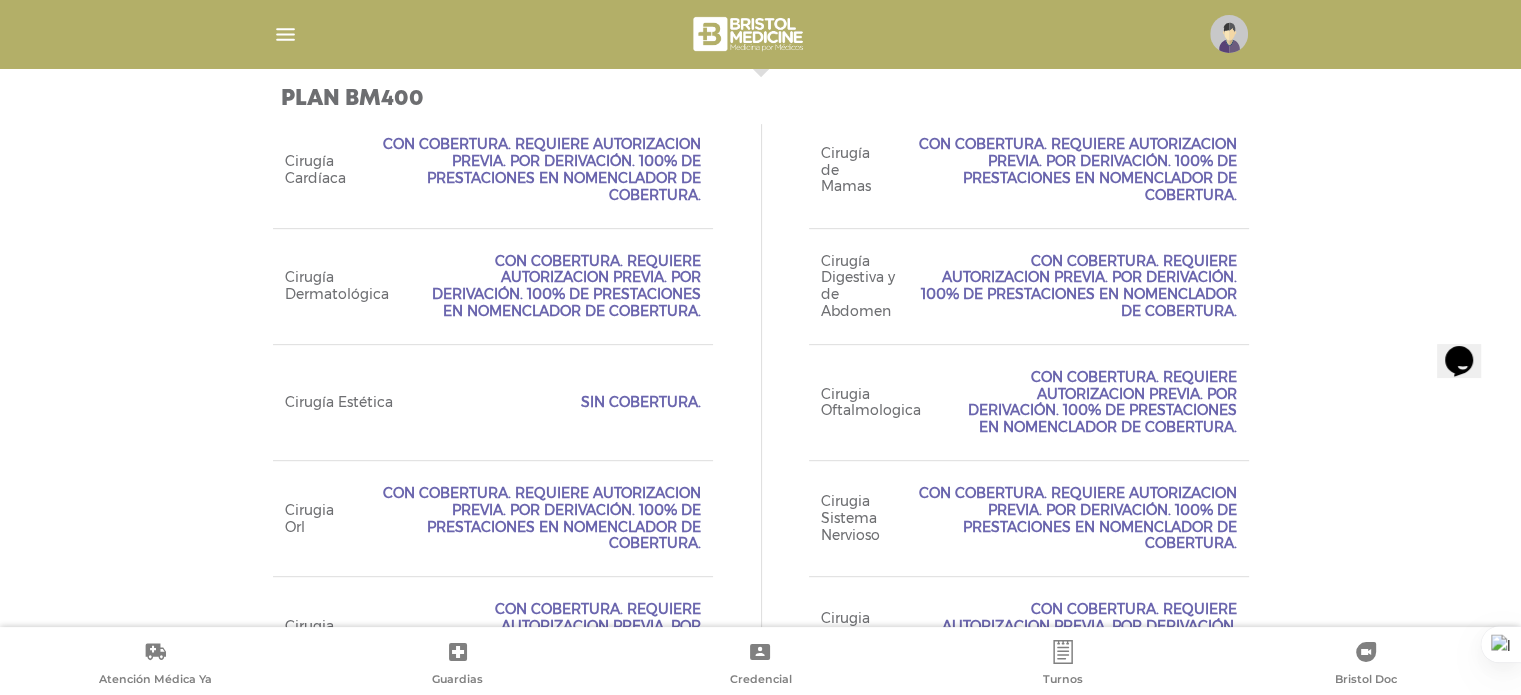 click at bounding box center [285, 34] 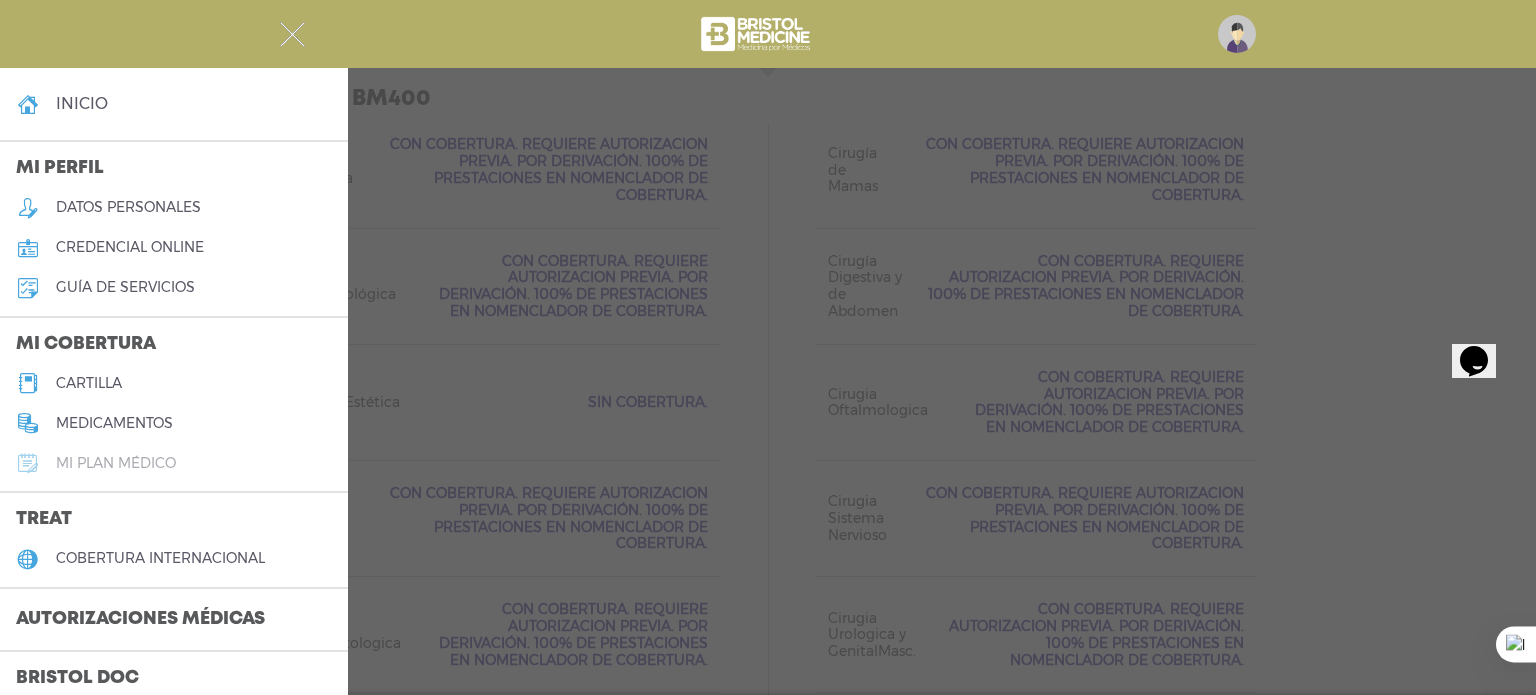 click on "Mi plan médico" at bounding box center [116, 463] 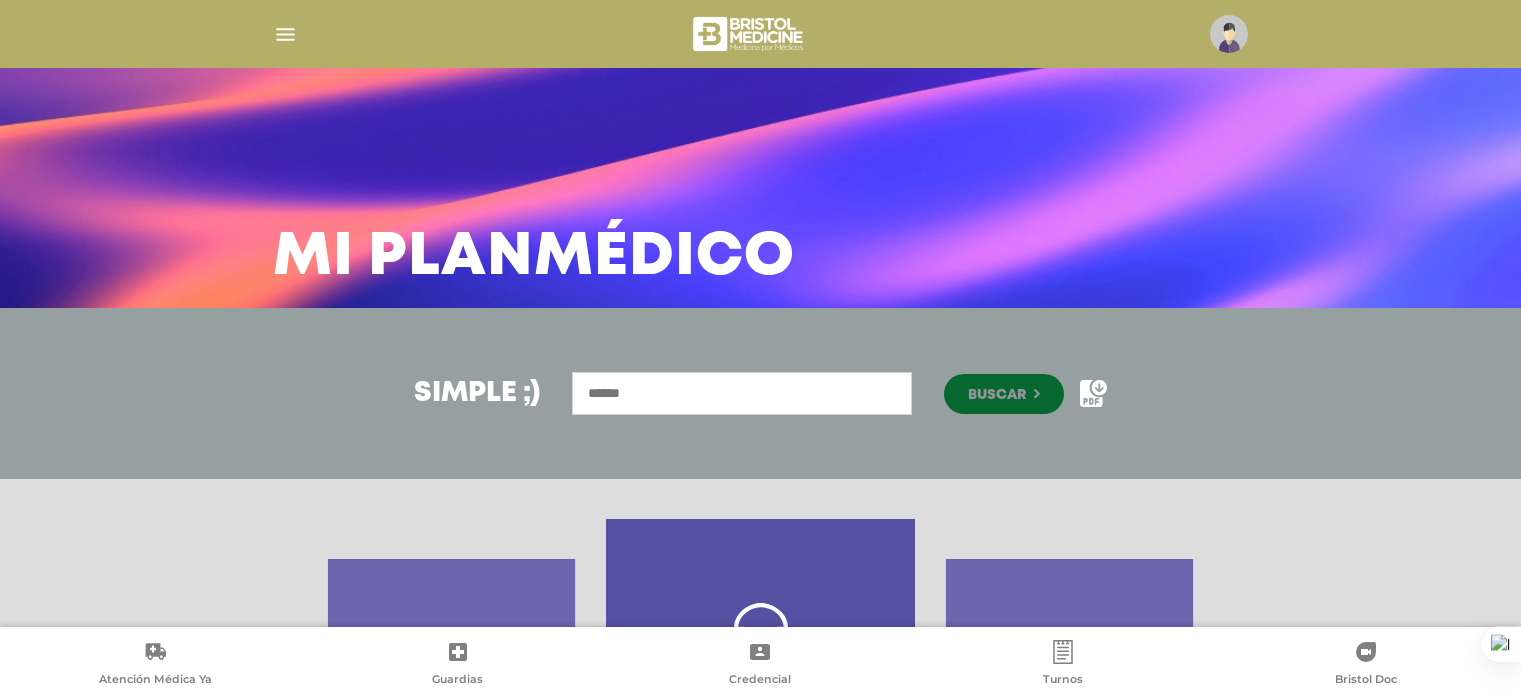 scroll, scrollTop: 0, scrollLeft: 0, axis: both 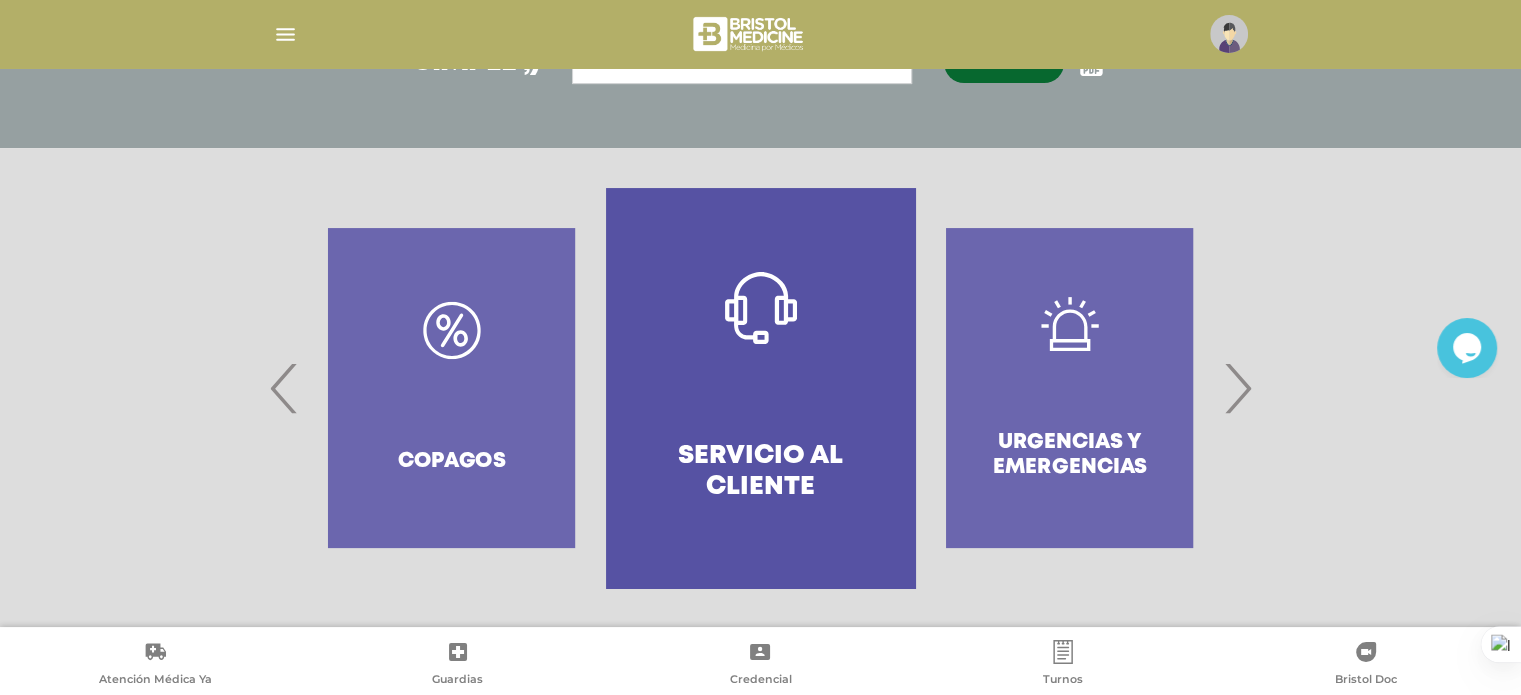 click on "›" at bounding box center [1237, 388] 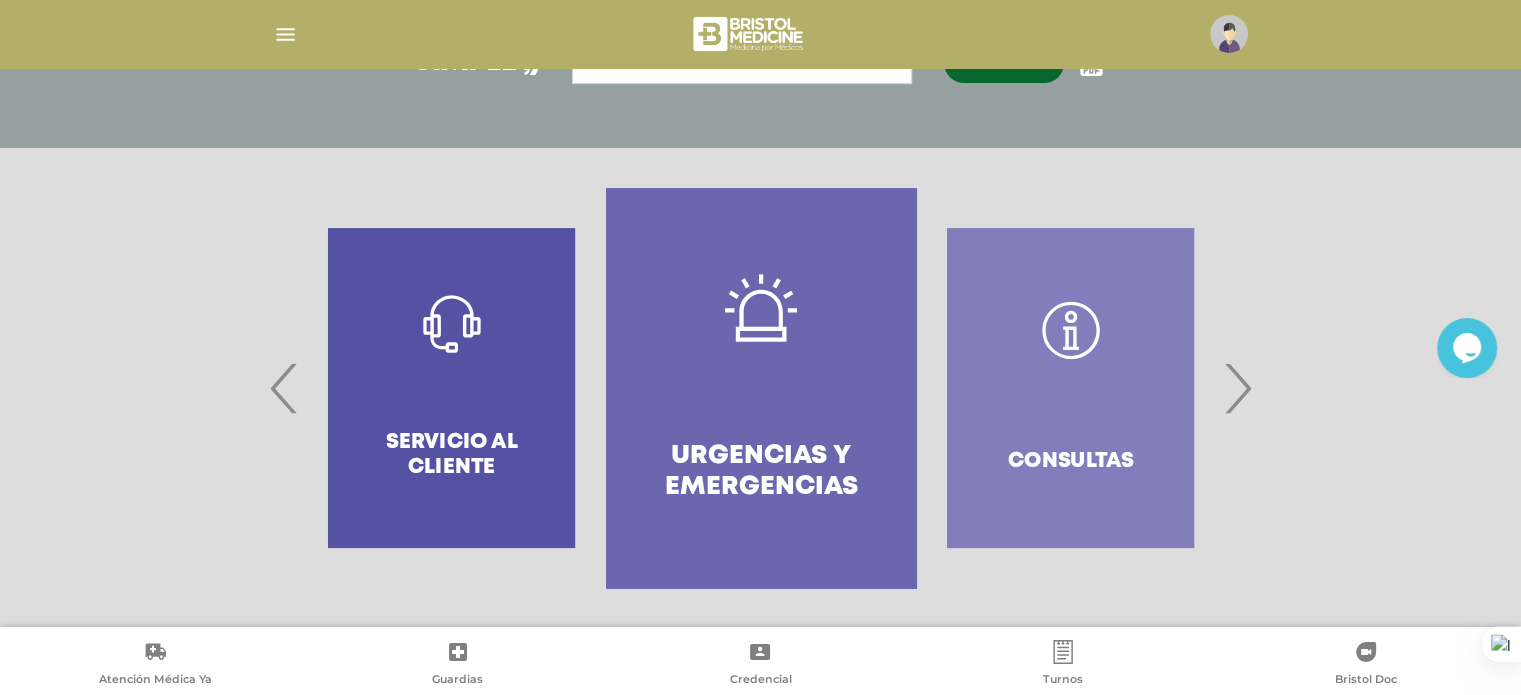 click on "›" at bounding box center (1237, 388) 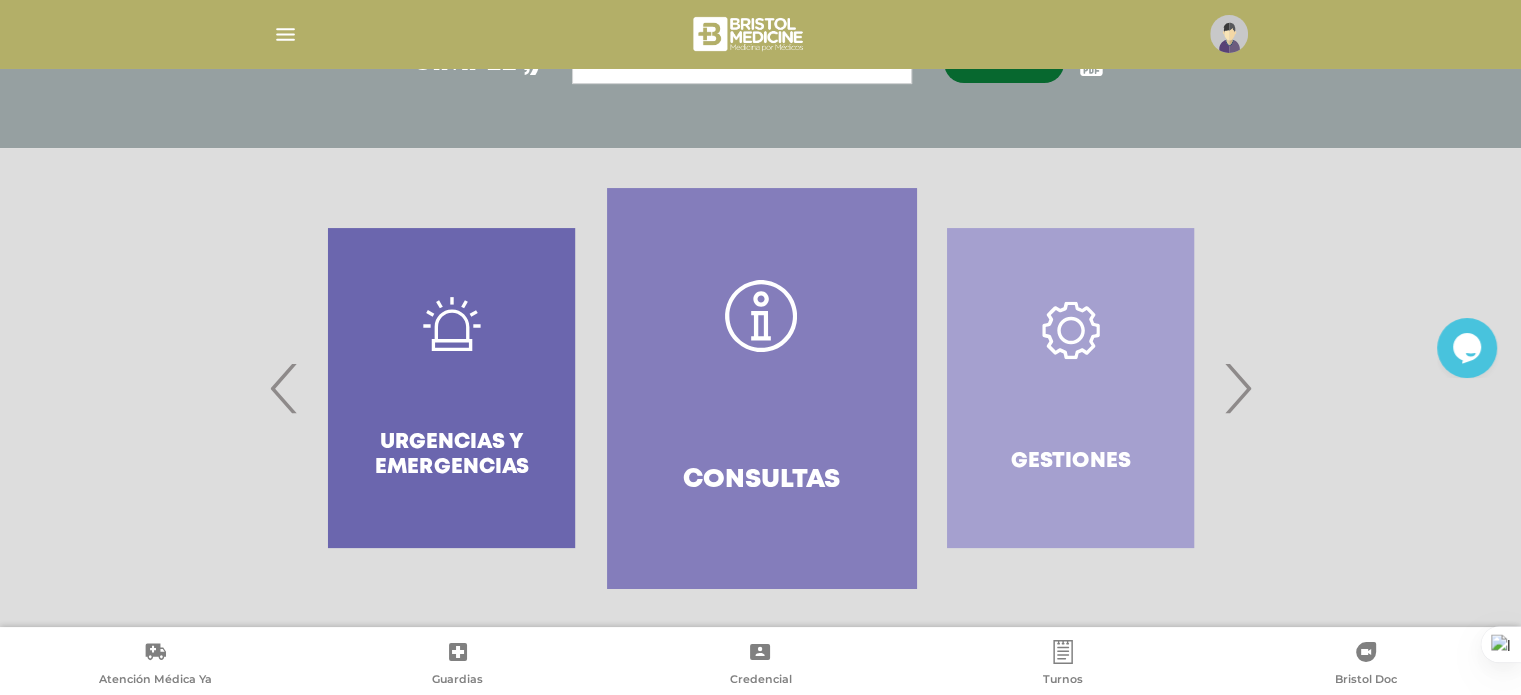 click on "›" at bounding box center [1237, 388] 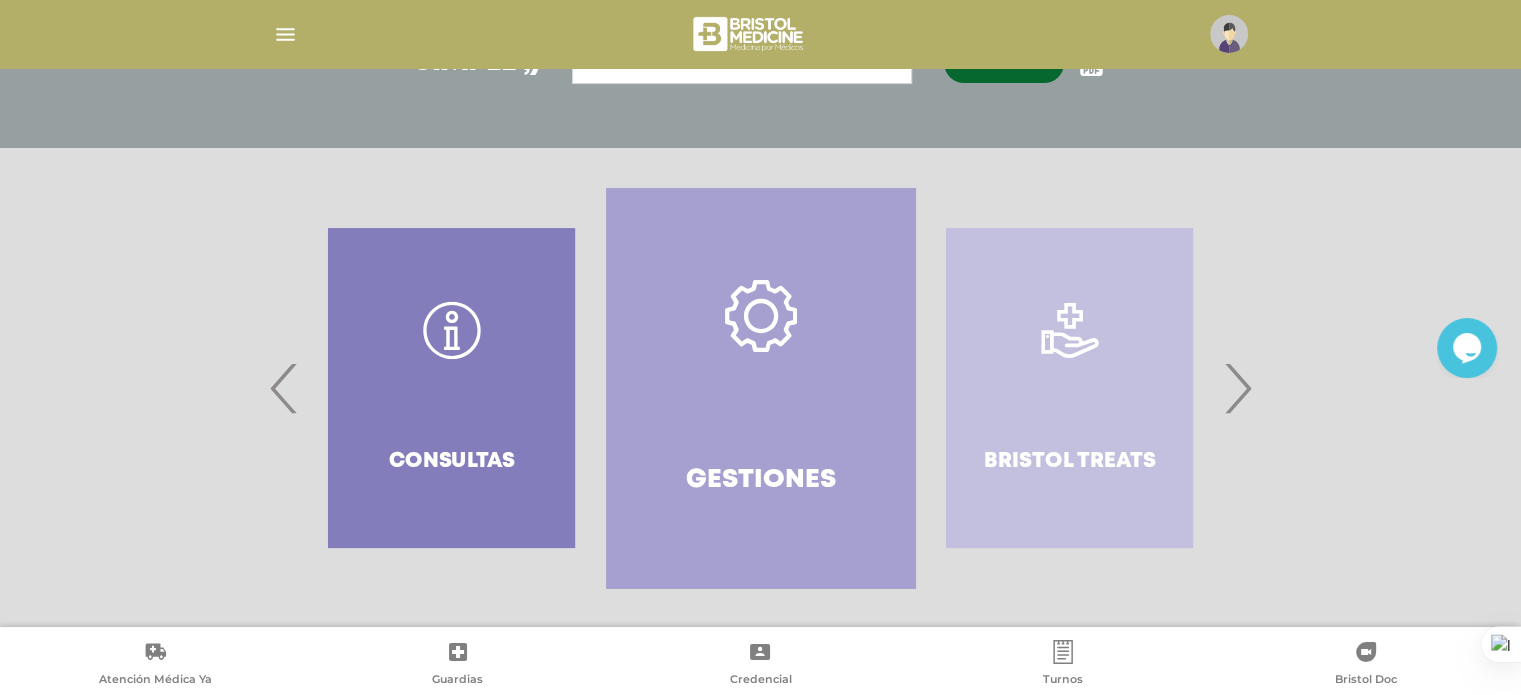 click on "›" at bounding box center (1237, 388) 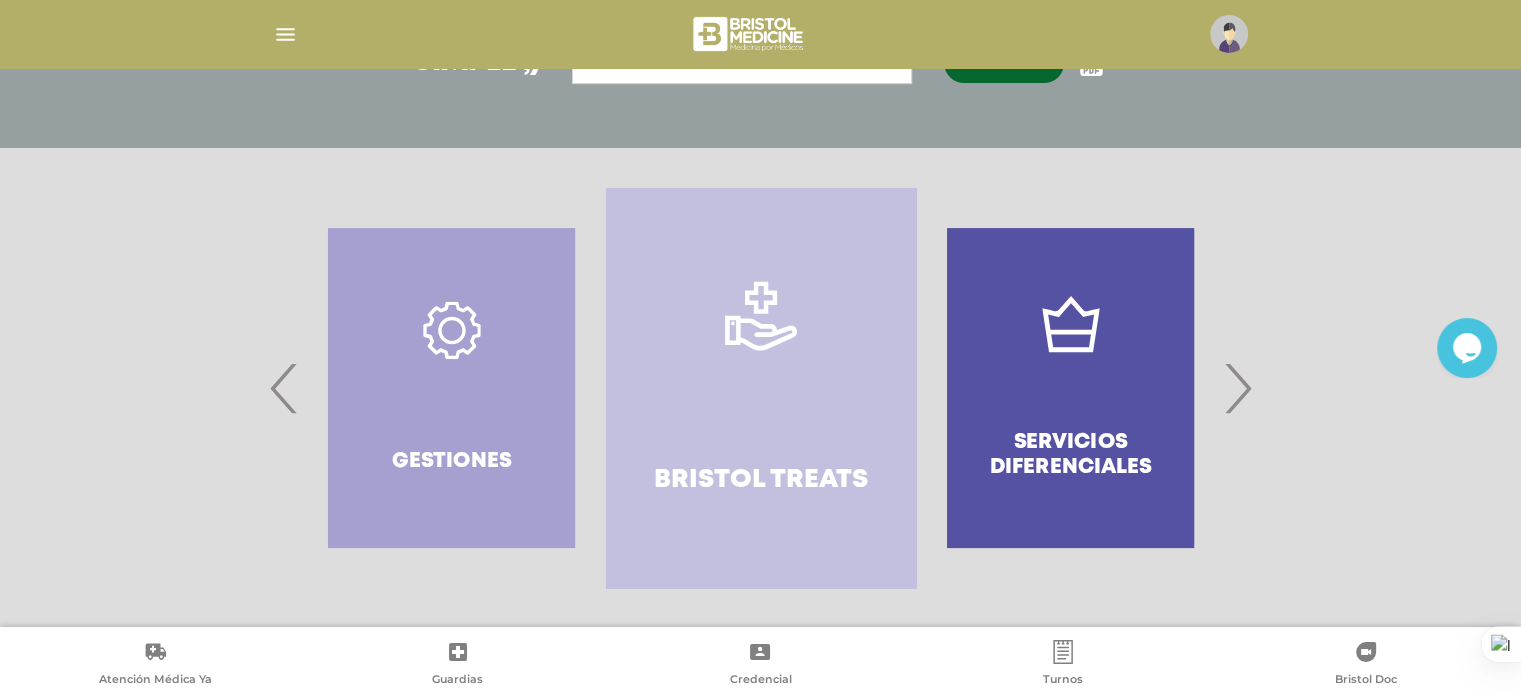 click on "›" at bounding box center [1237, 388] 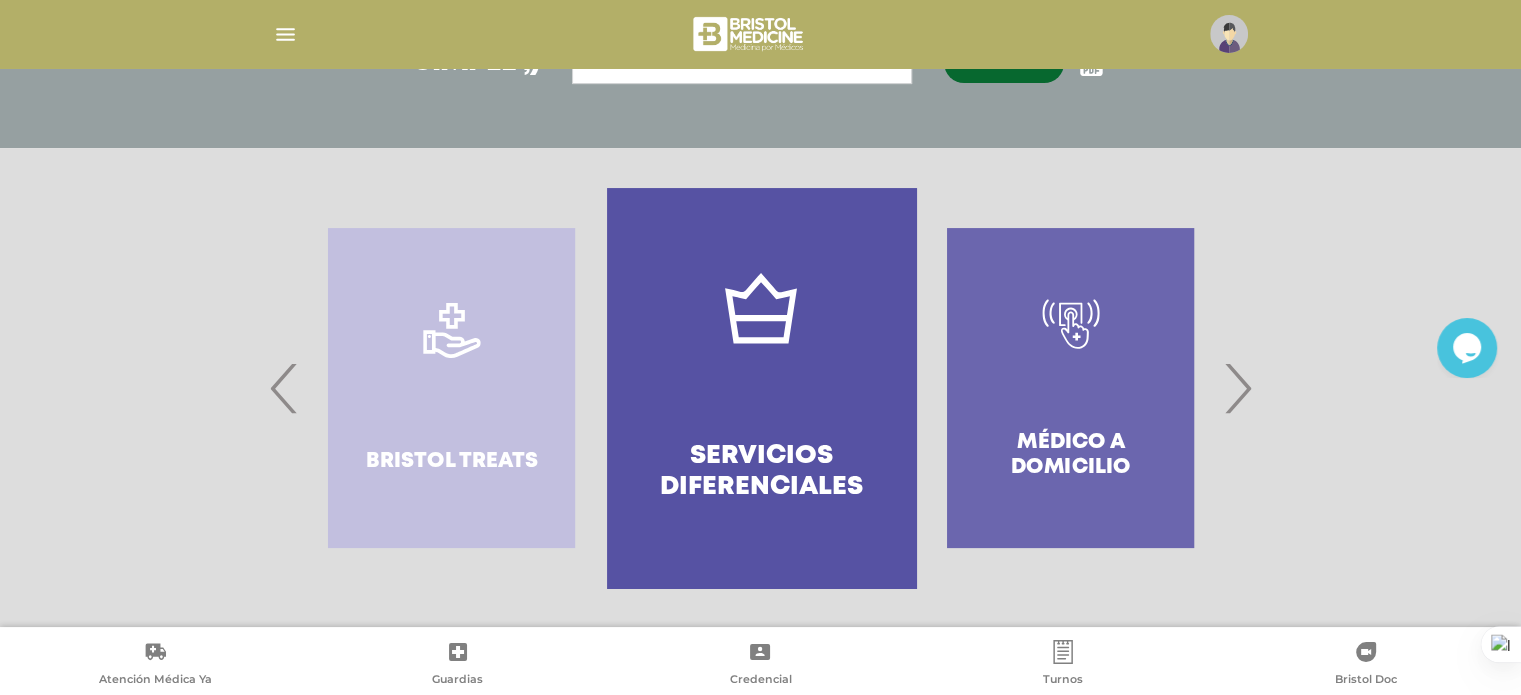 click on "›" at bounding box center [1237, 388] 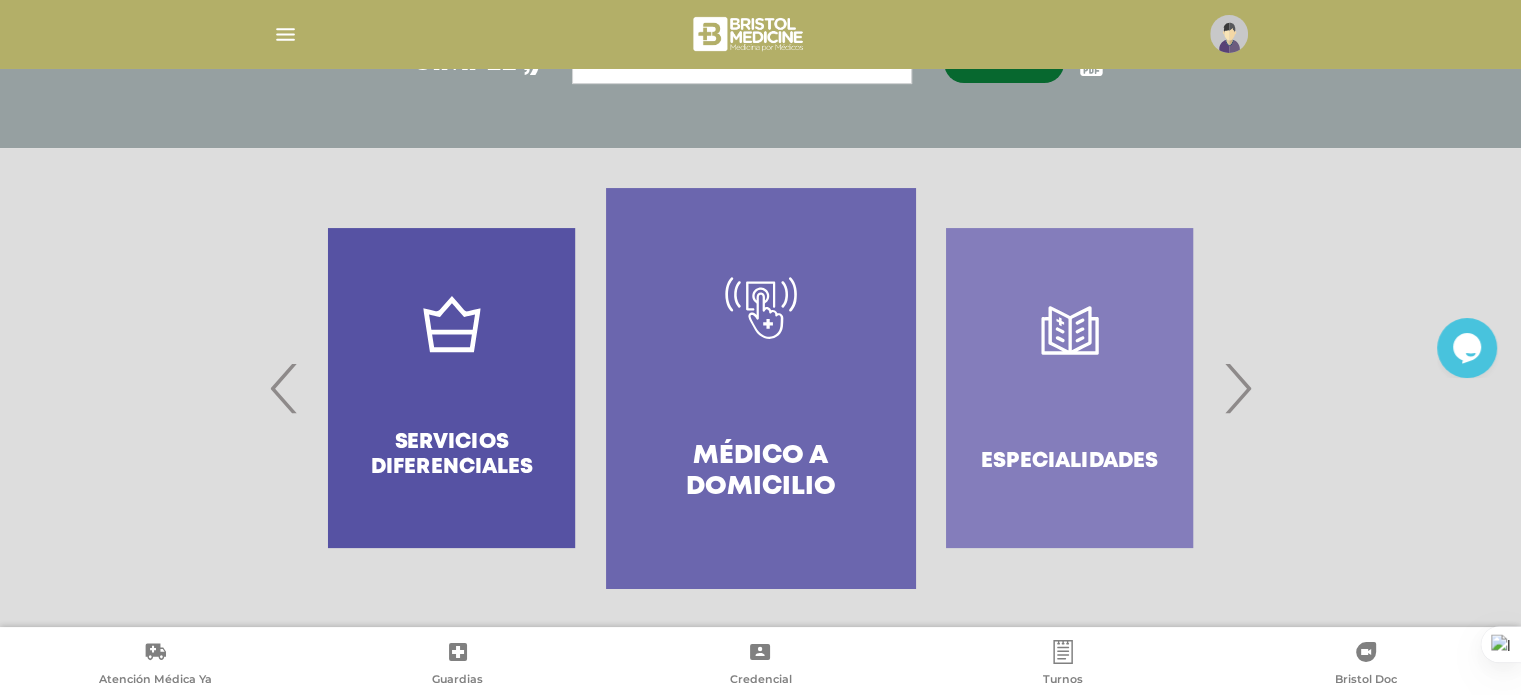 click on "›" at bounding box center [1237, 388] 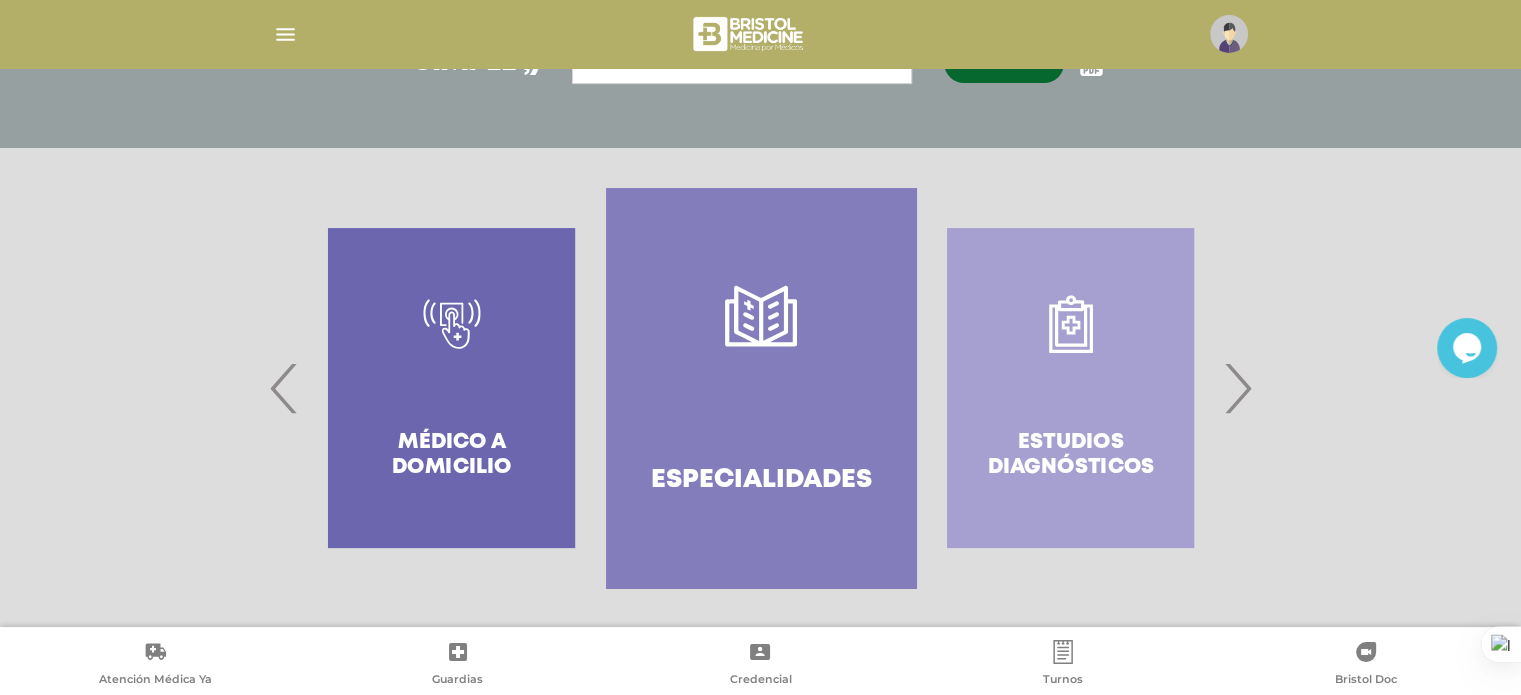click on "›" at bounding box center [1237, 388] 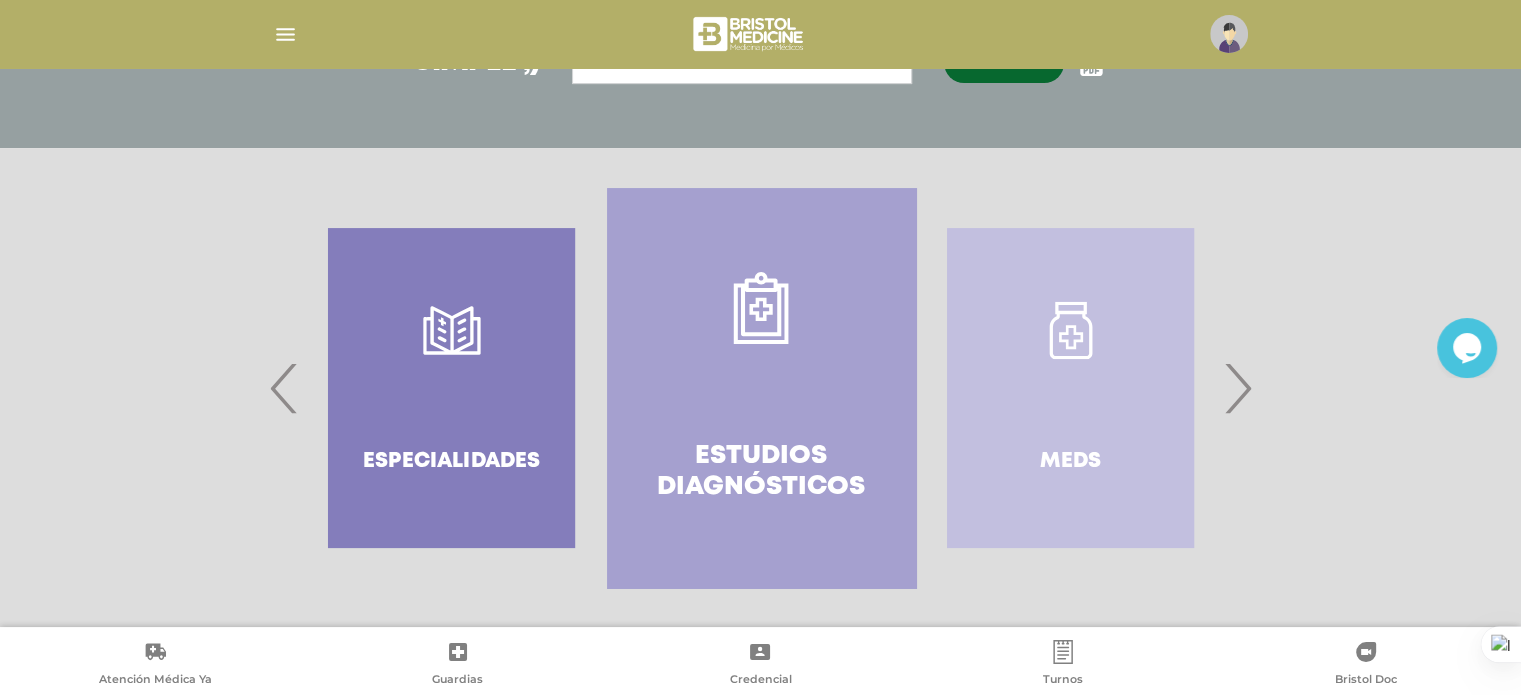 click on "›" at bounding box center [1237, 388] 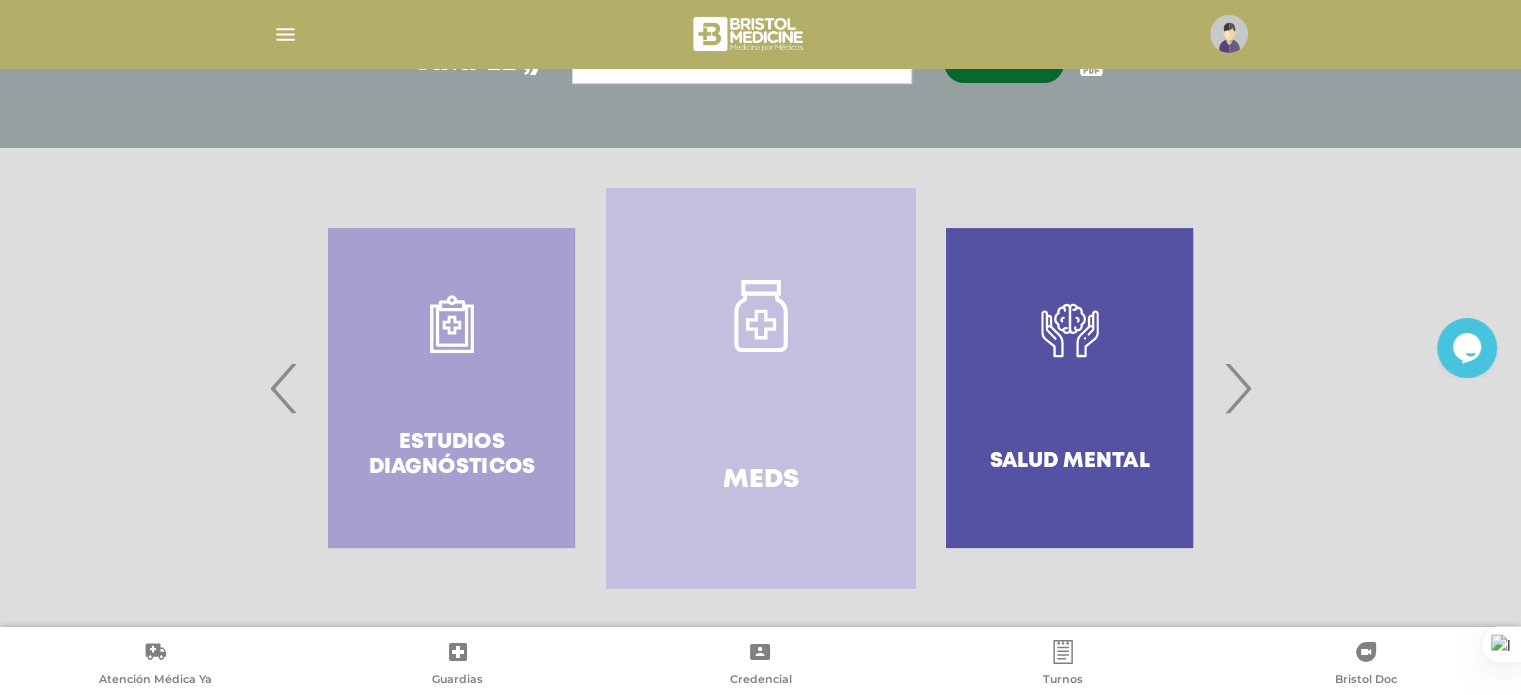 click on "›" at bounding box center [1237, 388] 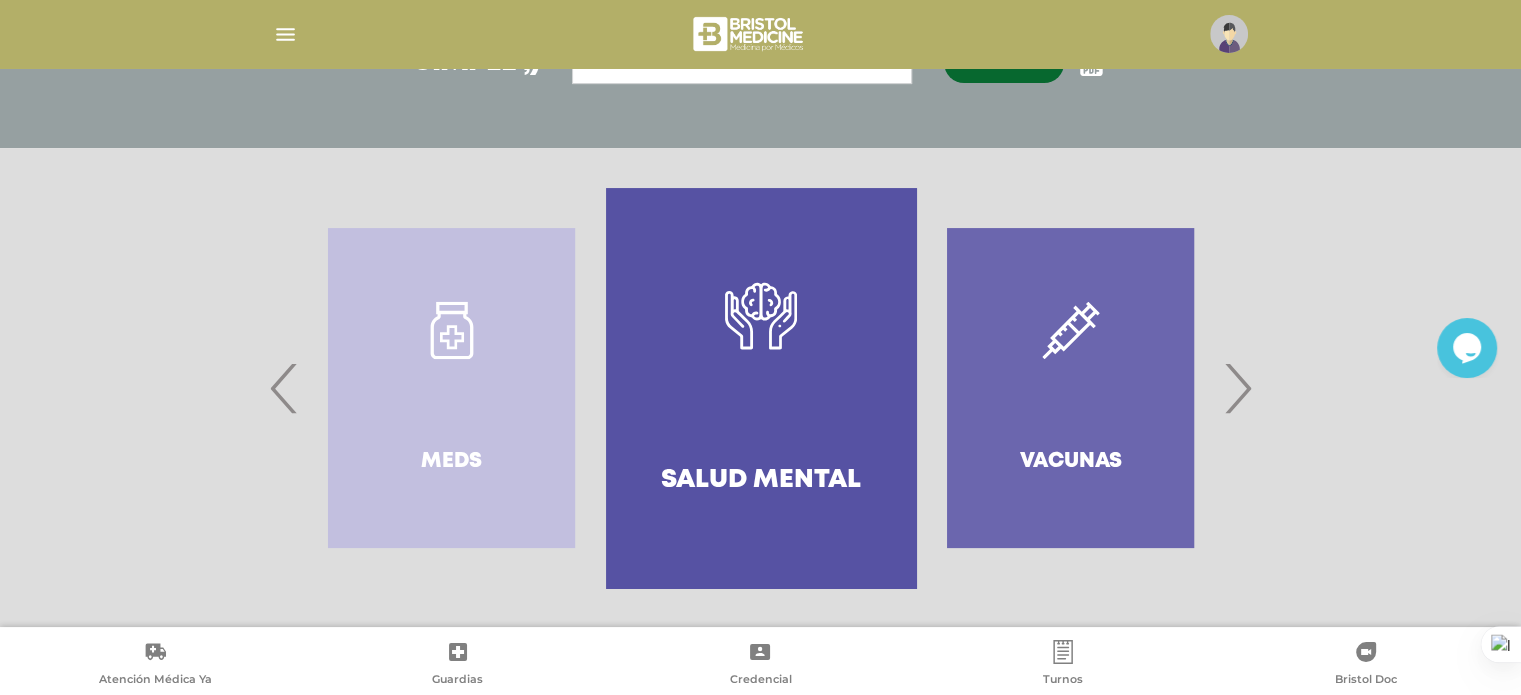 click on "›" at bounding box center [1237, 388] 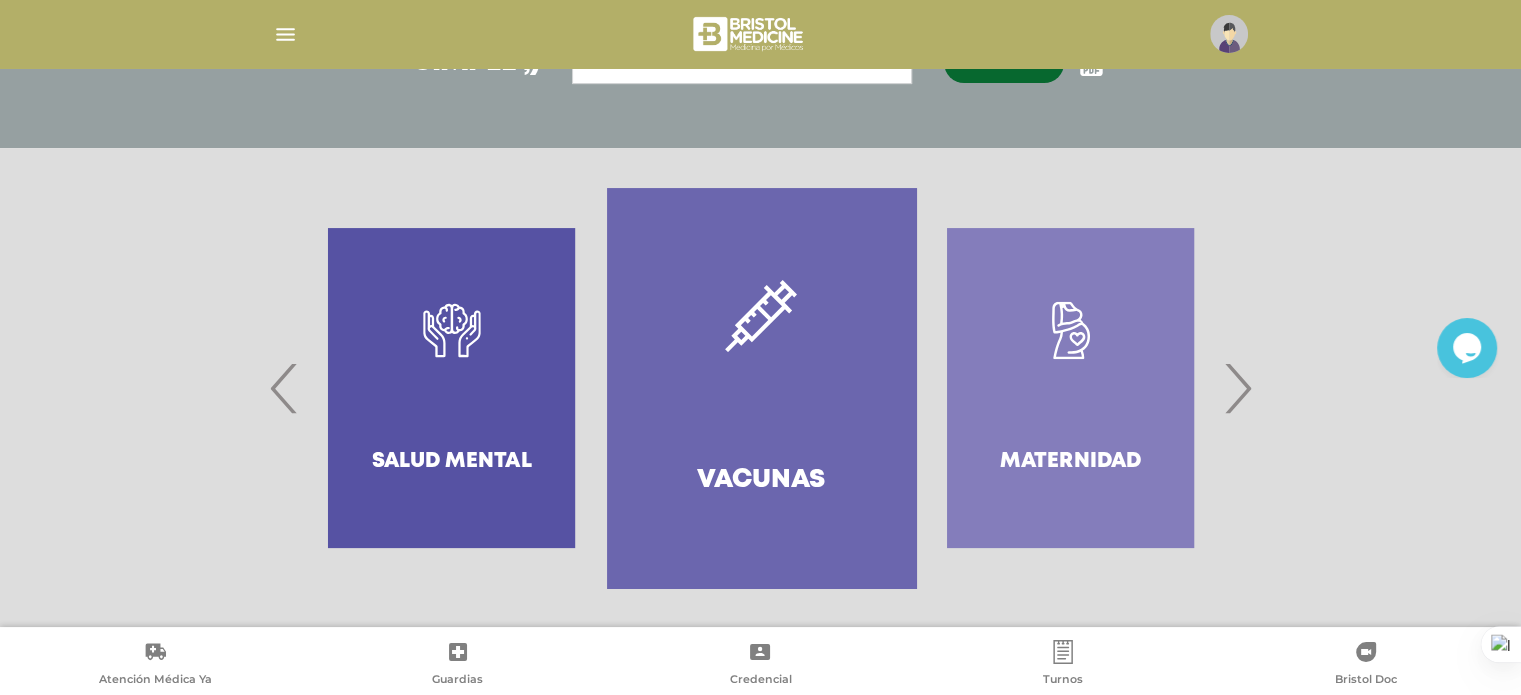 click on "›" at bounding box center [1237, 388] 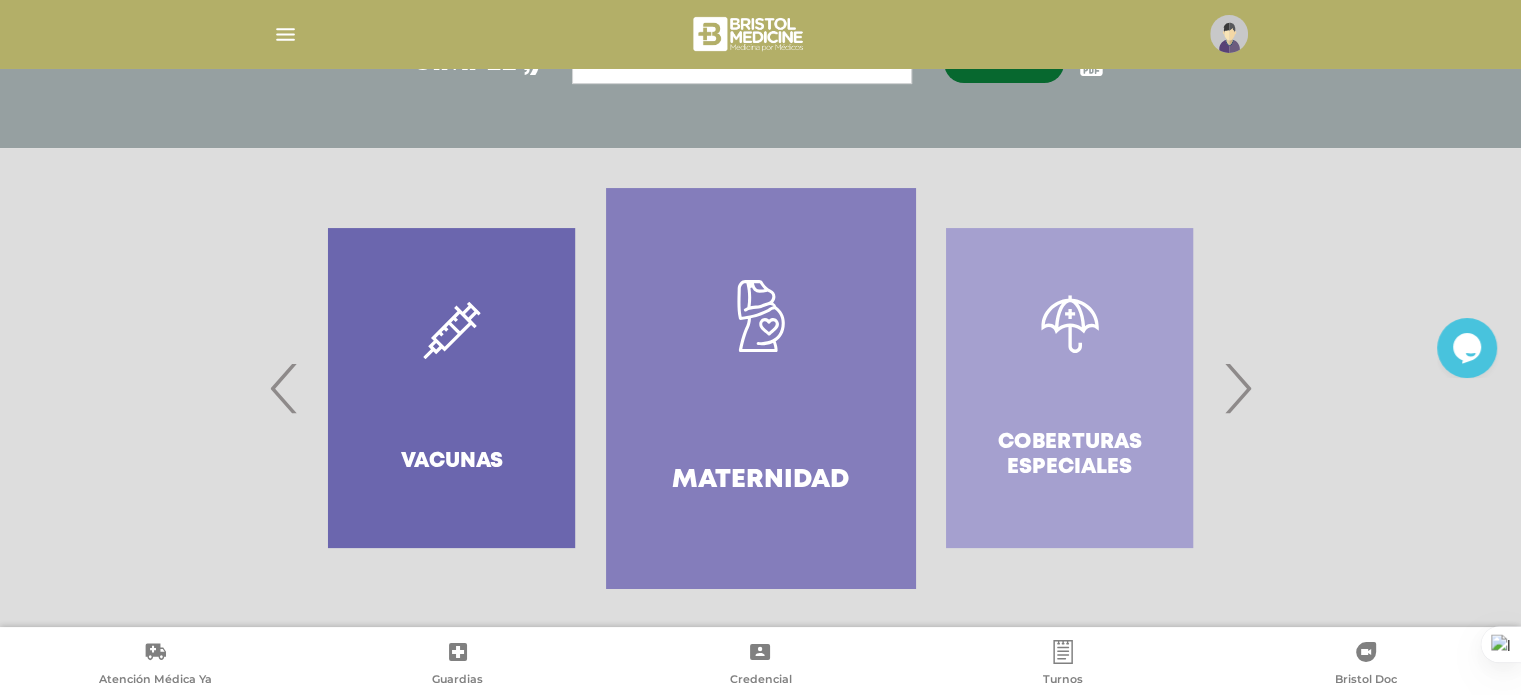 click on "›" at bounding box center (1237, 388) 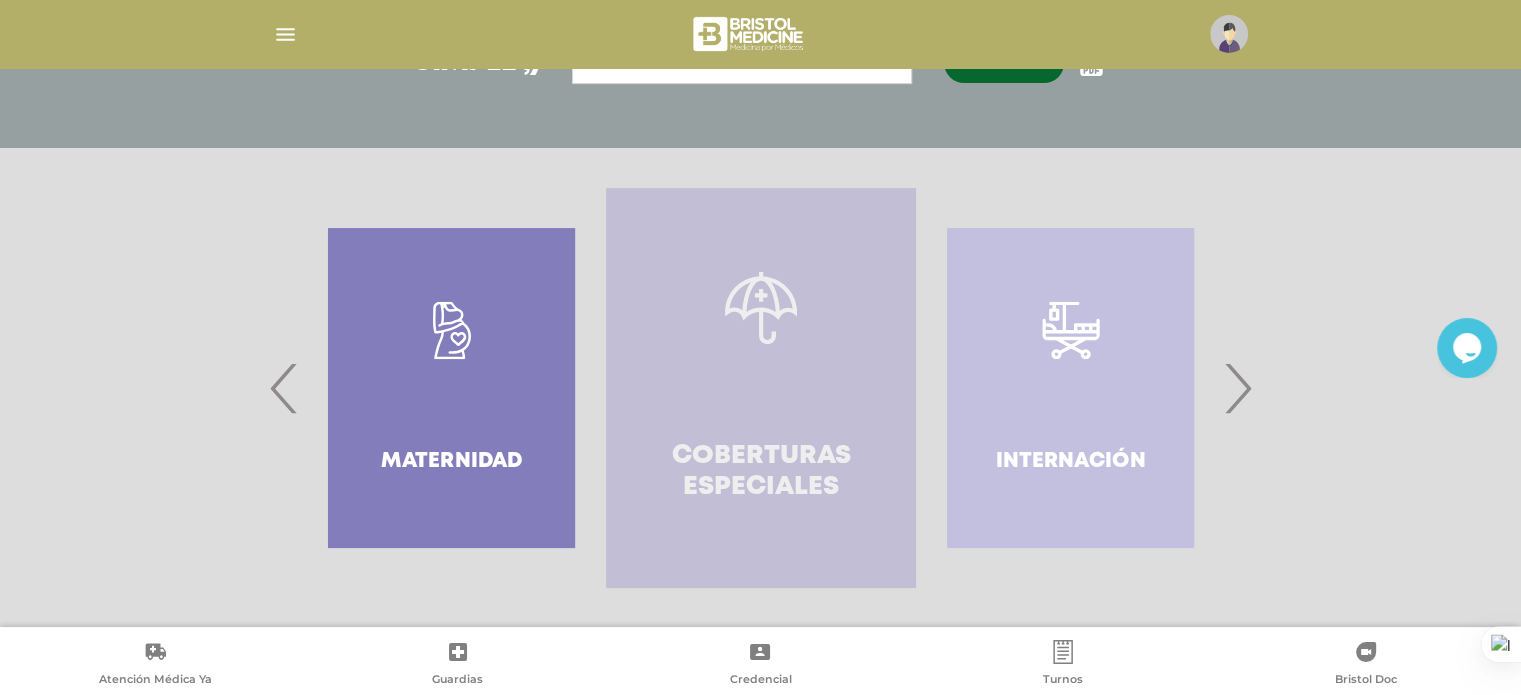 click on "Coberturas especiales" at bounding box center (760, 388) 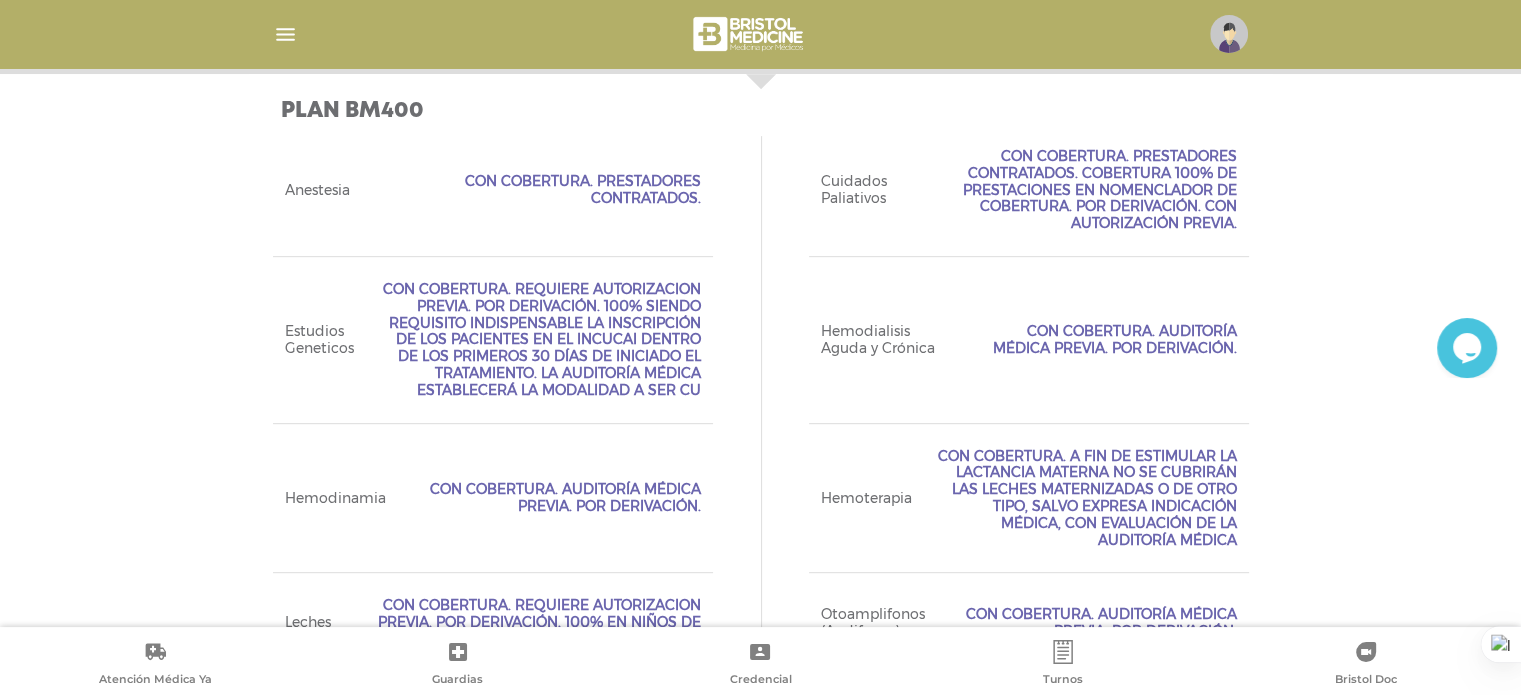 scroll, scrollTop: 894, scrollLeft: 0, axis: vertical 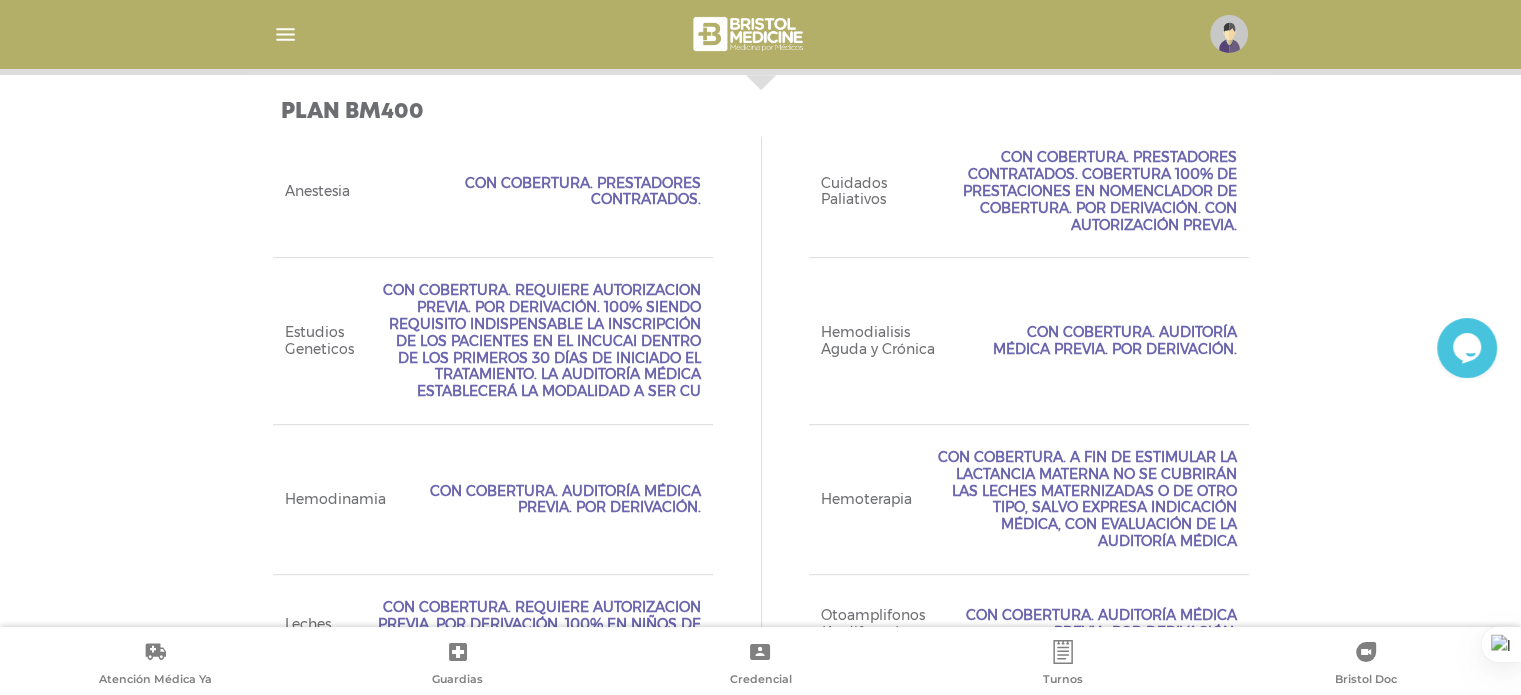 click at bounding box center (285, 34) 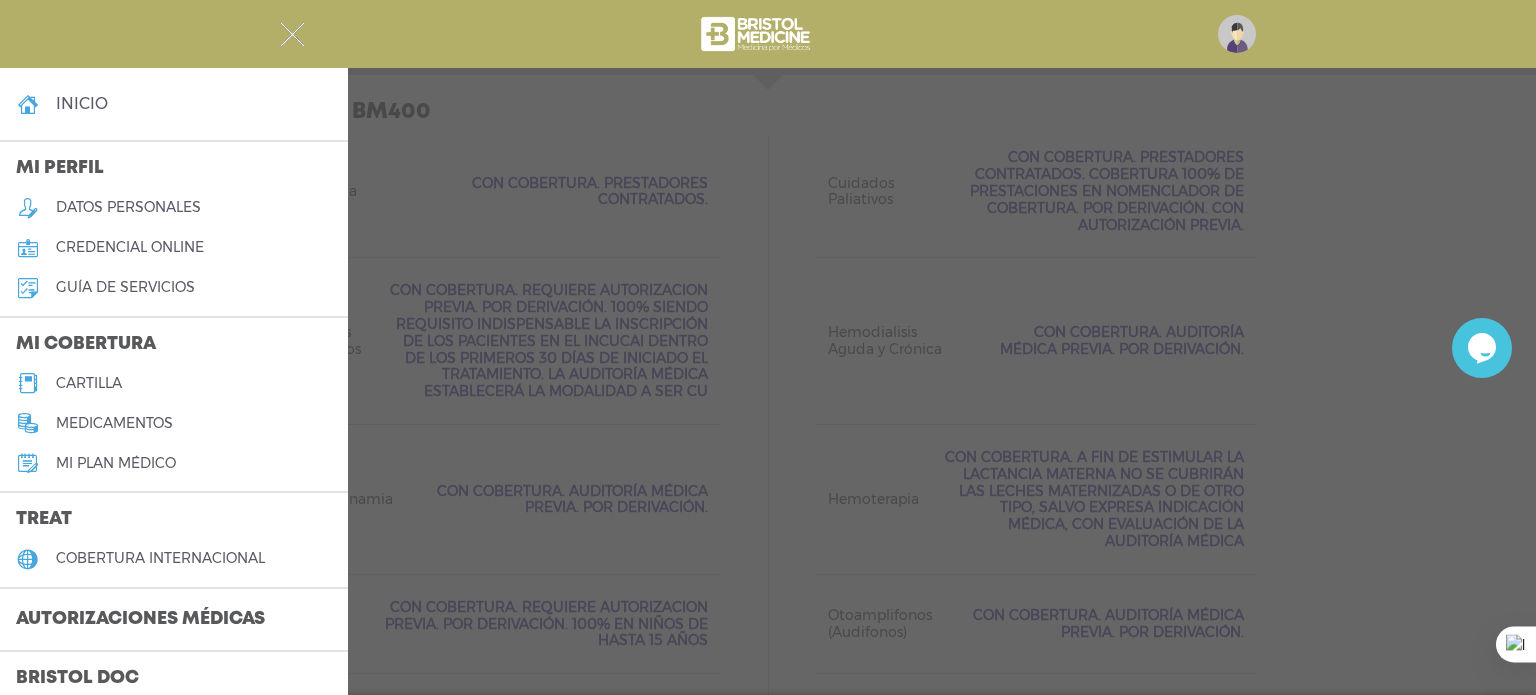 click at bounding box center (768, 347) 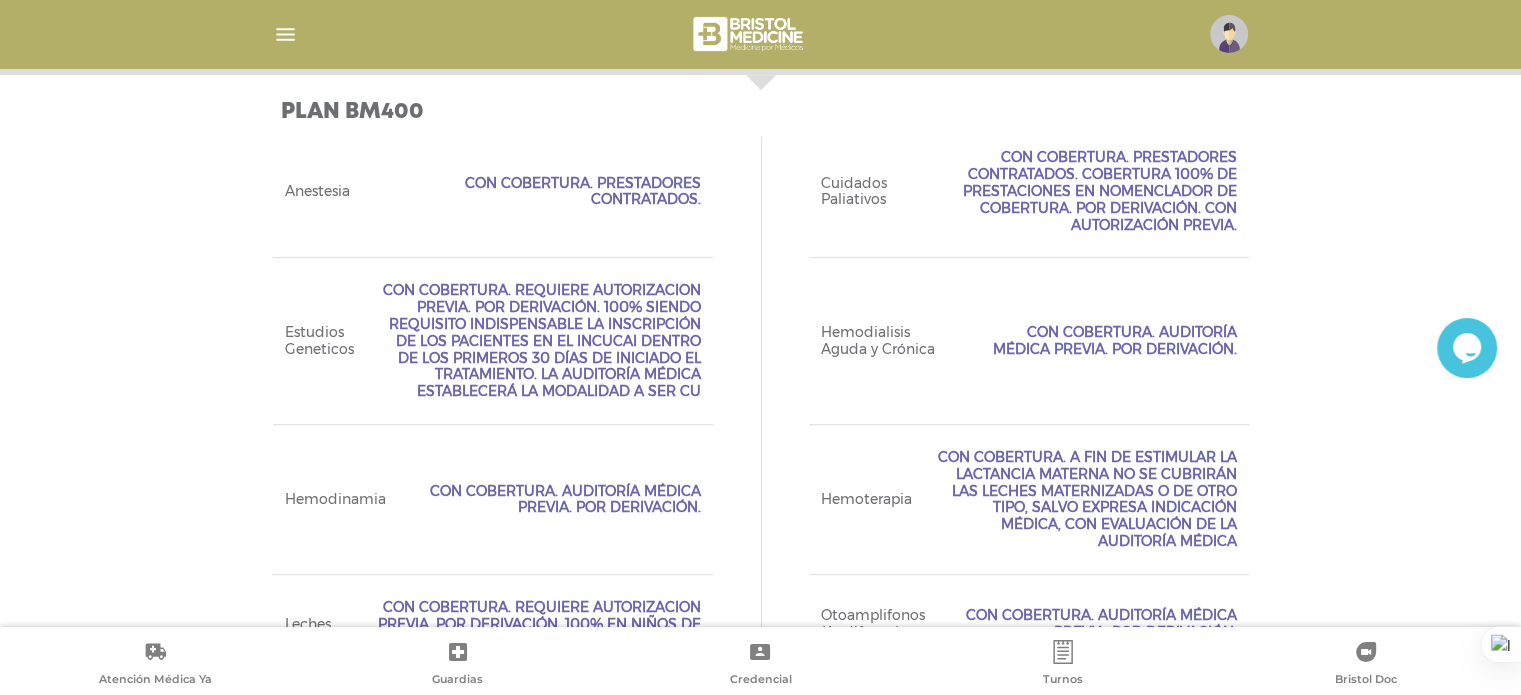 scroll, scrollTop: 897, scrollLeft: 0, axis: vertical 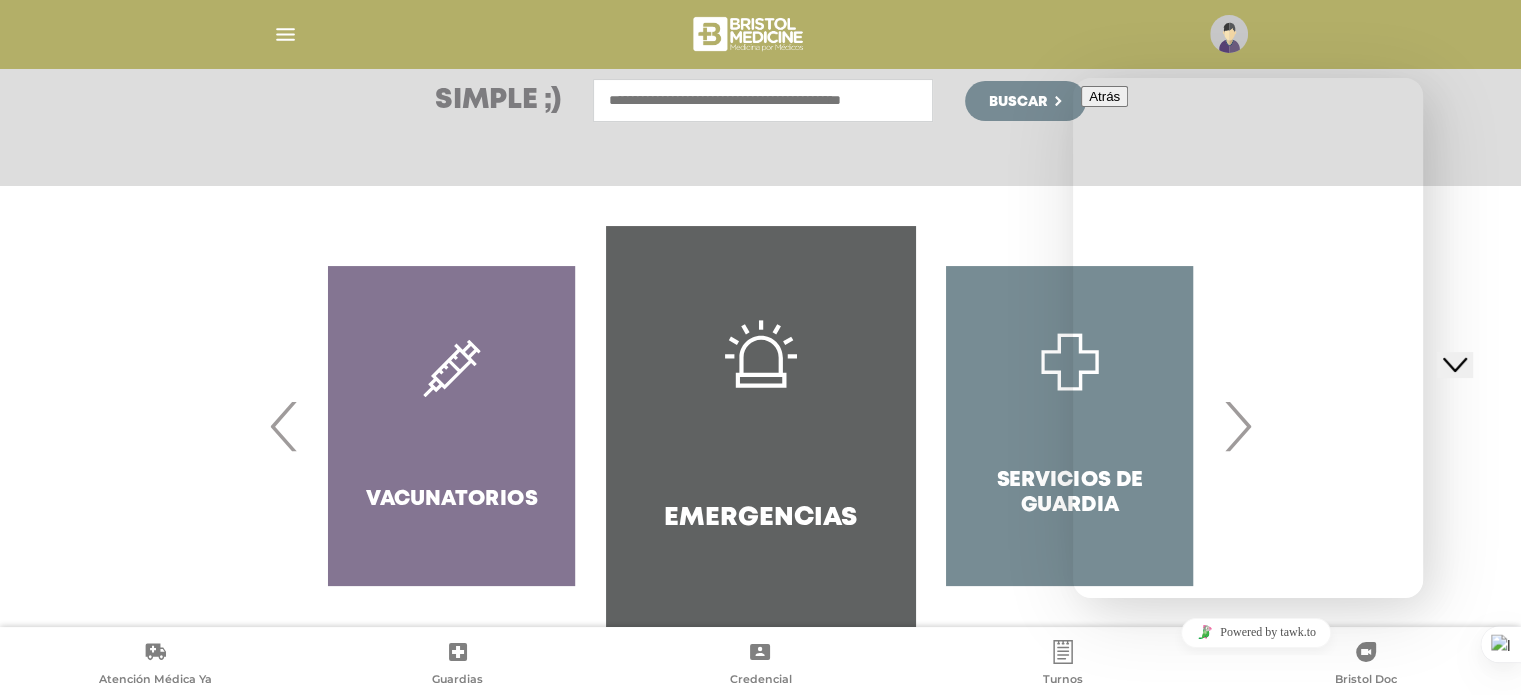 click on "Close Chat This icon closes the chat window." 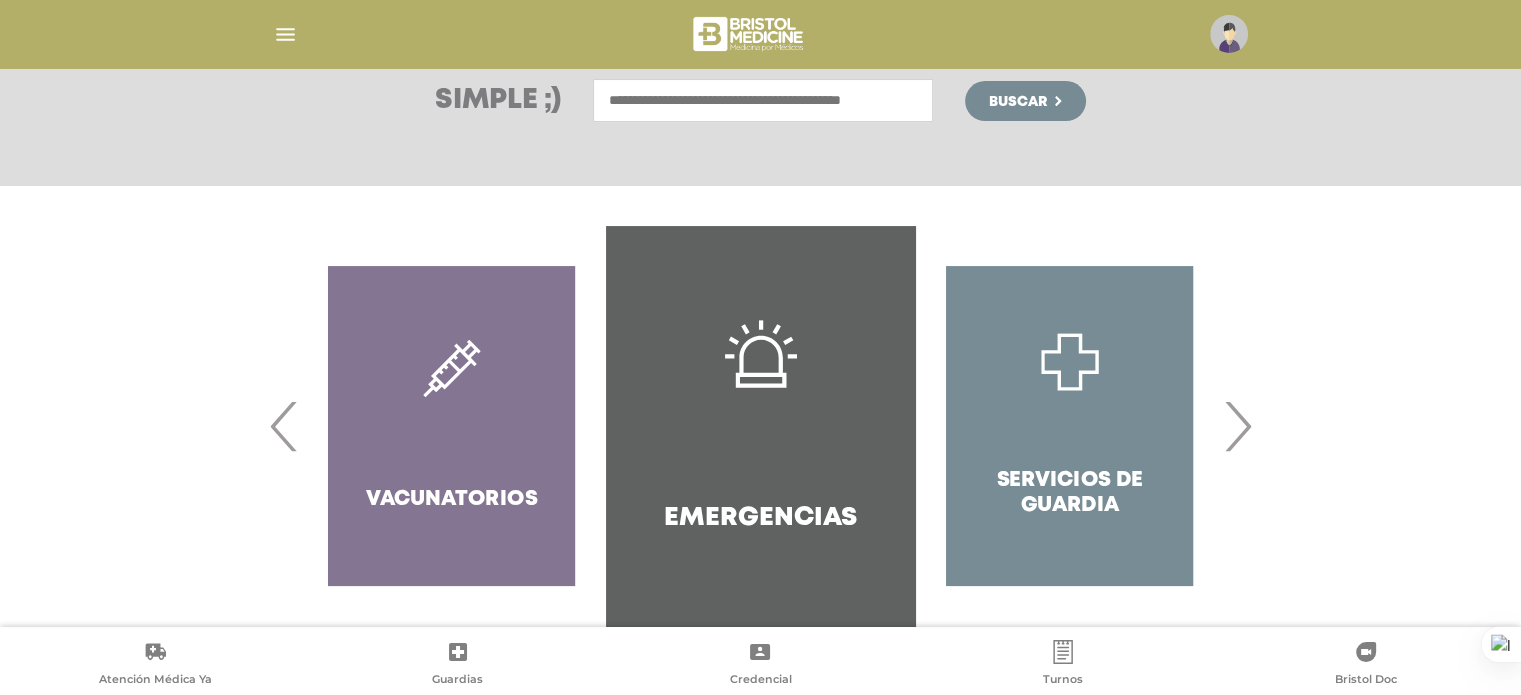 click on "›" at bounding box center (1237, 426) 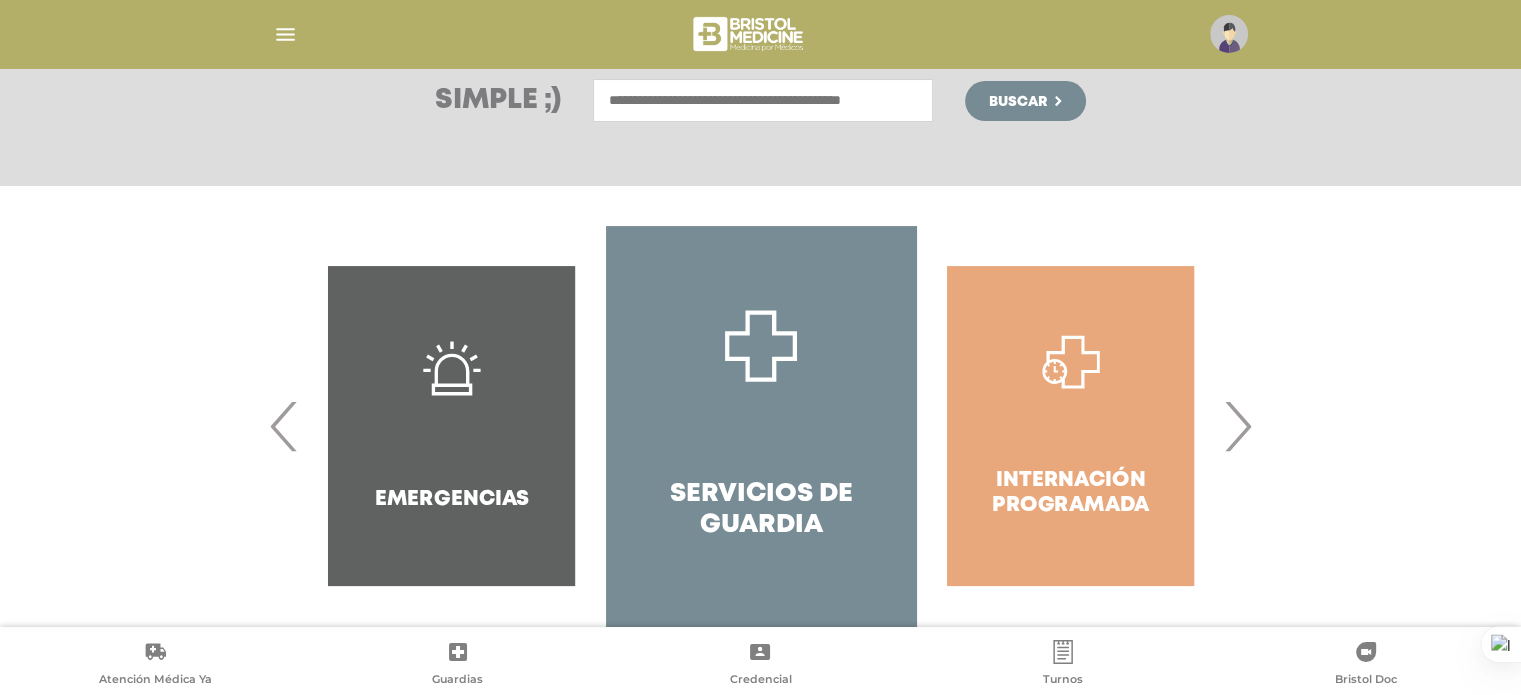 click on "›" at bounding box center [1237, 426] 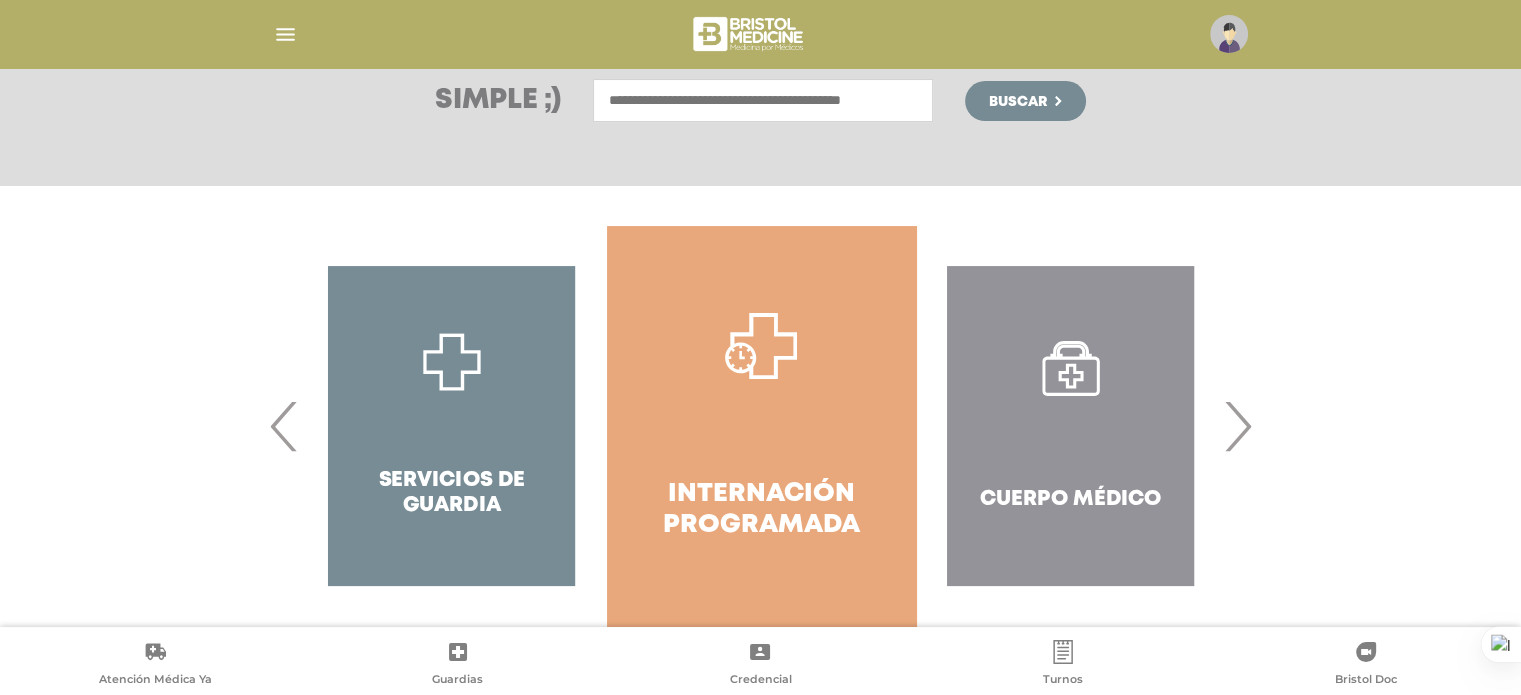 click on "›" at bounding box center (1237, 426) 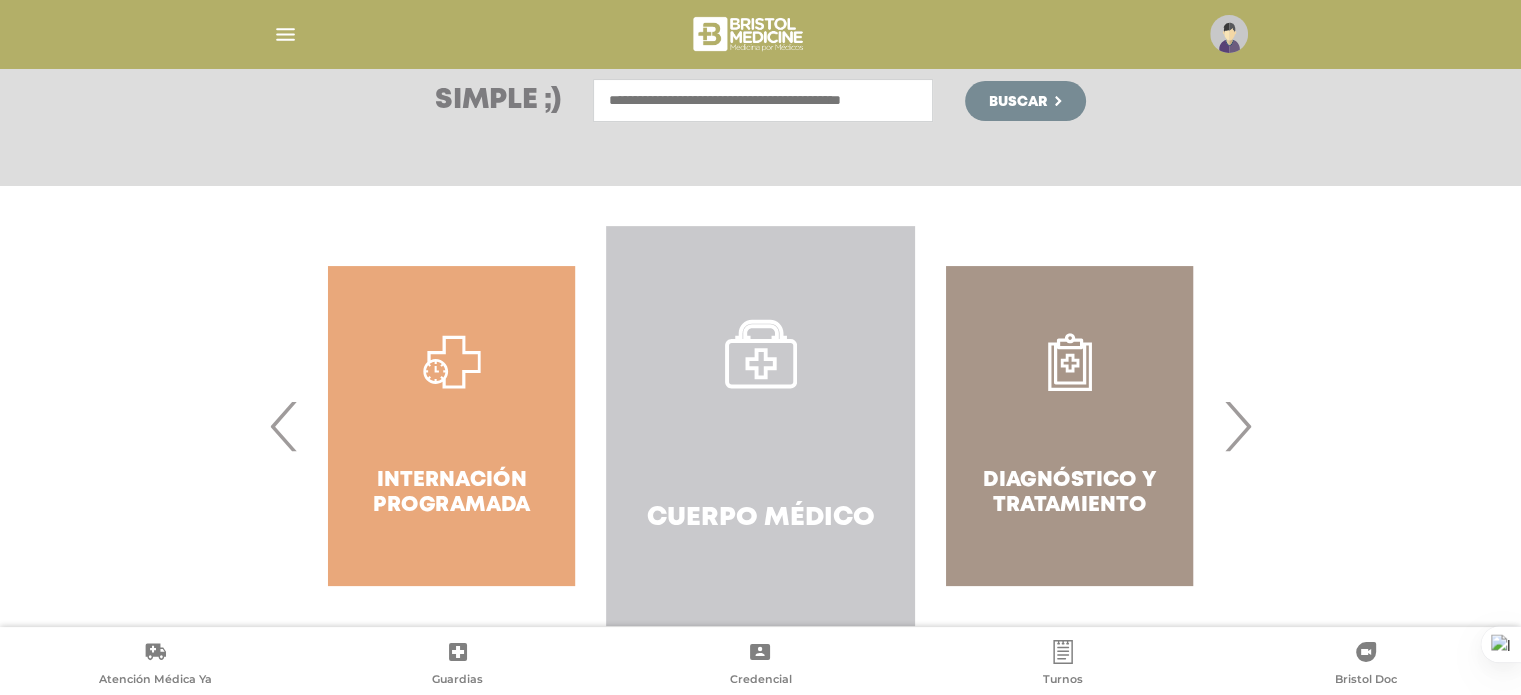 click on "Cuerpo Médico" at bounding box center (760, 426) 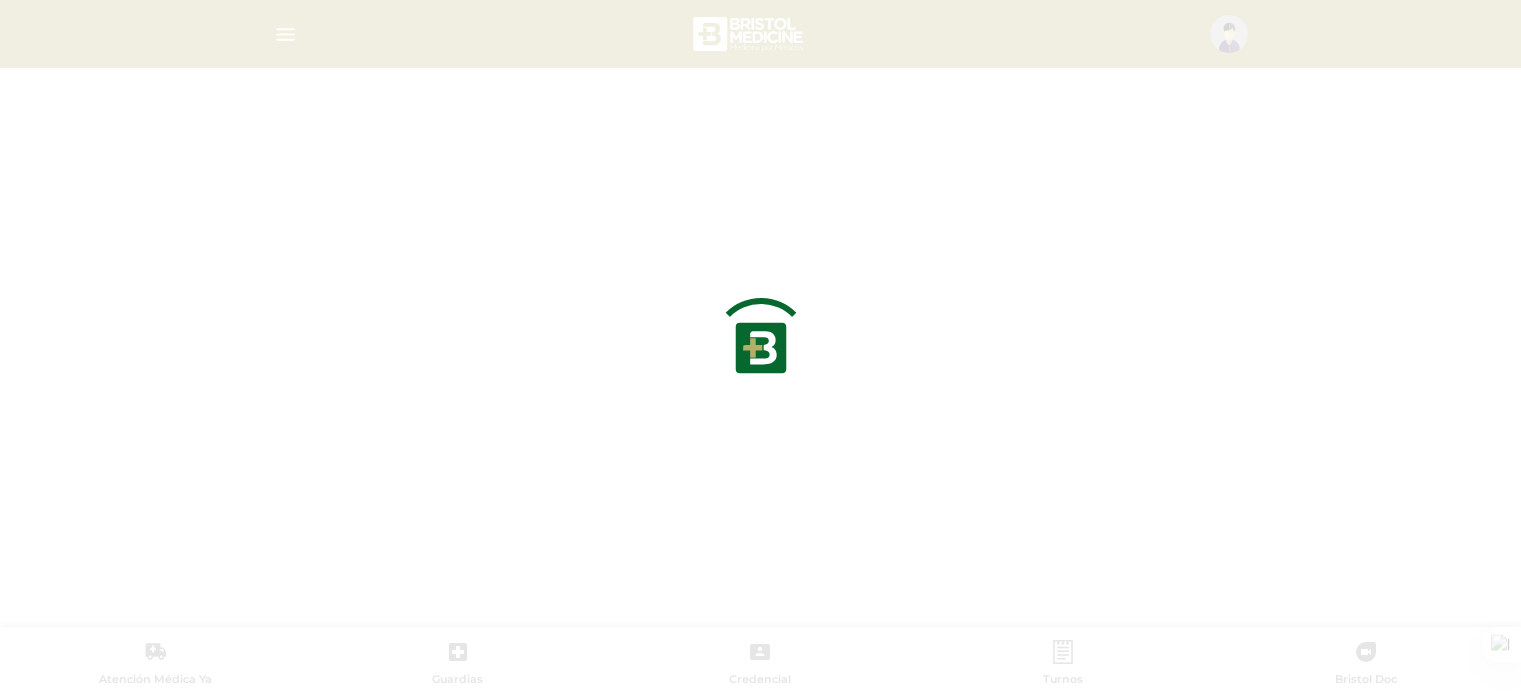 scroll, scrollTop: 0, scrollLeft: 0, axis: both 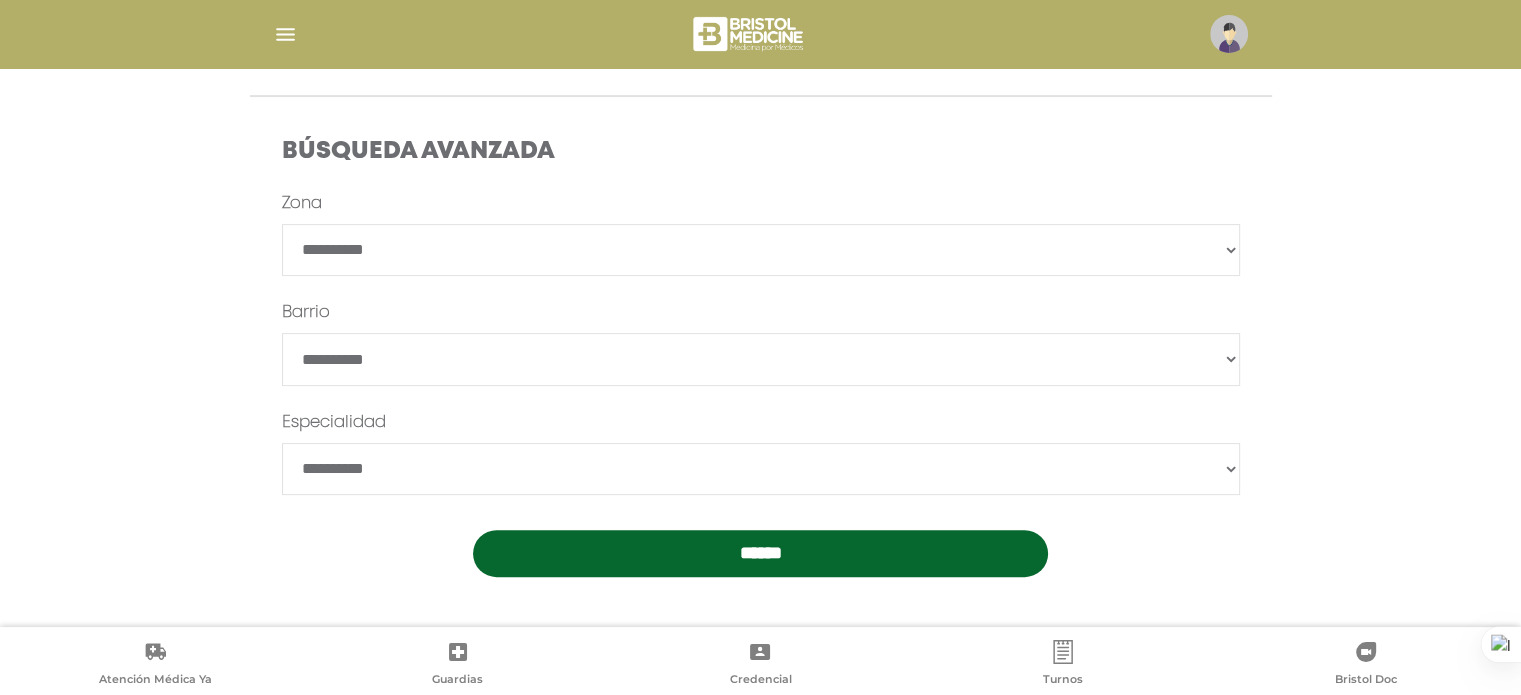 click on "**********" at bounding box center [761, 469] 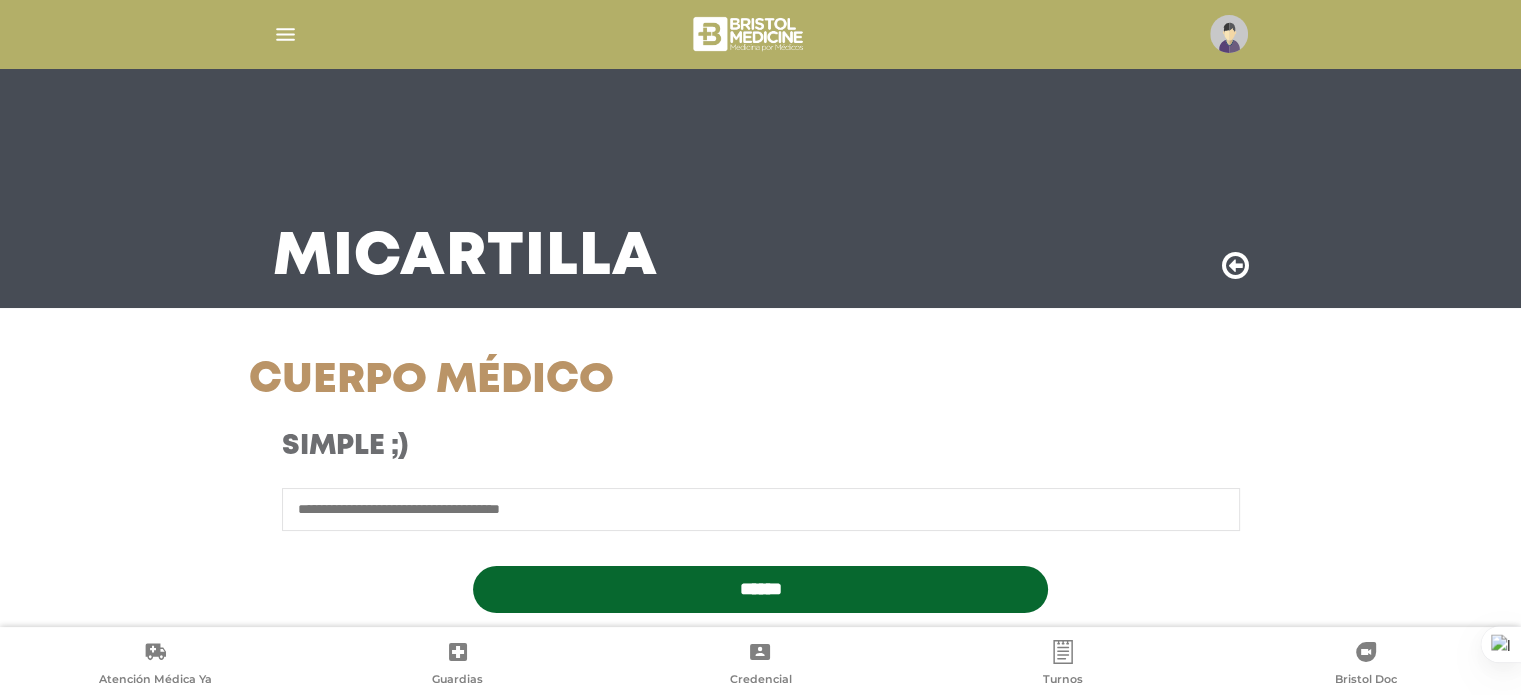 click at bounding box center [285, 34] 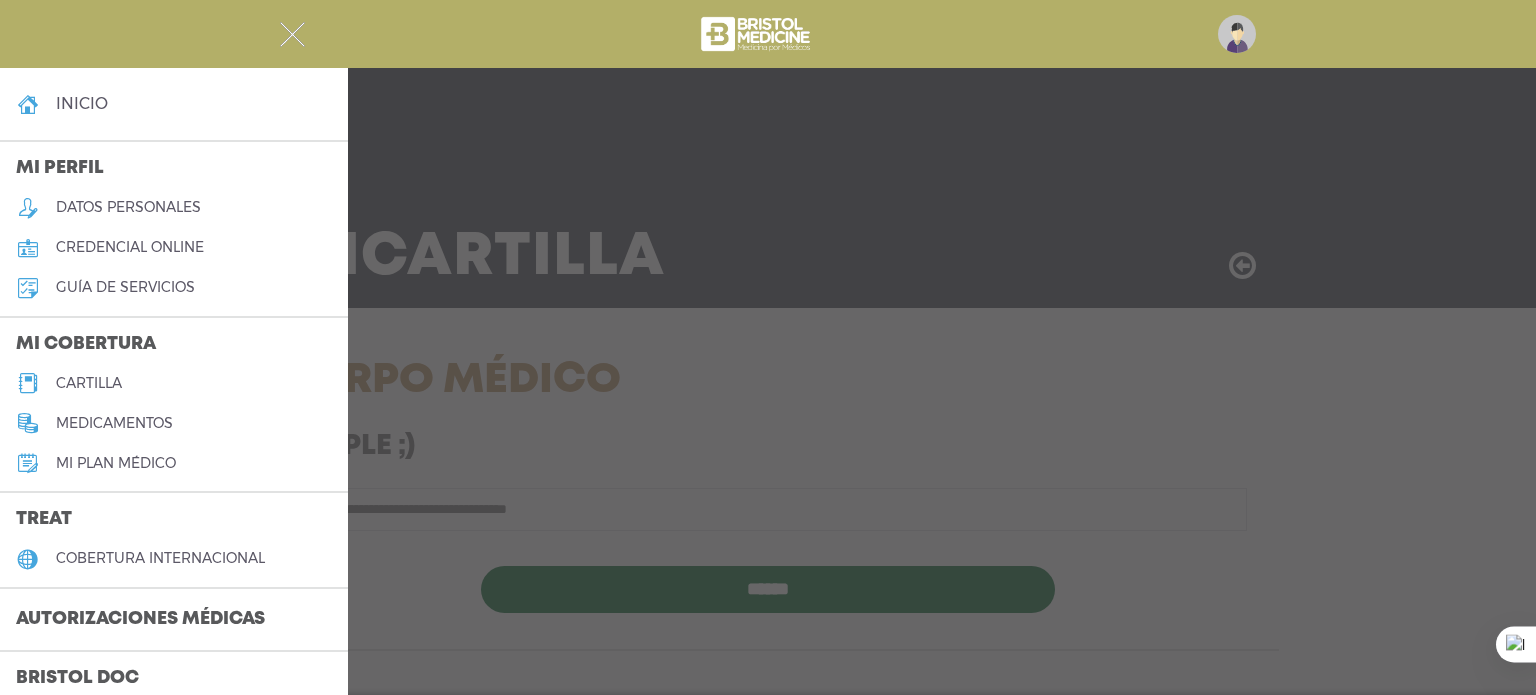 click on "cartilla" at bounding box center (89, 383) 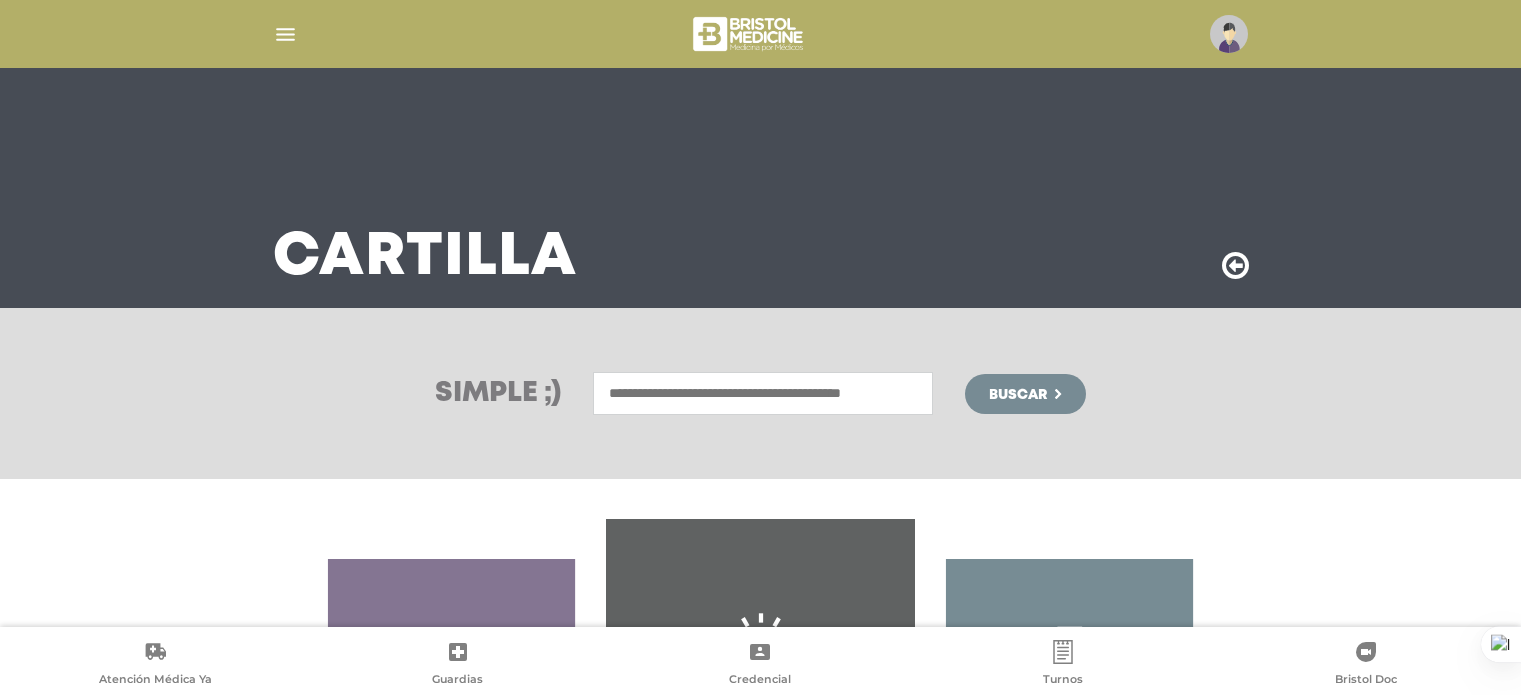 scroll, scrollTop: 0, scrollLeft: 0, axis: both 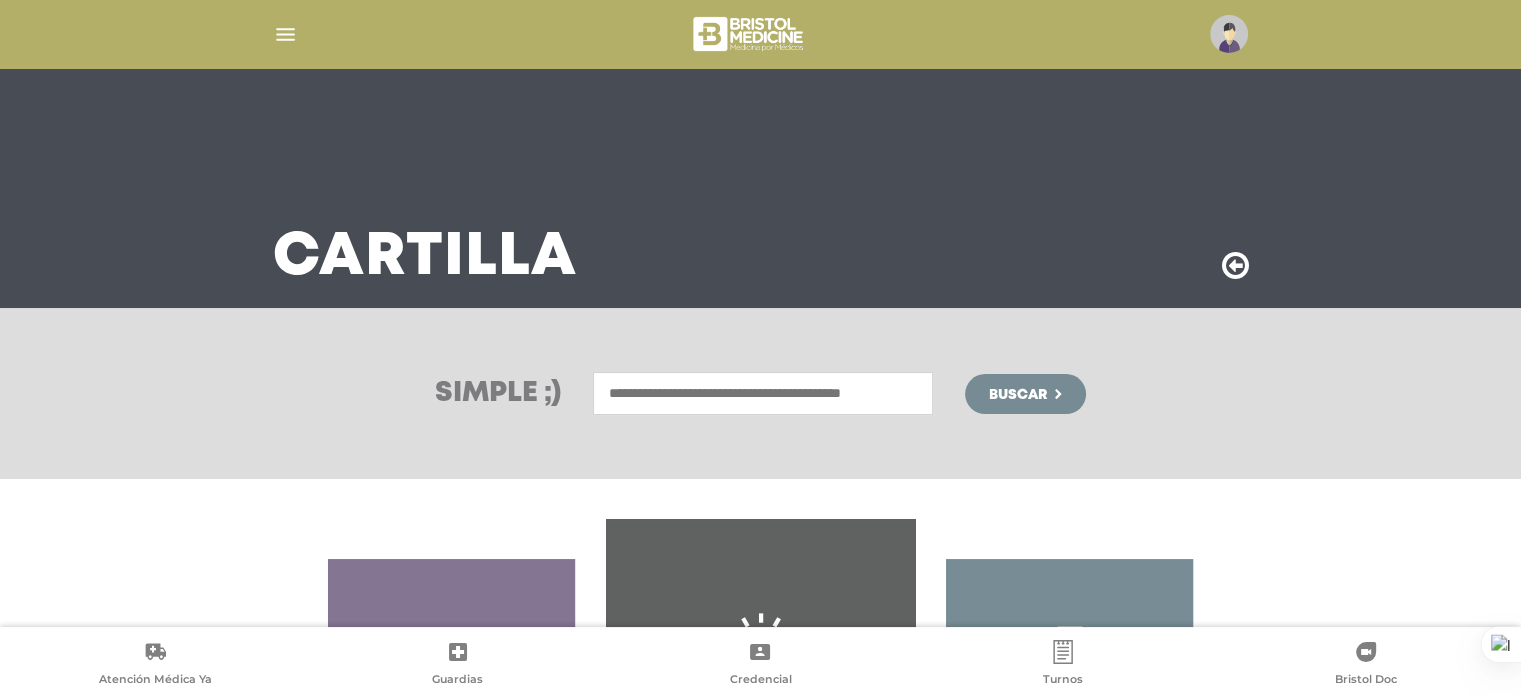 click at bounding box center [763, 393] 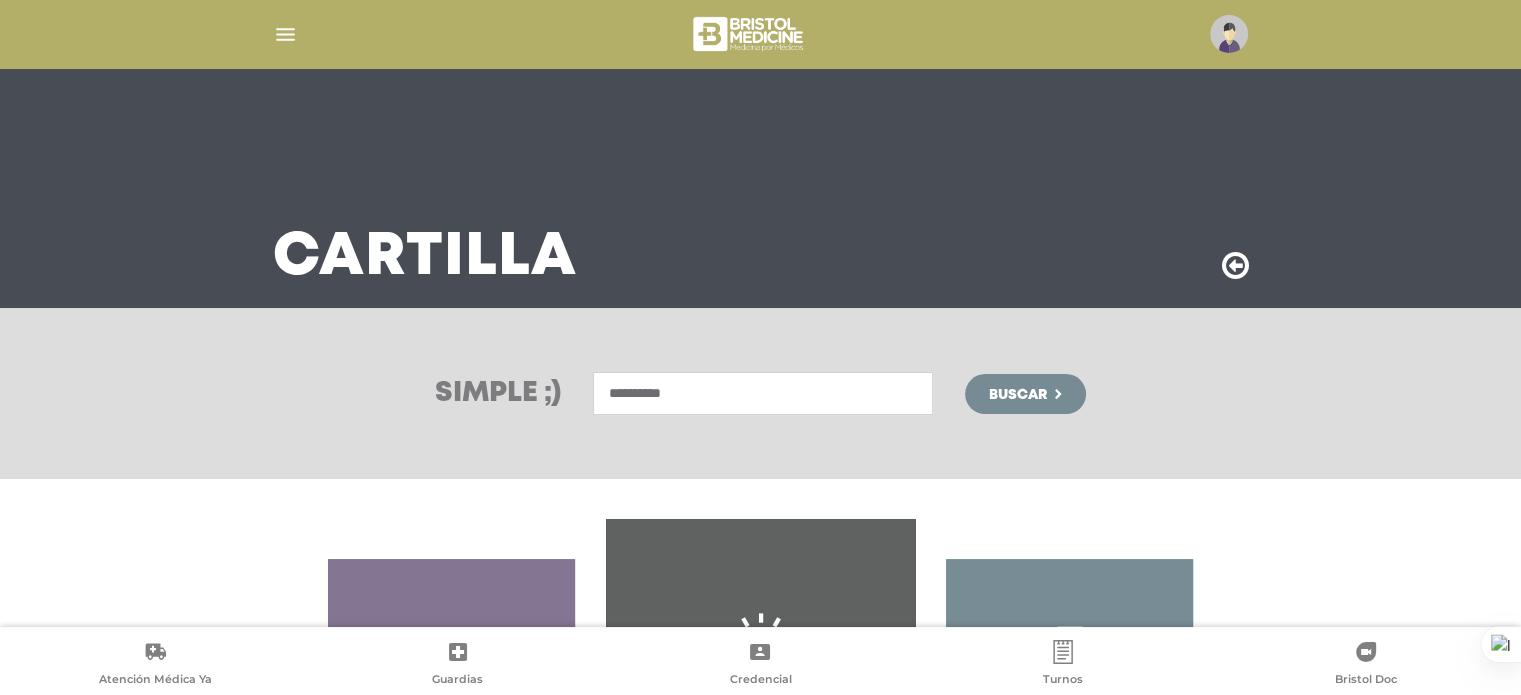 type on "**********" 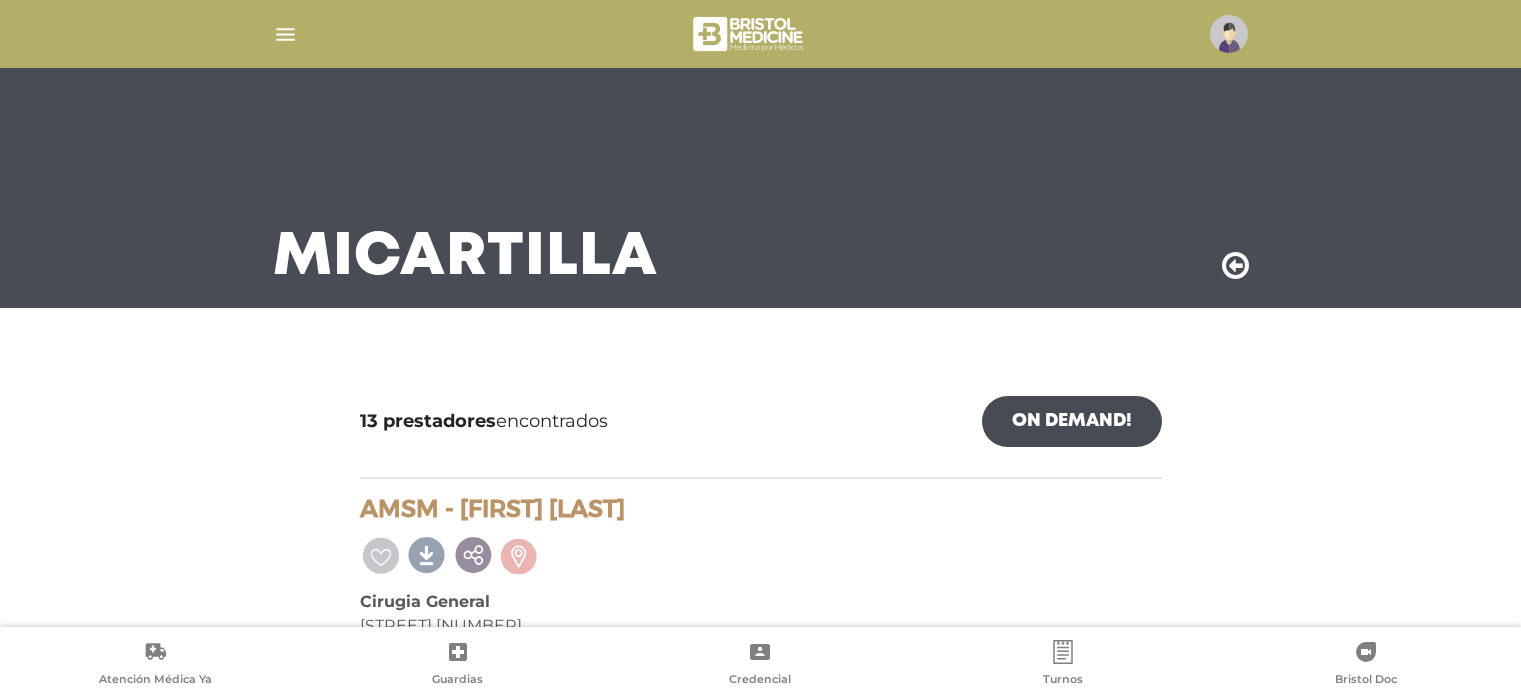 scroll, scrollTop: 0, scrollLeft: 0, axis: both 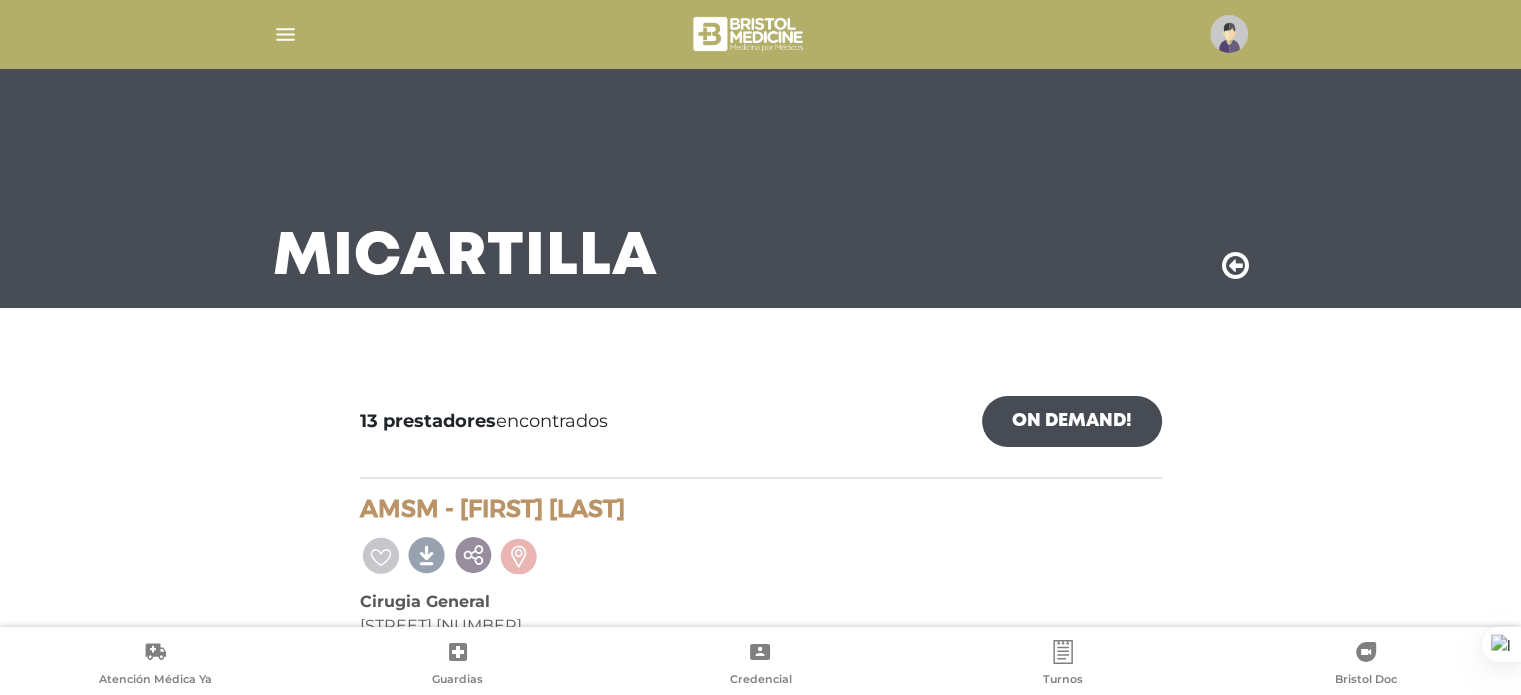 click at bounding box center [285, 34] 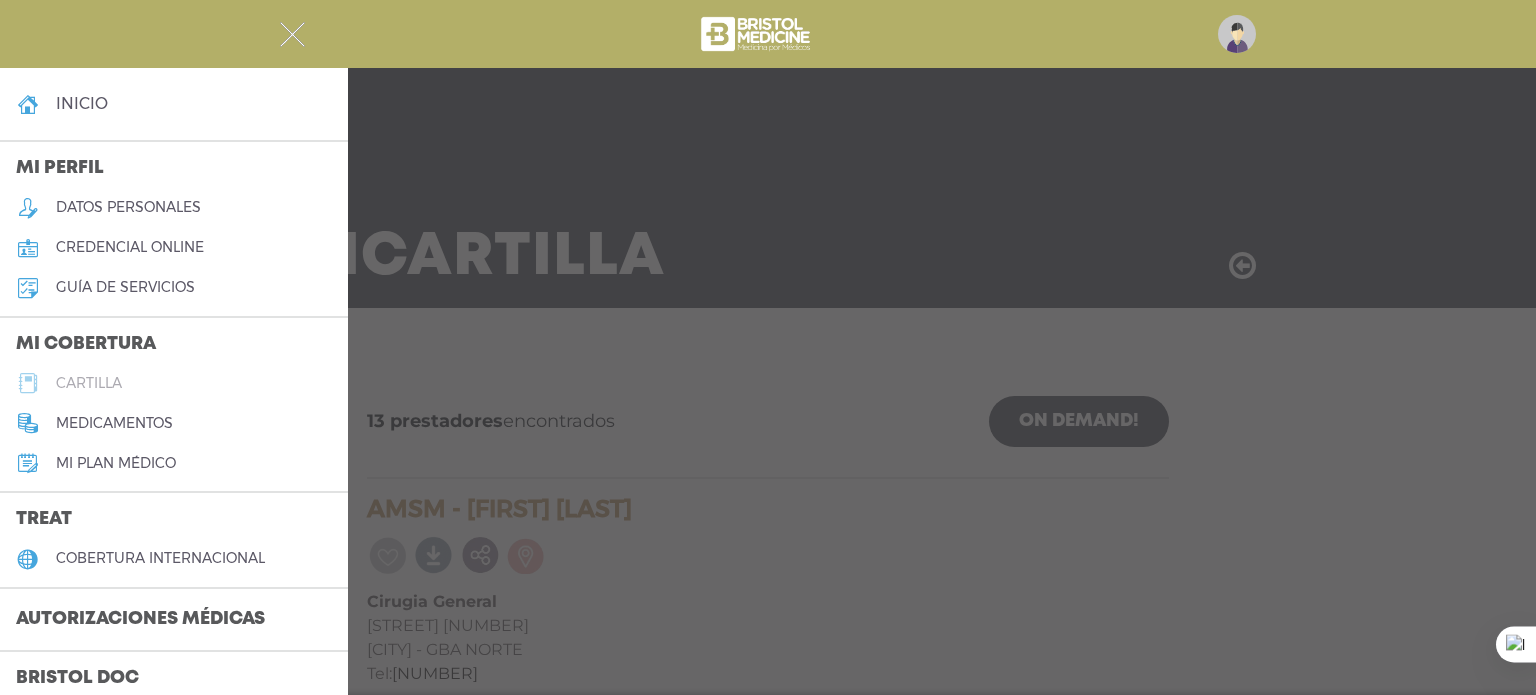 click on "cartilla" at bounding box center (89, 383) 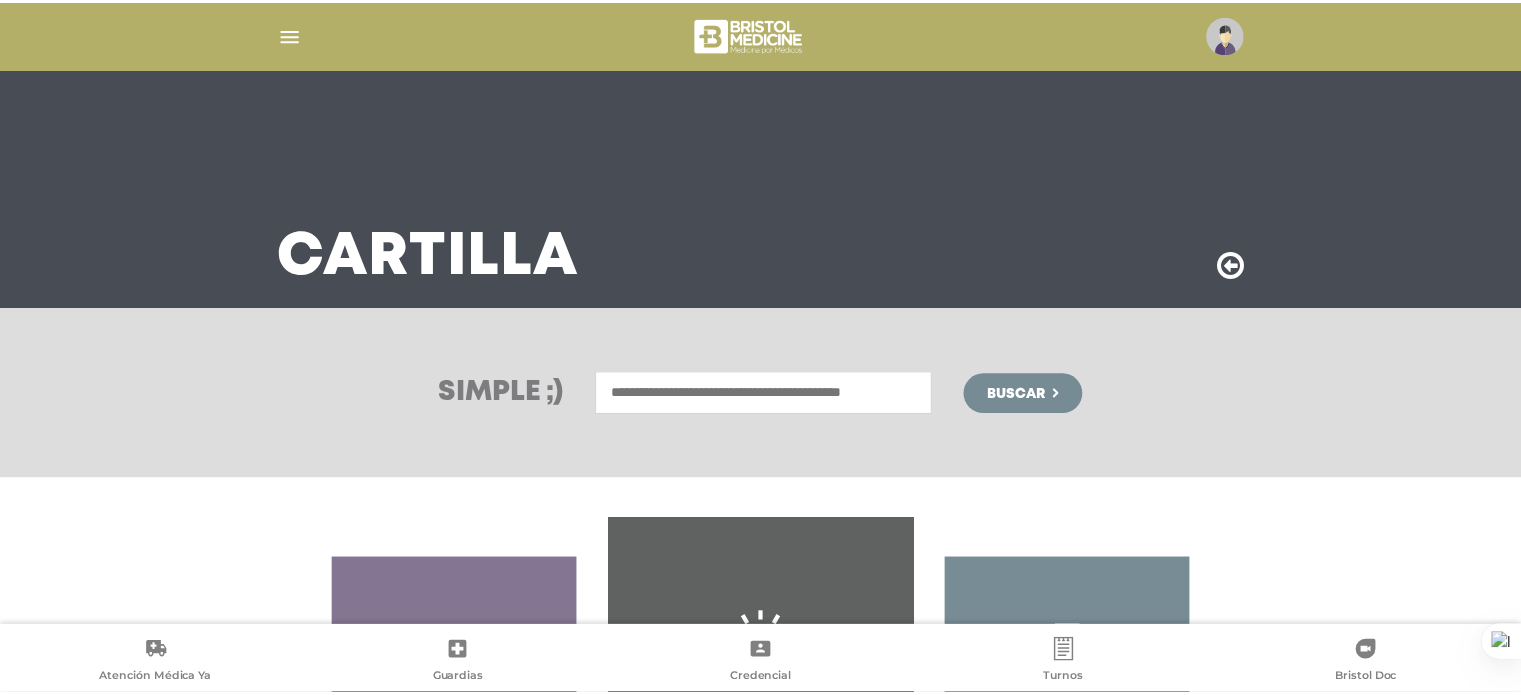 scroll, scrollTop: 0, scrollLeft: 0, axis: both 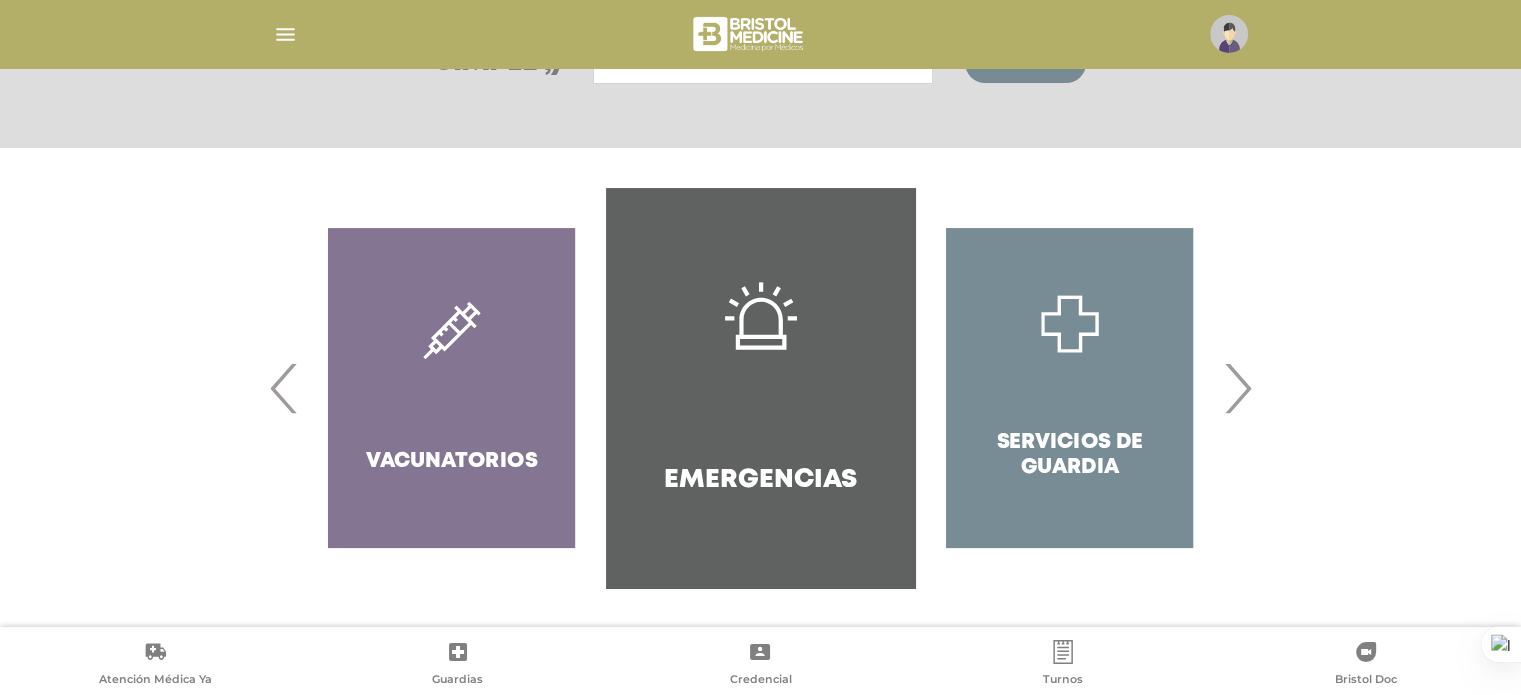 click on "Servicios de Guardia" at bounding box center [1069, 388] 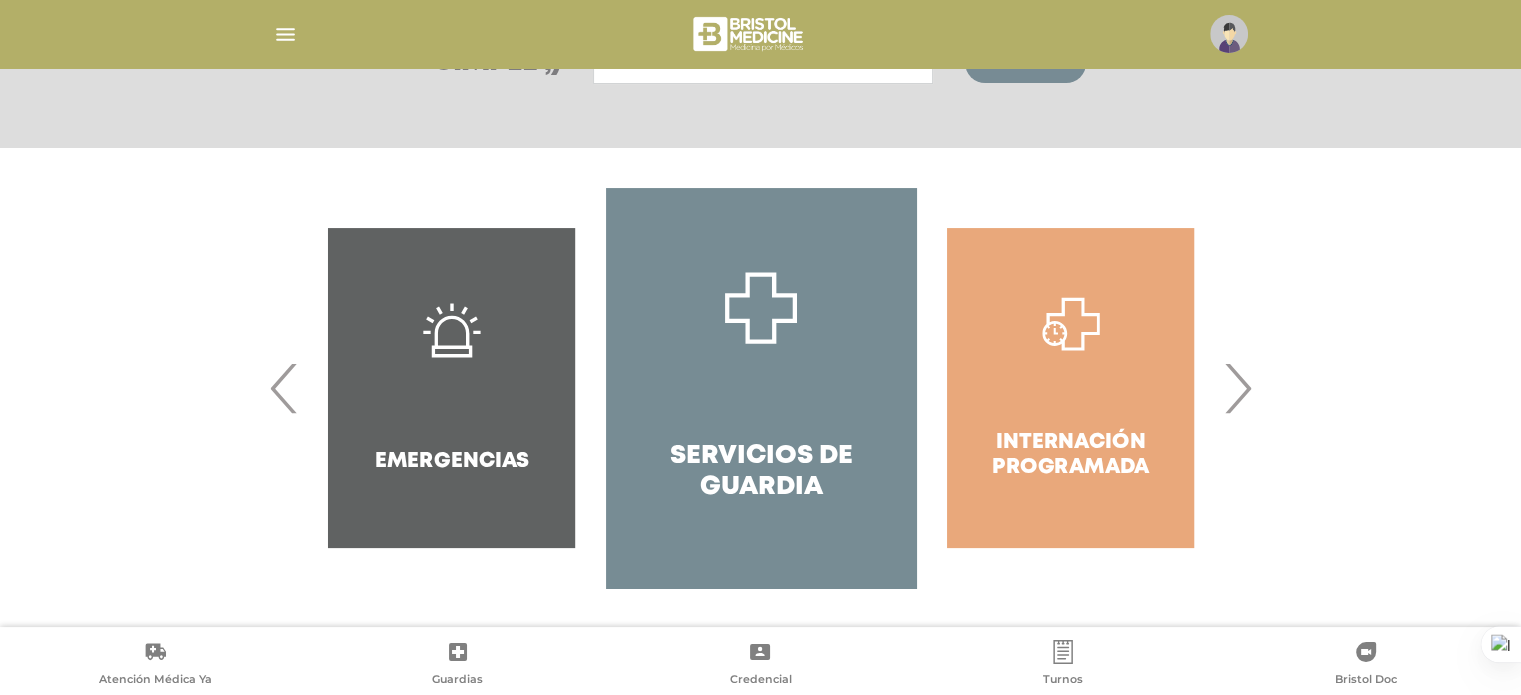 click on "›" at bounding box center (1237, 388) 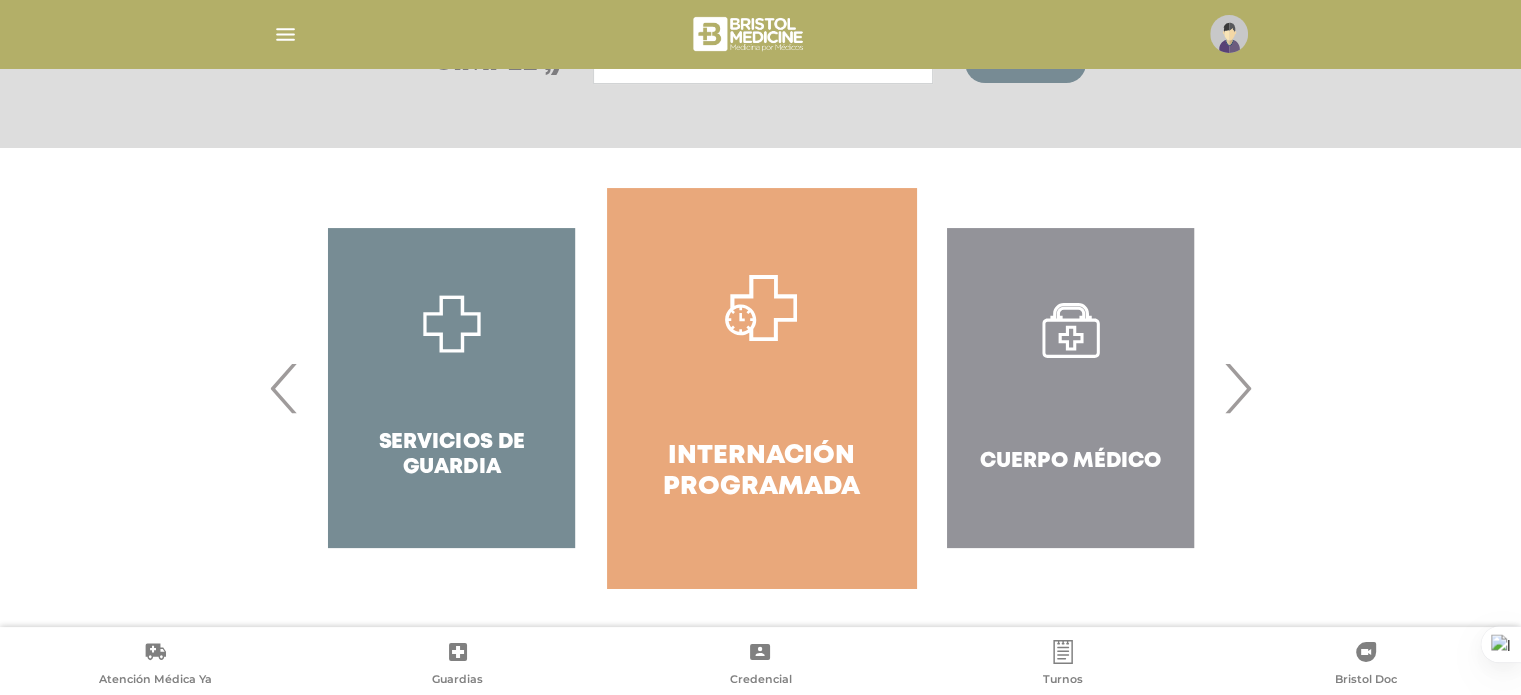 click on "›" at bounding box center (1237, 388) 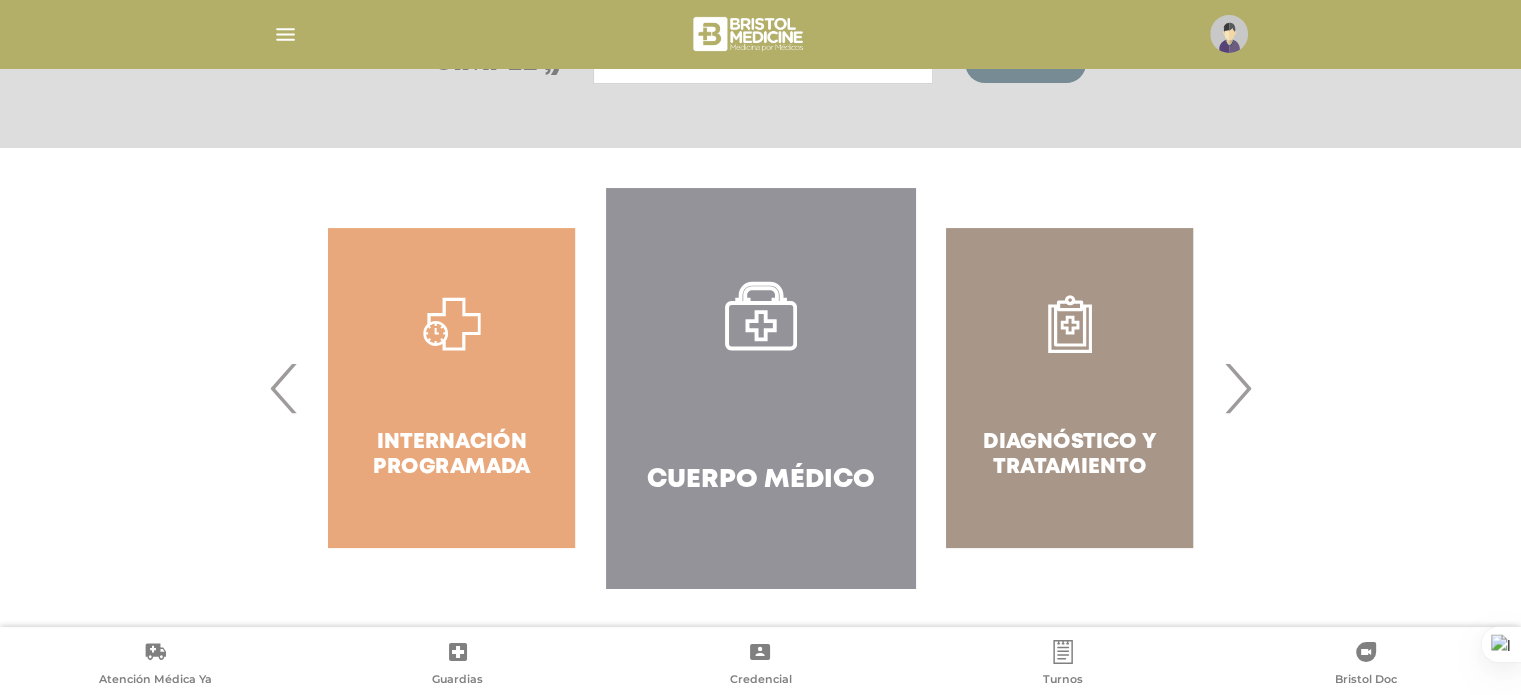 click on "›" at bounding box center [1237, 388] 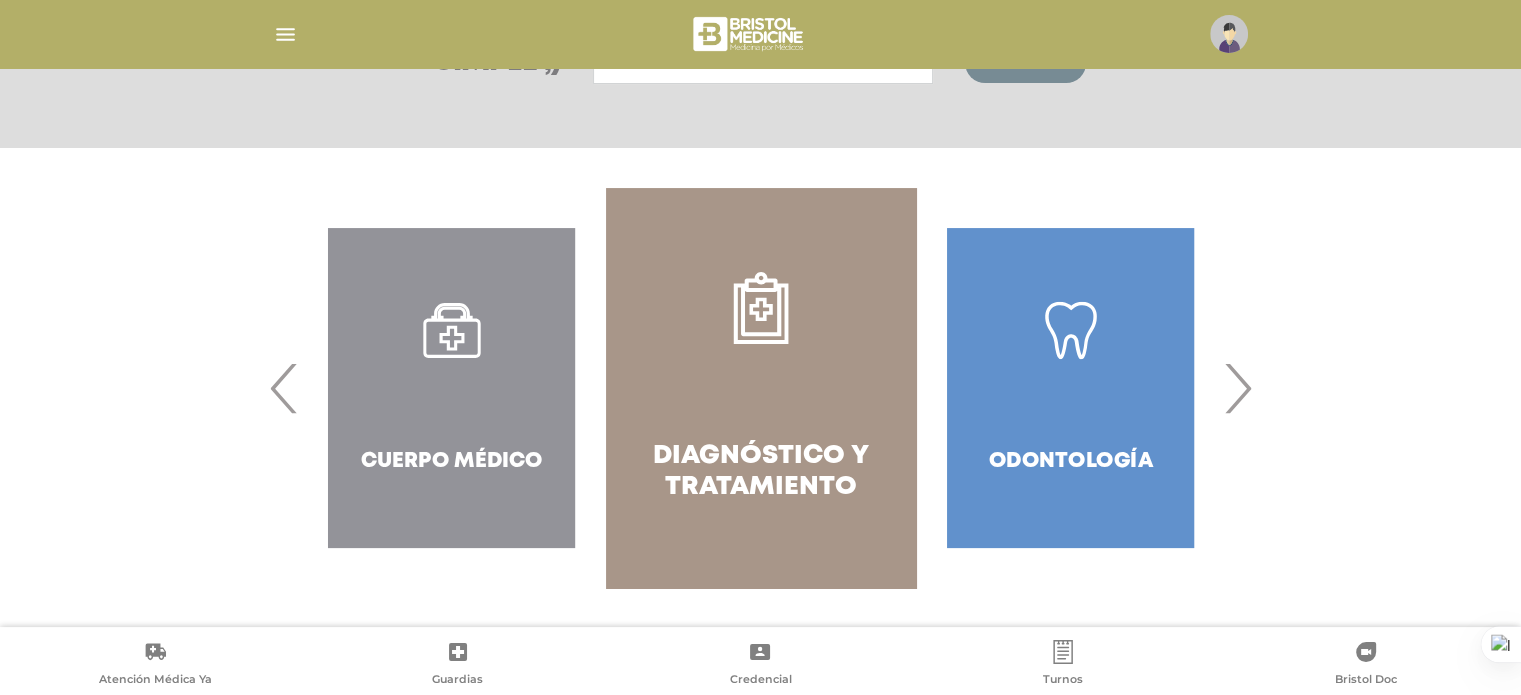 click on "›" at bounding box center (1237, 388) 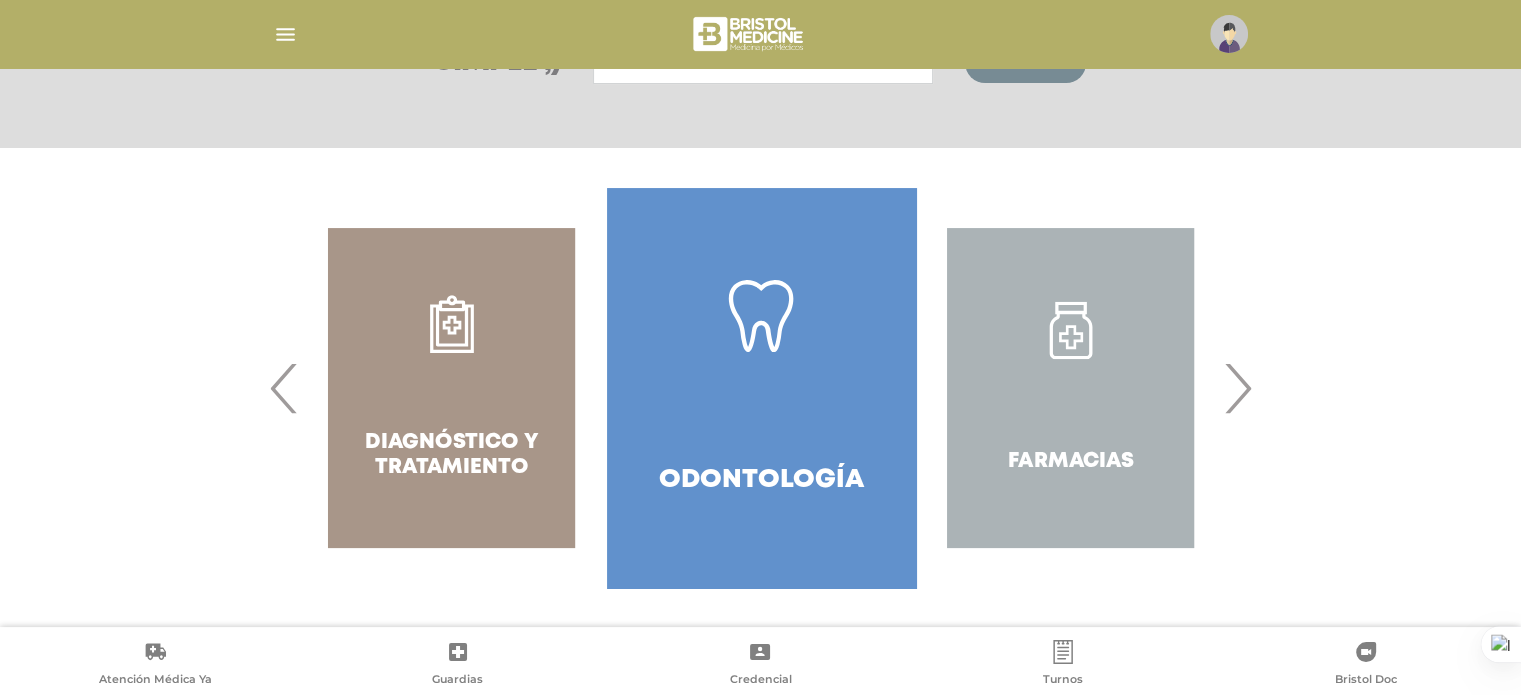 click on "›" at bounding box center [1237, 388] 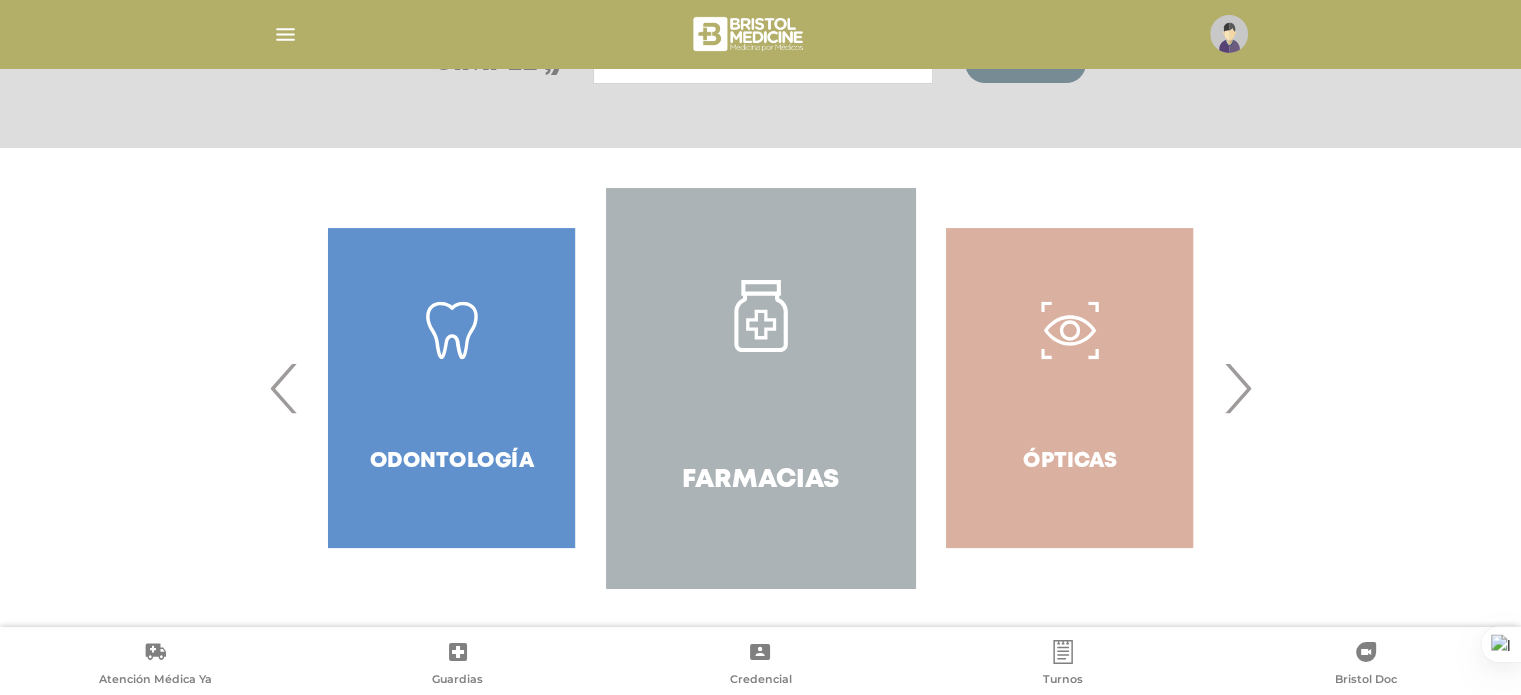 click on "›" at bounding box center (1237, 388) 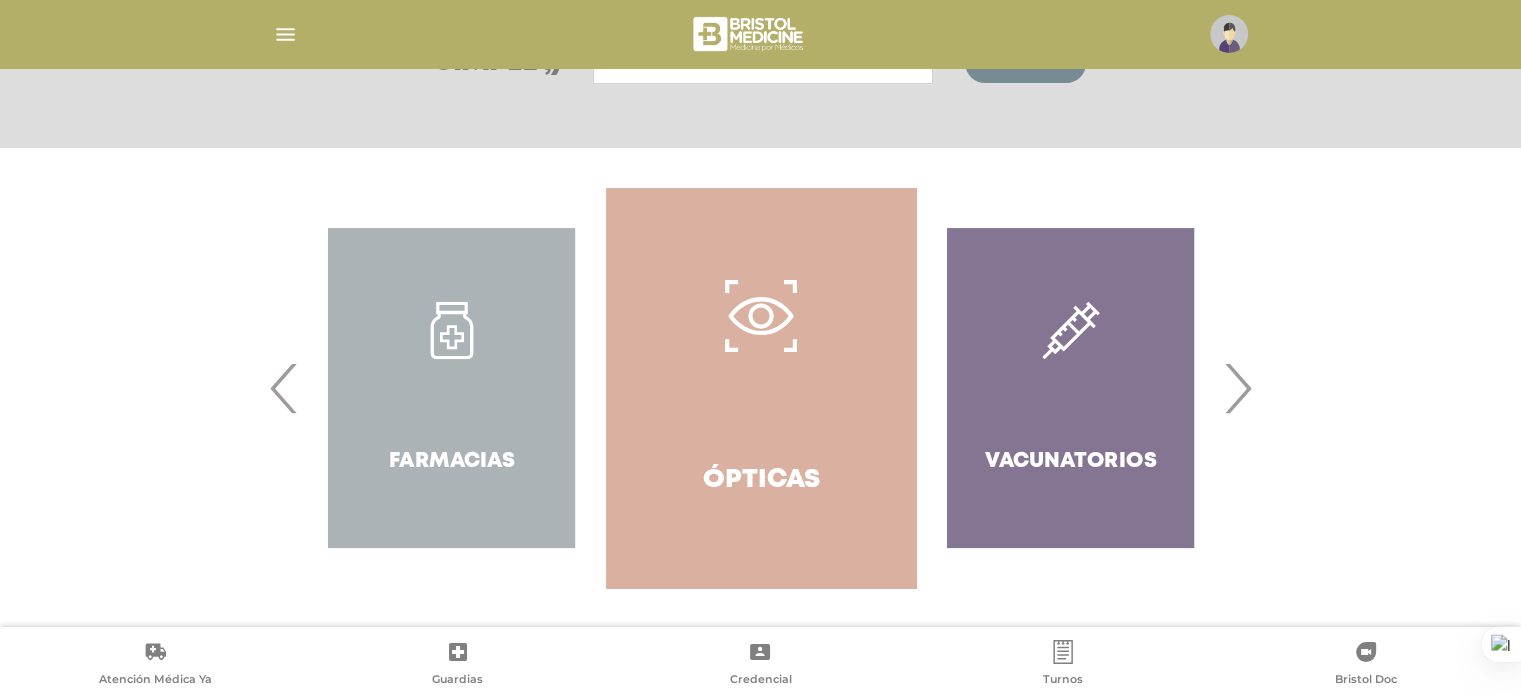 click on "›" at bounding box center (1237, 388) 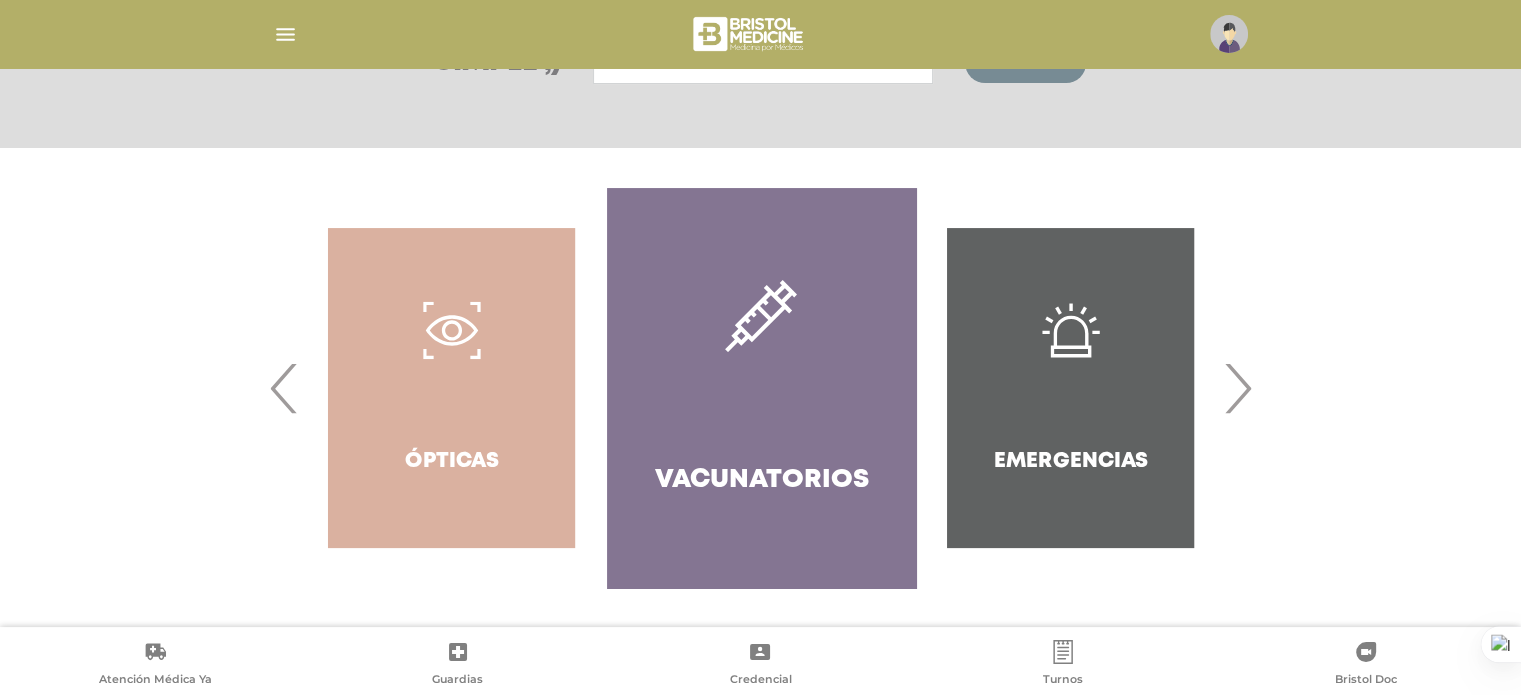 click on "›" at bounding box center (1237, 388) 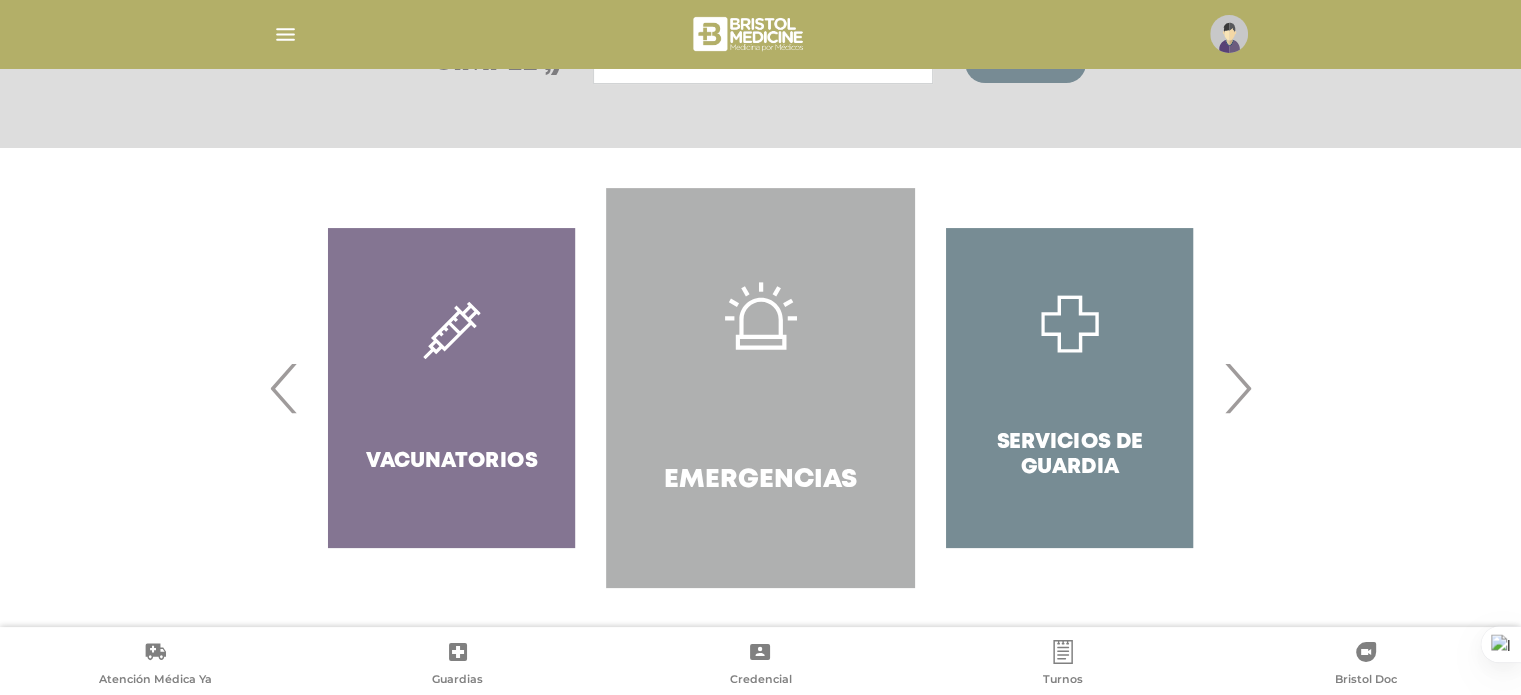 click on "Emergencias" at bounding box center [760, 388] 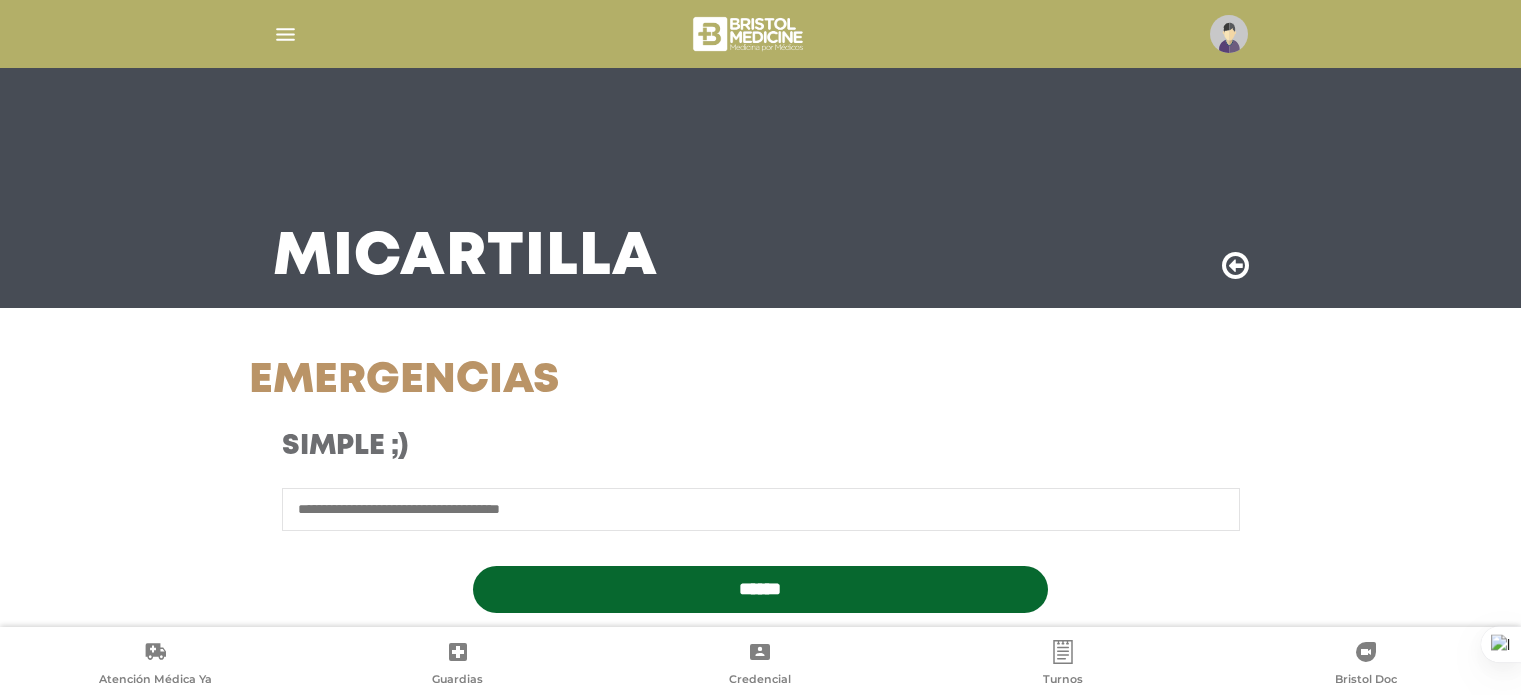 scroll, scrollTop: 0, scrollLeft: 0, axis: both 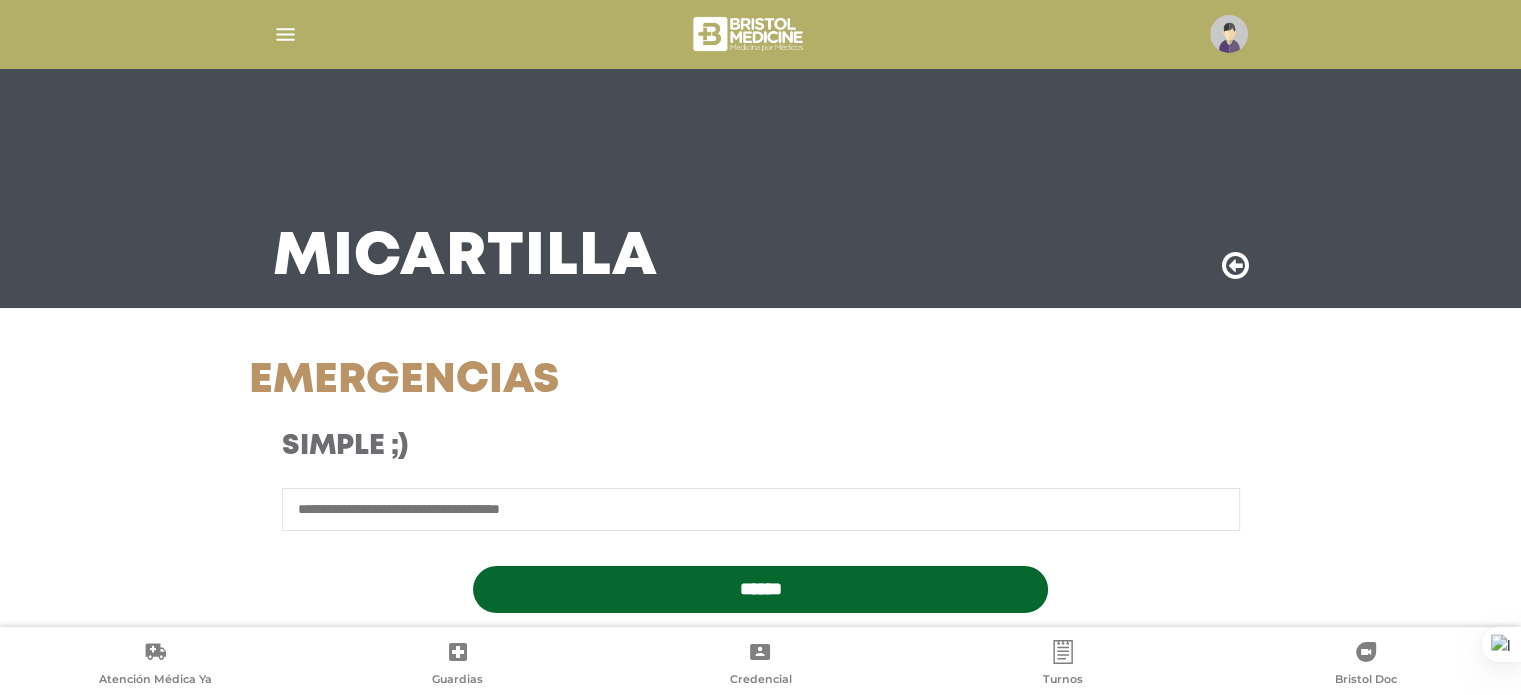 click on "Bristol Touch  -  Desktop Mobile
inicio
Mi perfil
datos personales" at bounding box center [760, 347] 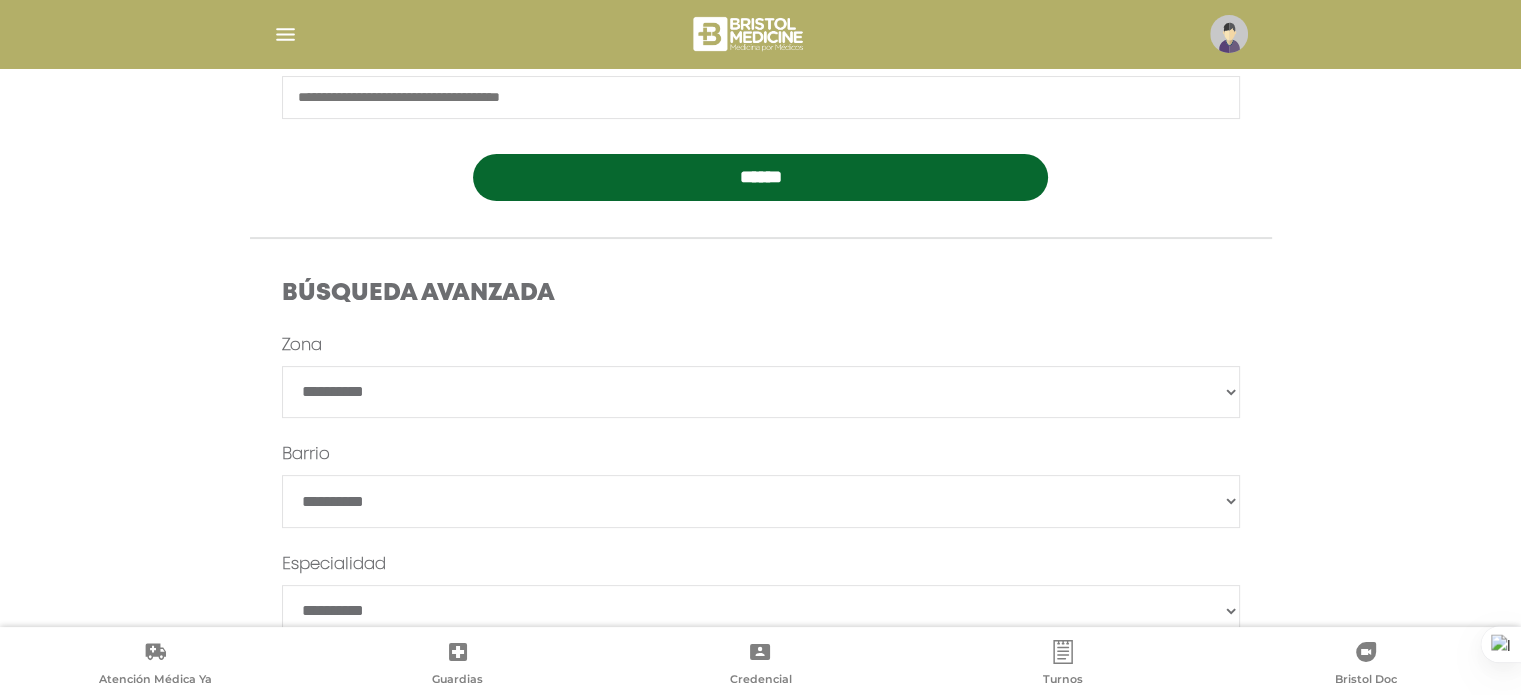 scroll, scrollTop: 554, scrollLeft: 0, axis: vertical 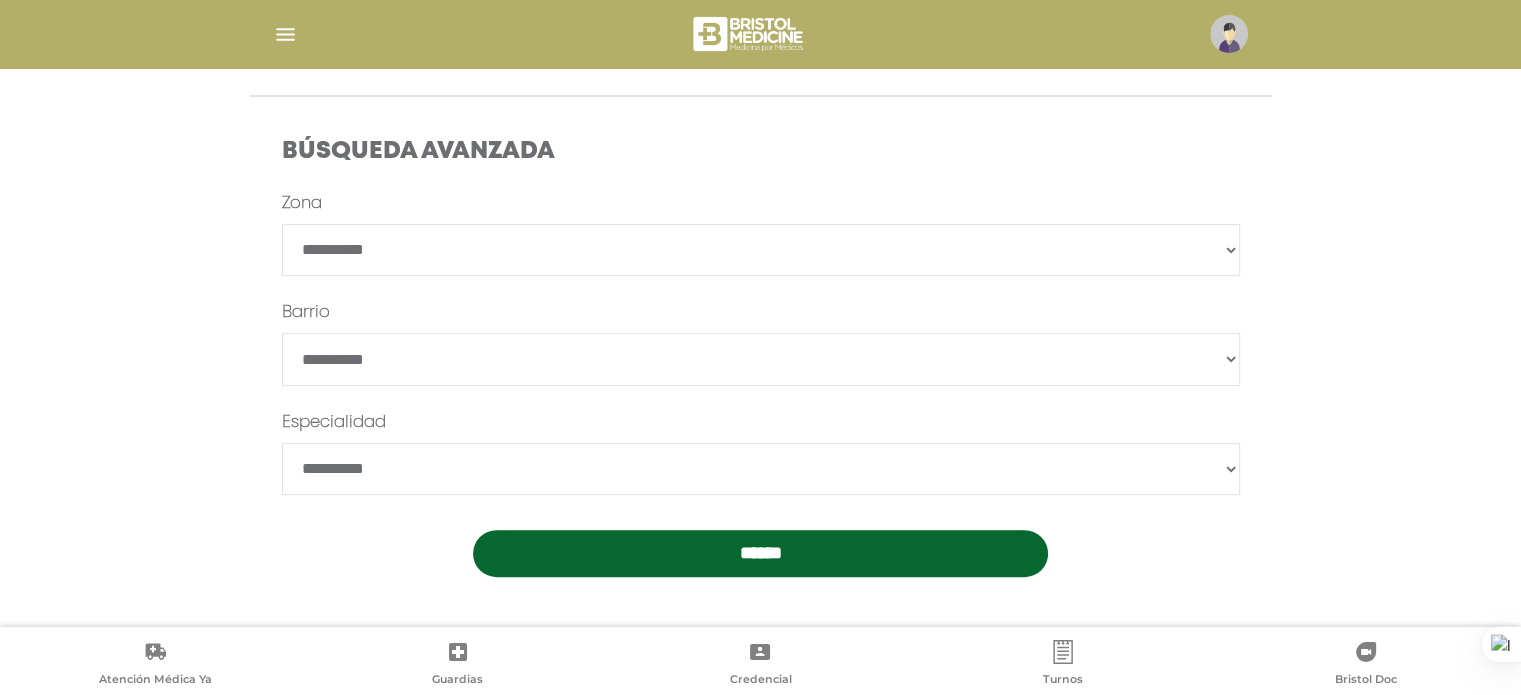 click on "**********" at bounding box center (761, 250) 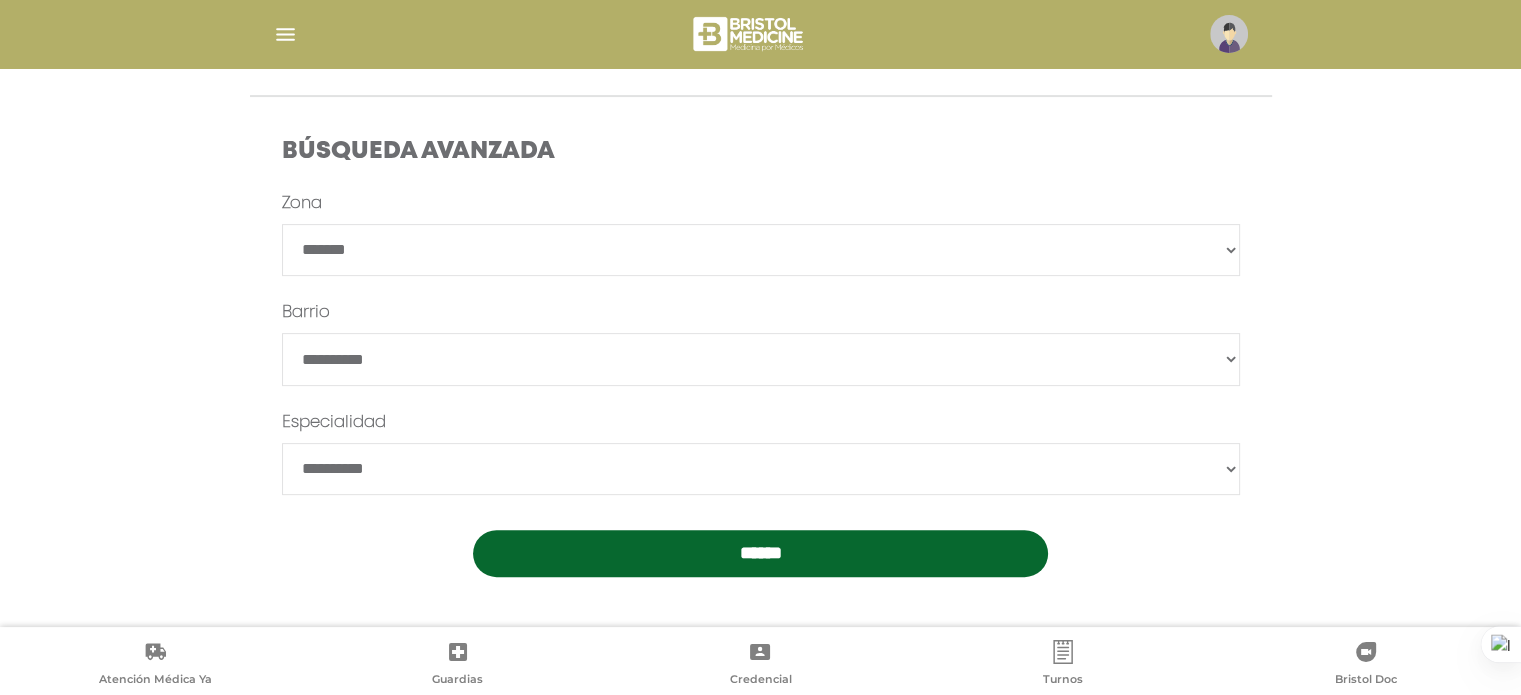 click on "**********" at bounding box center (761, 250) 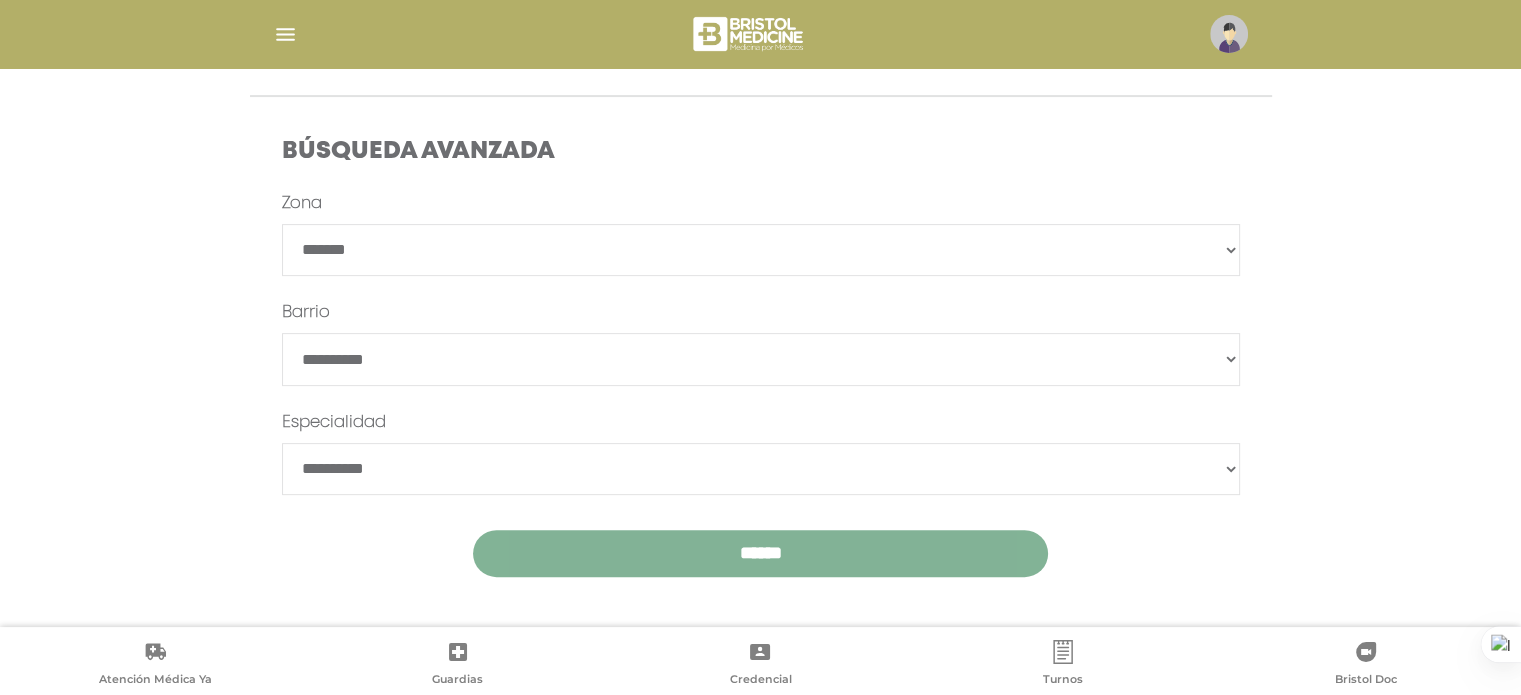 click on "******" at bounding box center [760, 553] 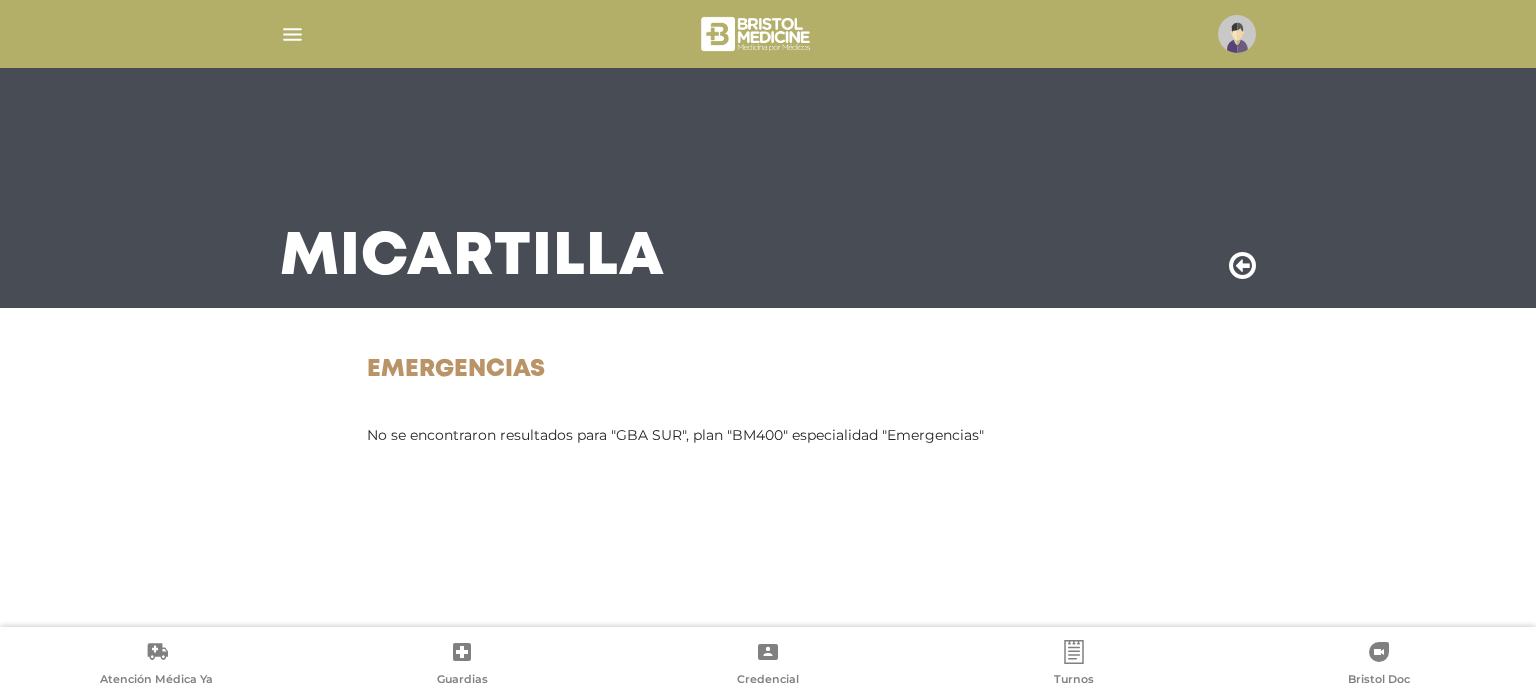 scroll, scrollTop: 0, scrollLeft: 0, axis: both 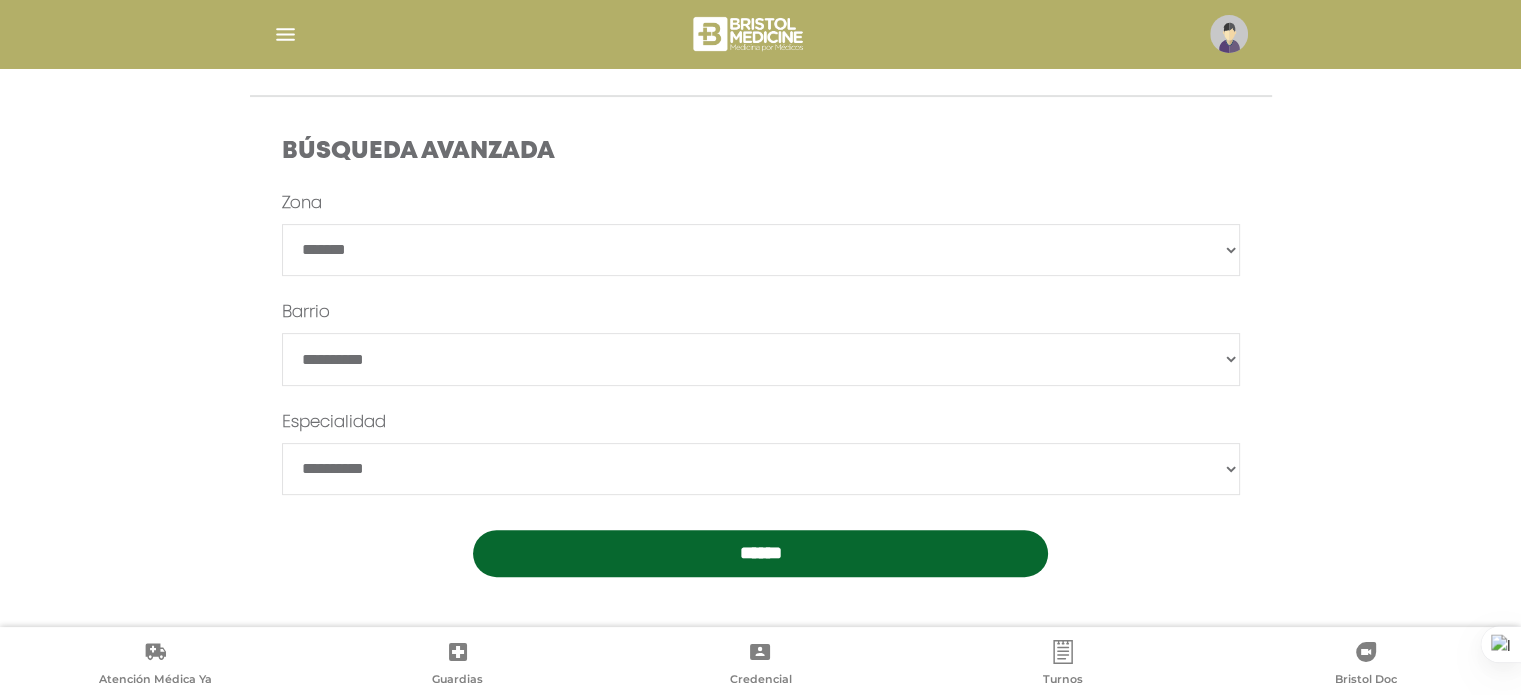 click on "**********" at bounding box center (761, 250) 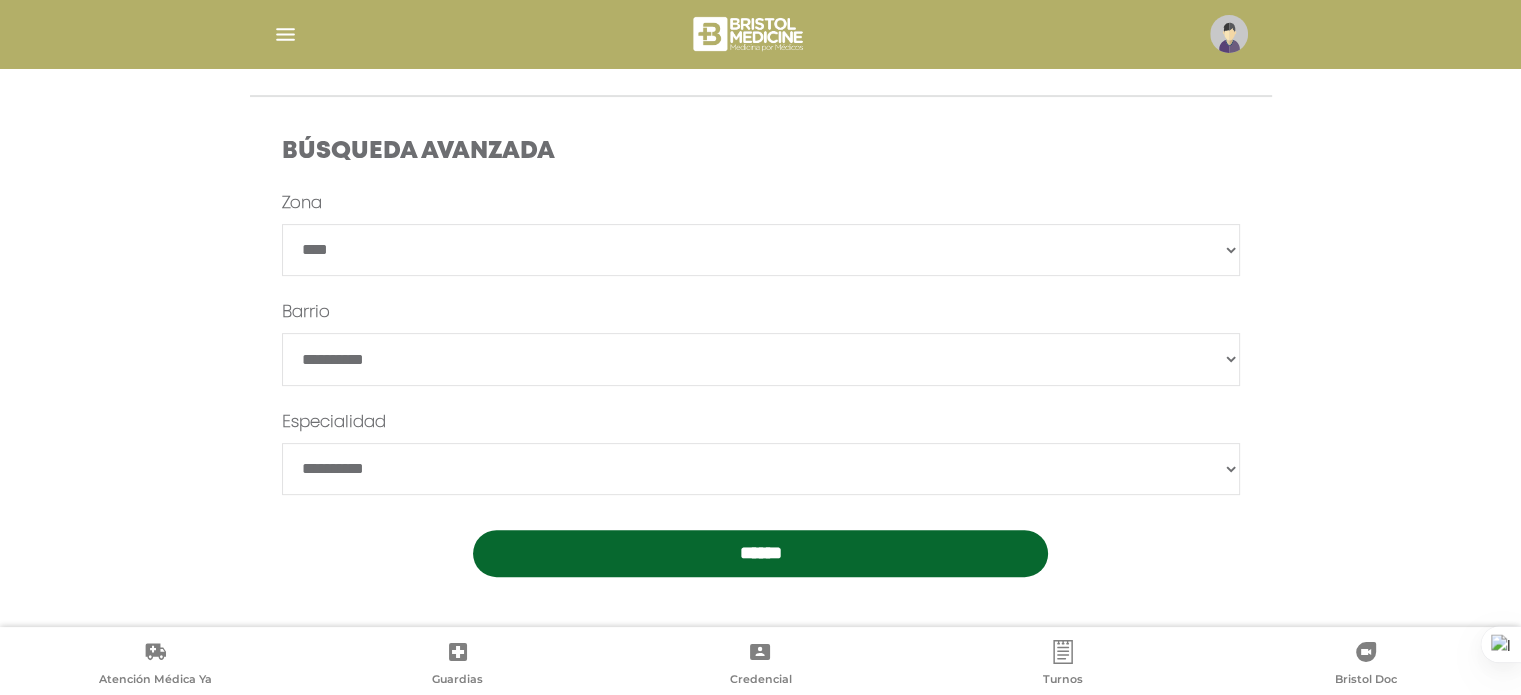 click on "**********" at bounding box center (761, 250) 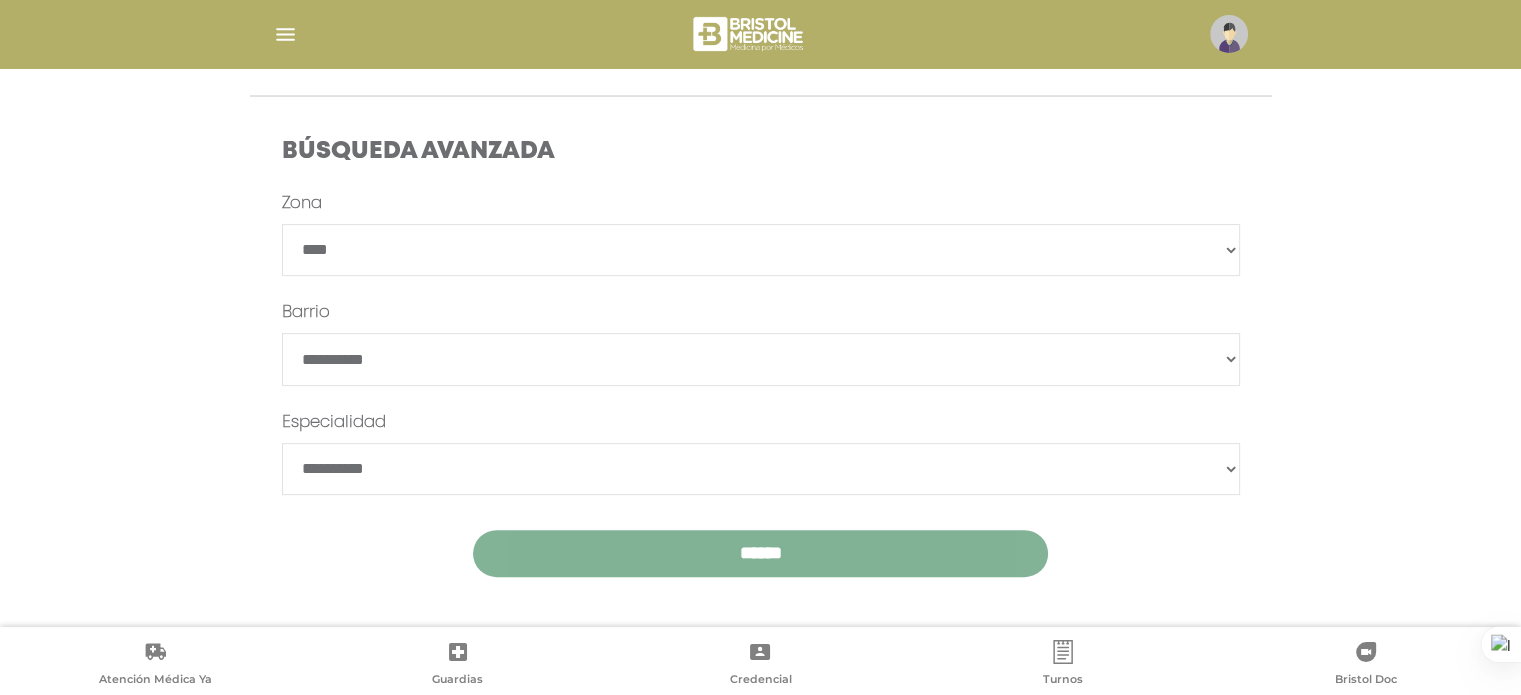 click on "******" at bounding box center (760, 553) 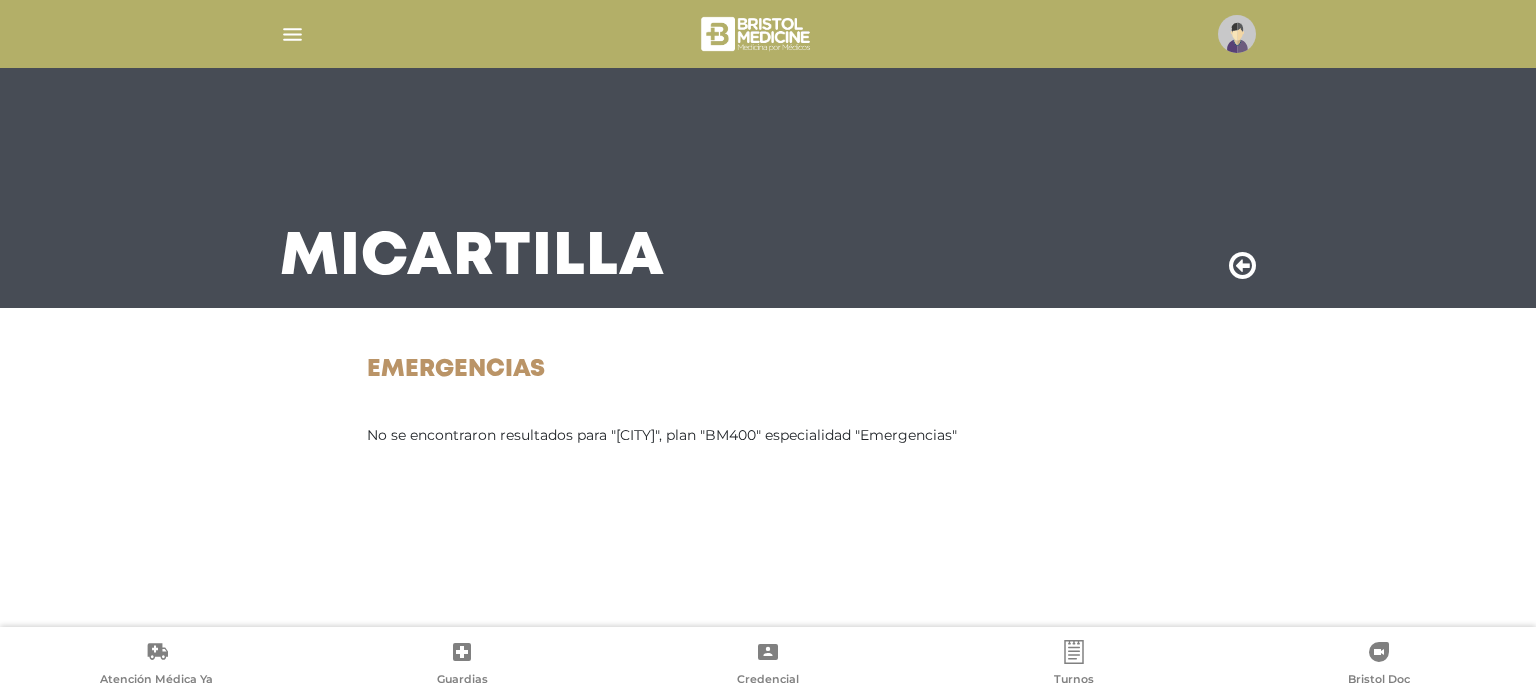 scroll, scrollTop: 0, scrollLeft: 0, axis: both 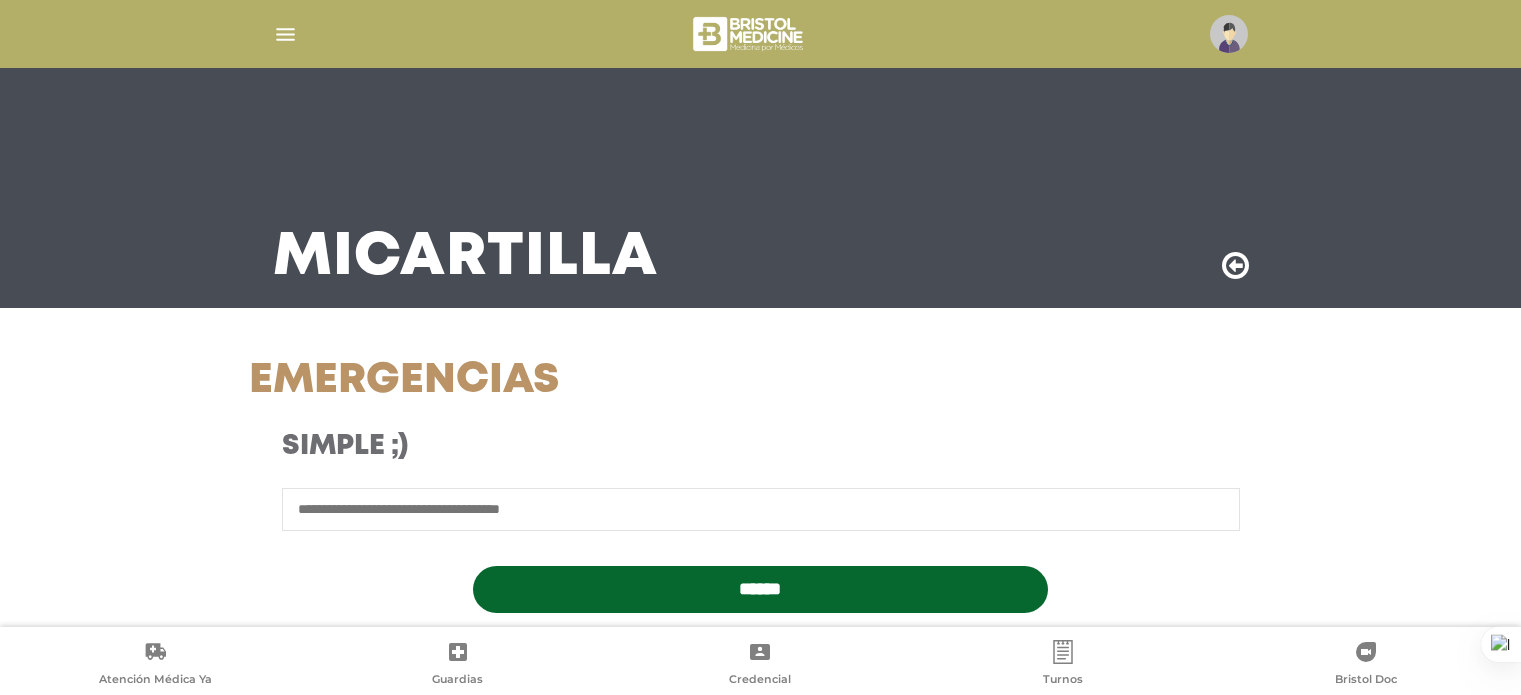 select on "****" 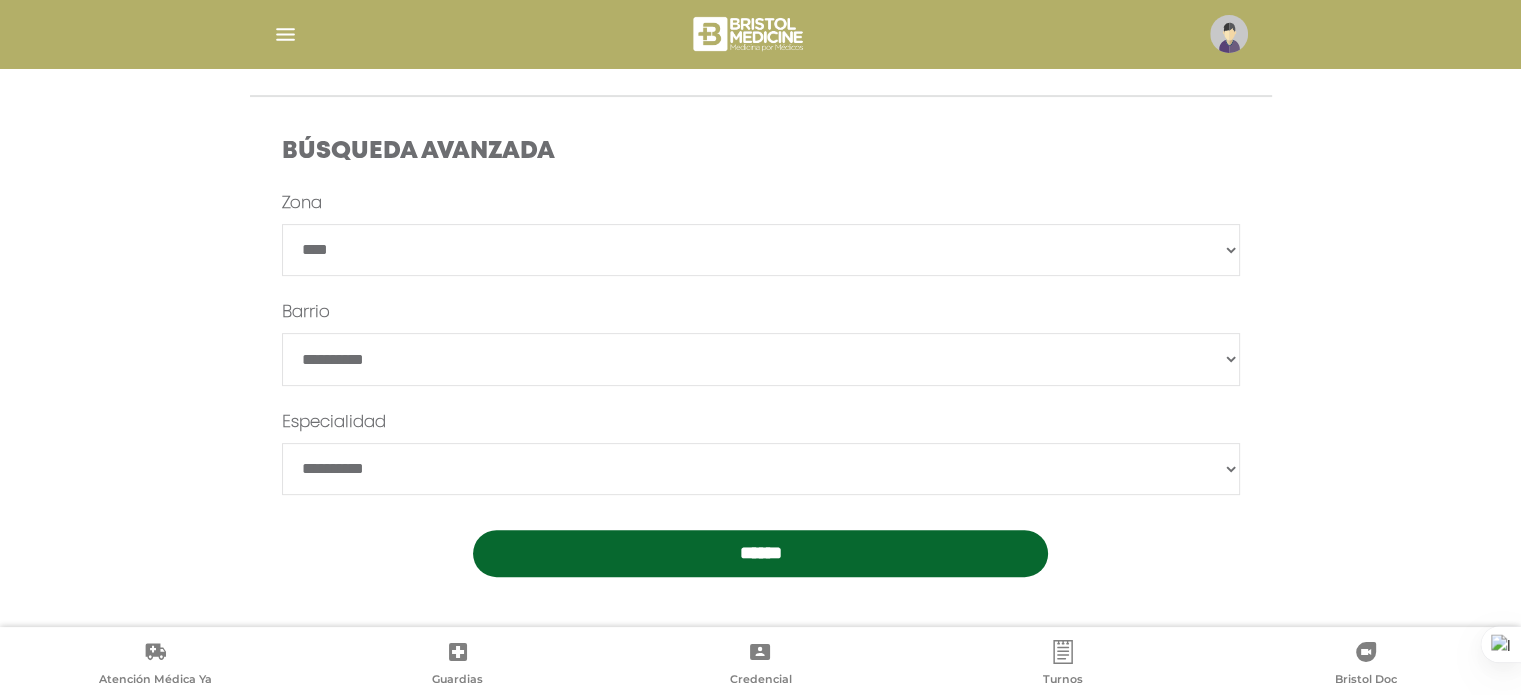 click on "**********" at bounding box center [761, 359] 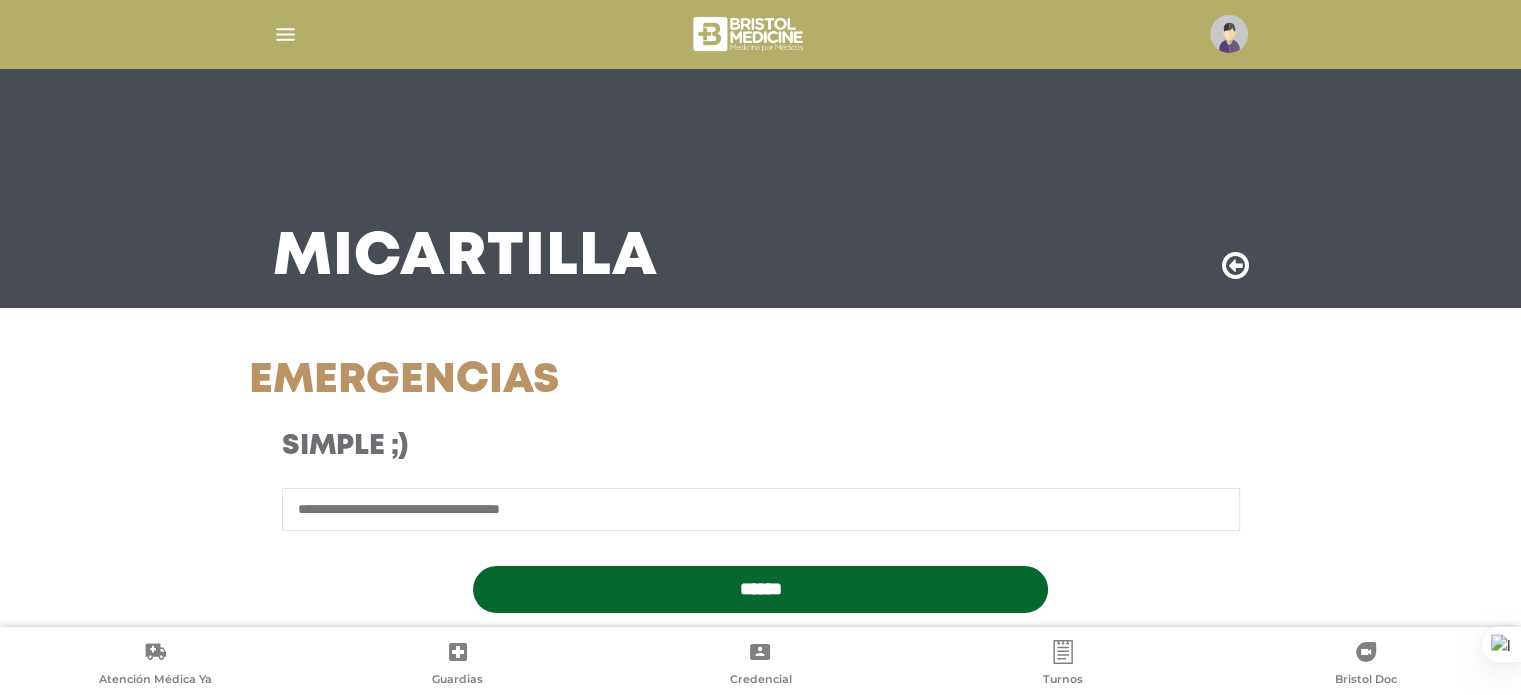 scroll, scrollTop: 554, scrollLeft: 0, axis: vertical 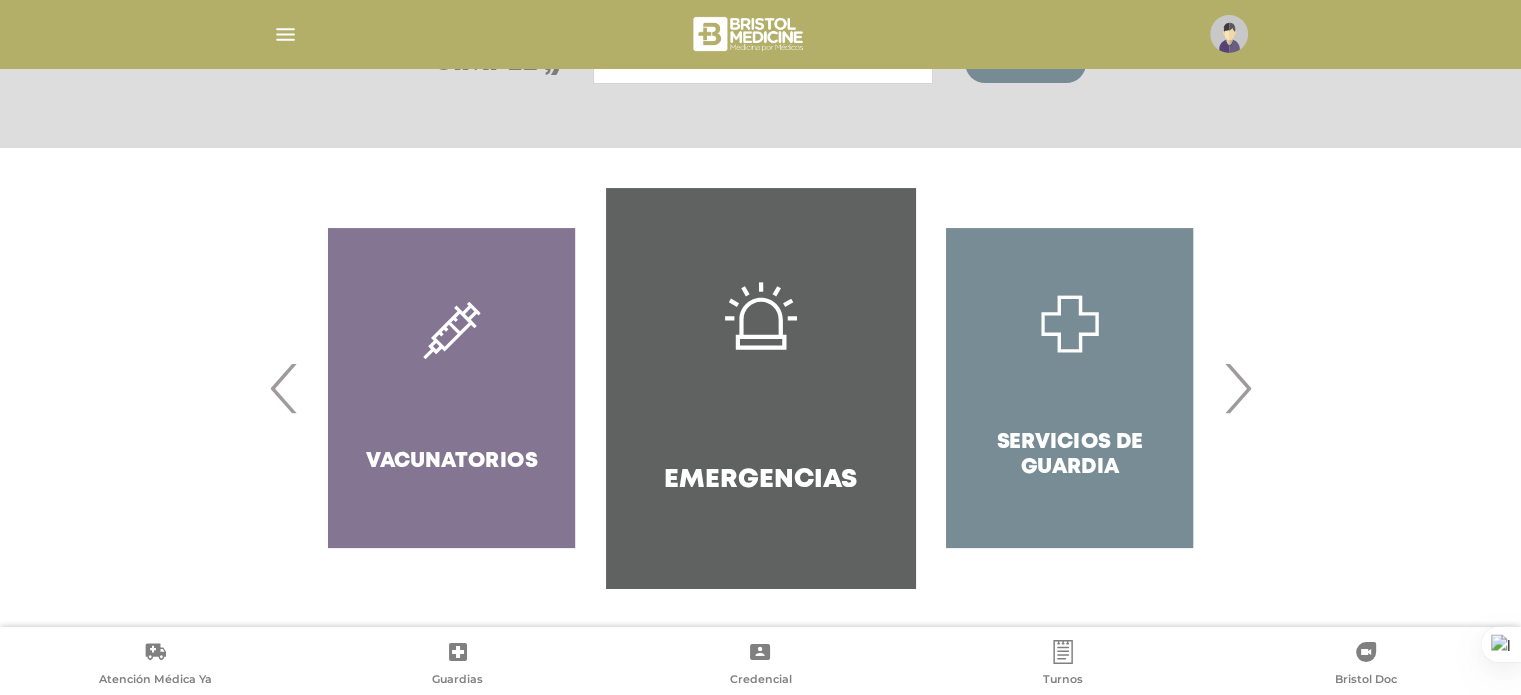 click on "›" at bounding box center (1237, 388) 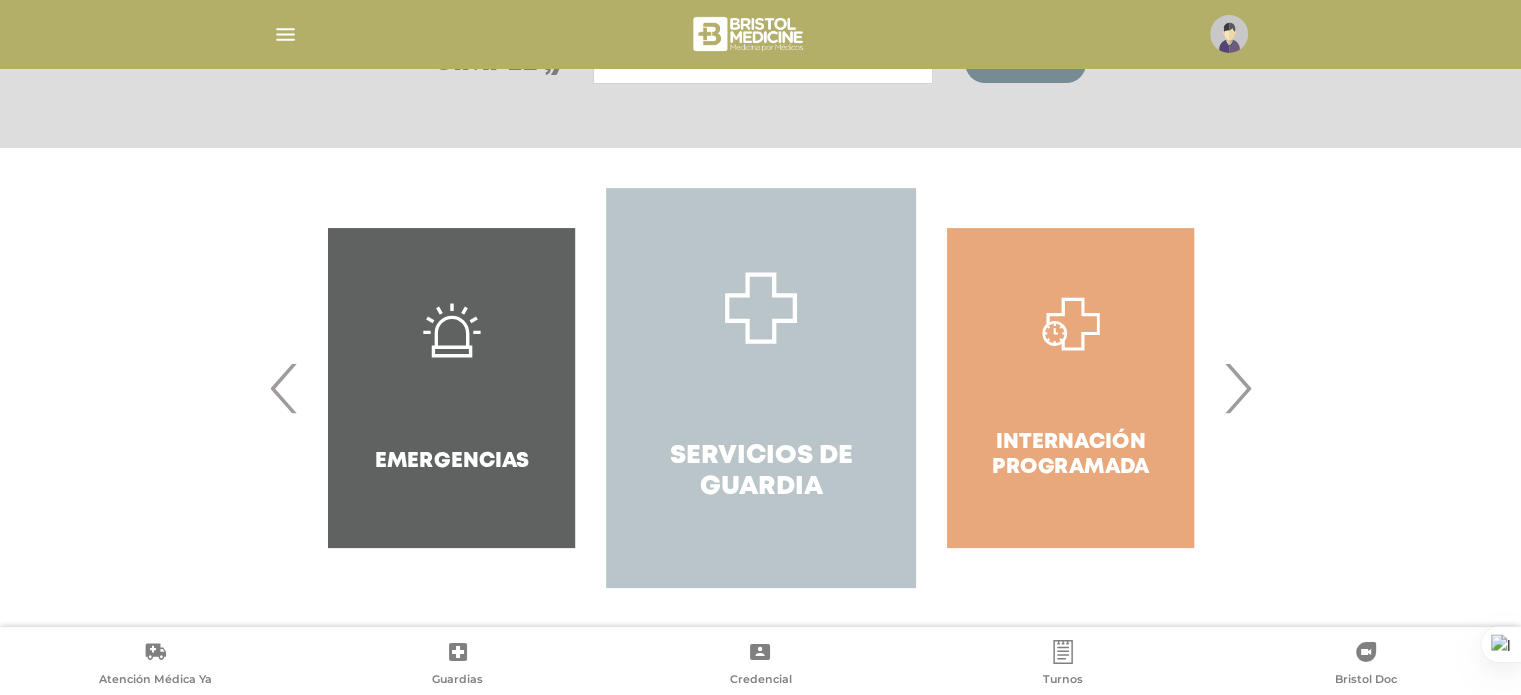 click on "Servicios de Guardia" at bounding box center (760, 472) 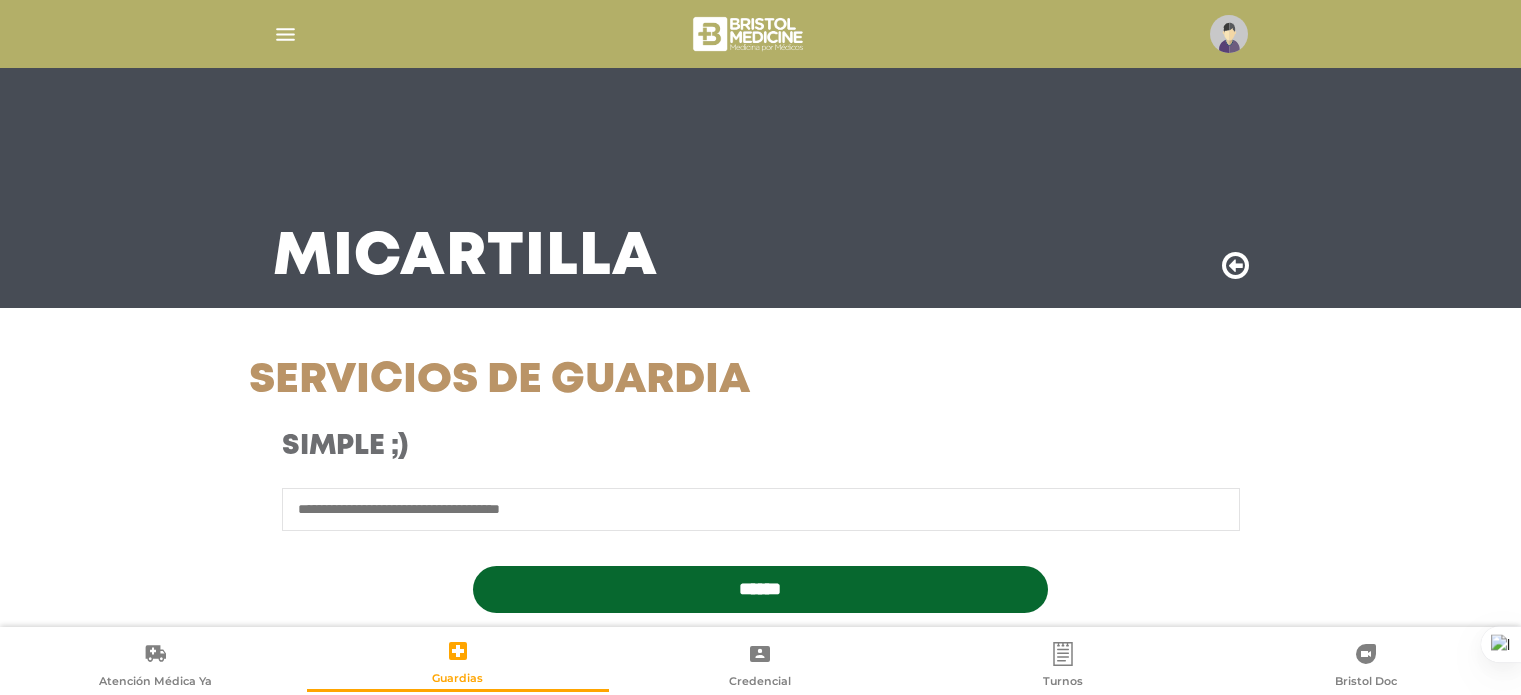 scroll, scrollTop: 0, scrollLeft: 0, axis: both 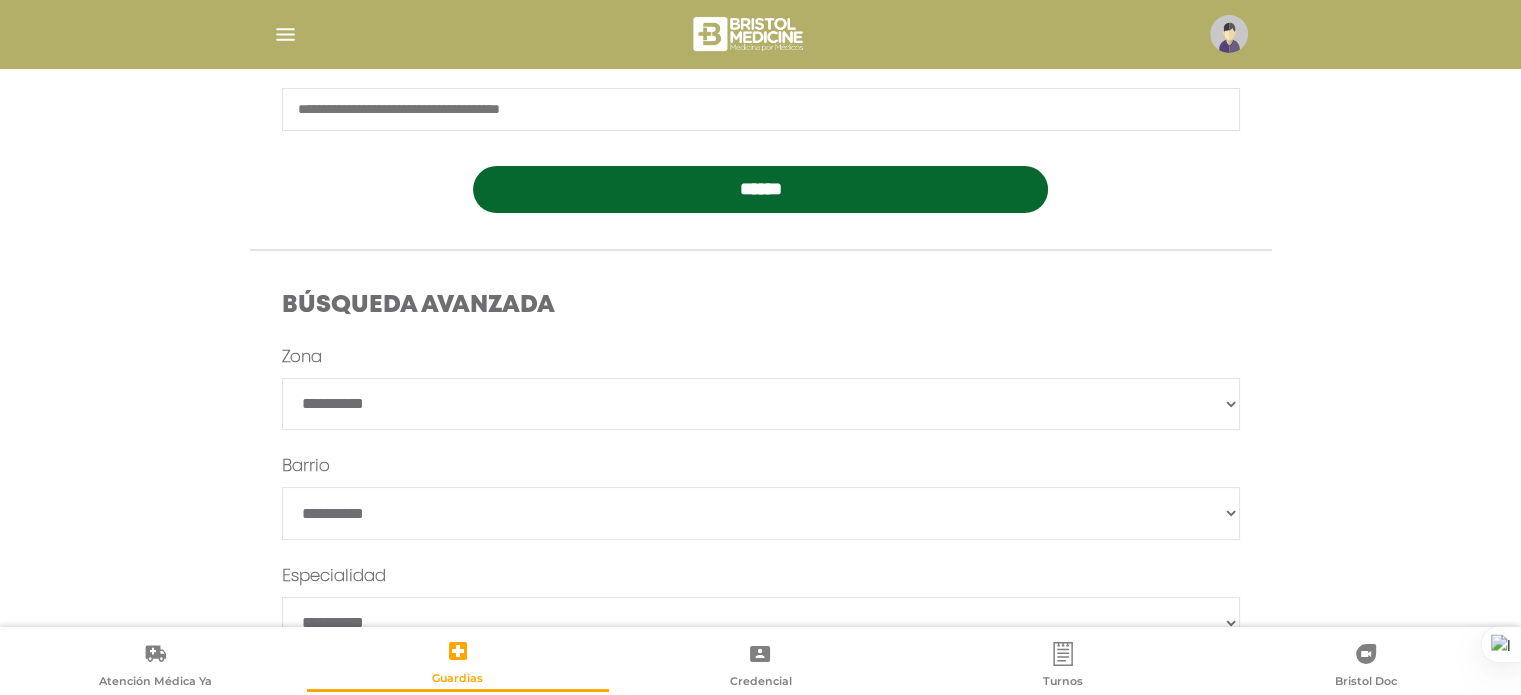 click on "**********" at bounding box center [761, 404] 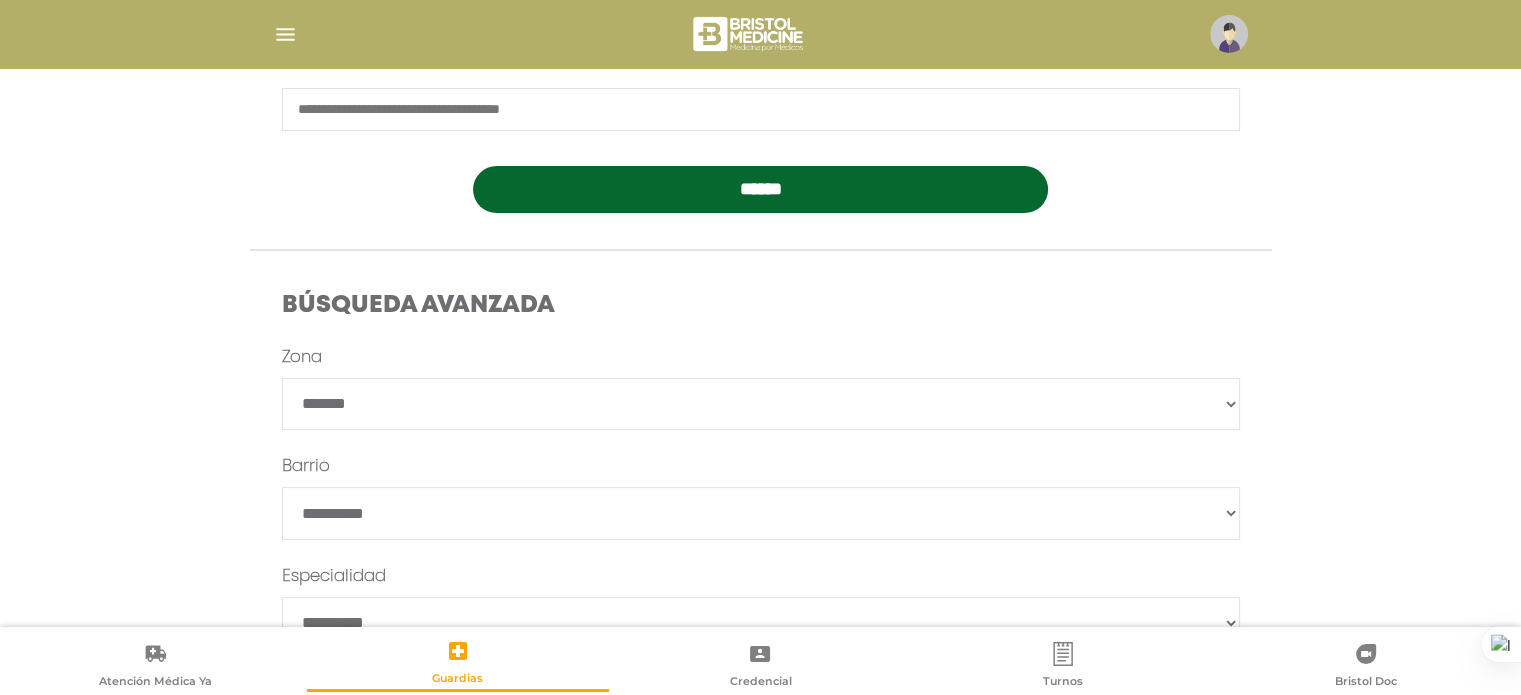 click on "**********" at bounding box center [761, 404] 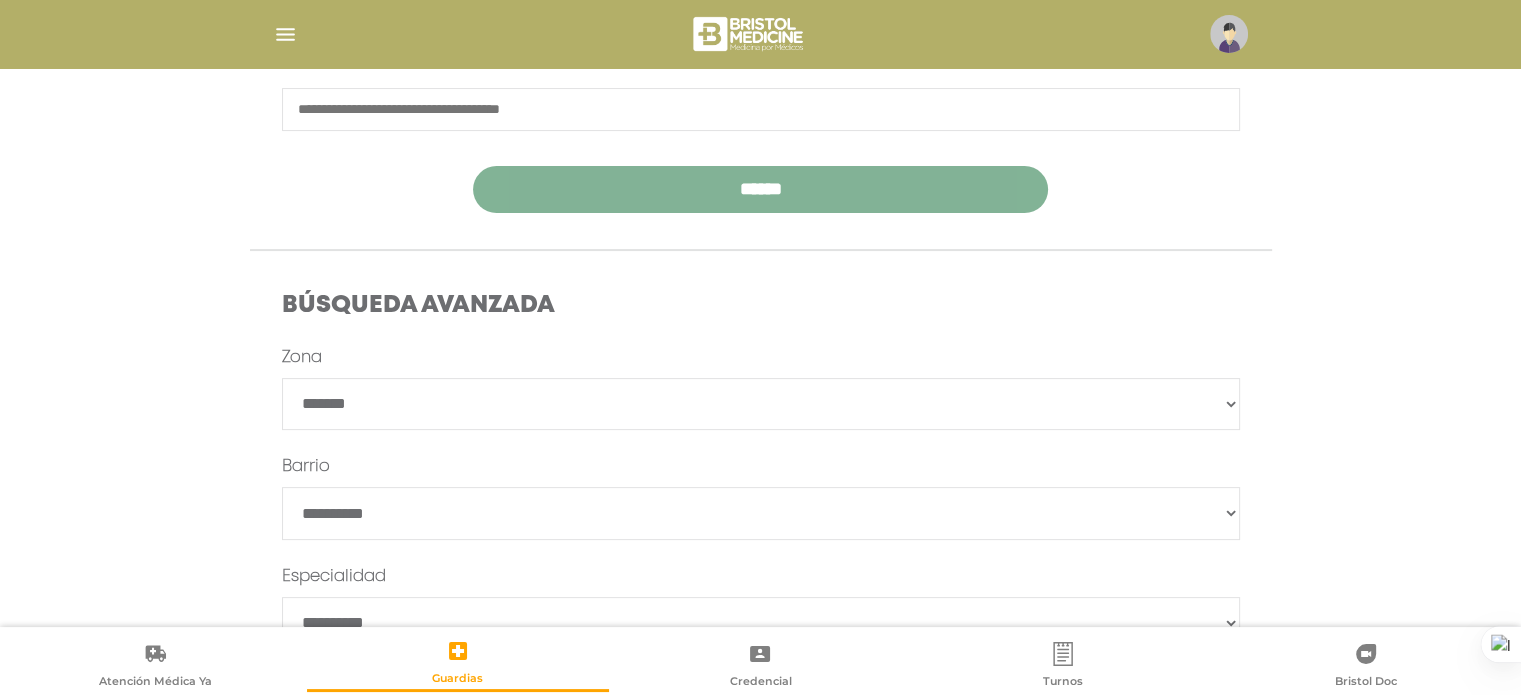 click on "******" at bounding box center (760, 189) 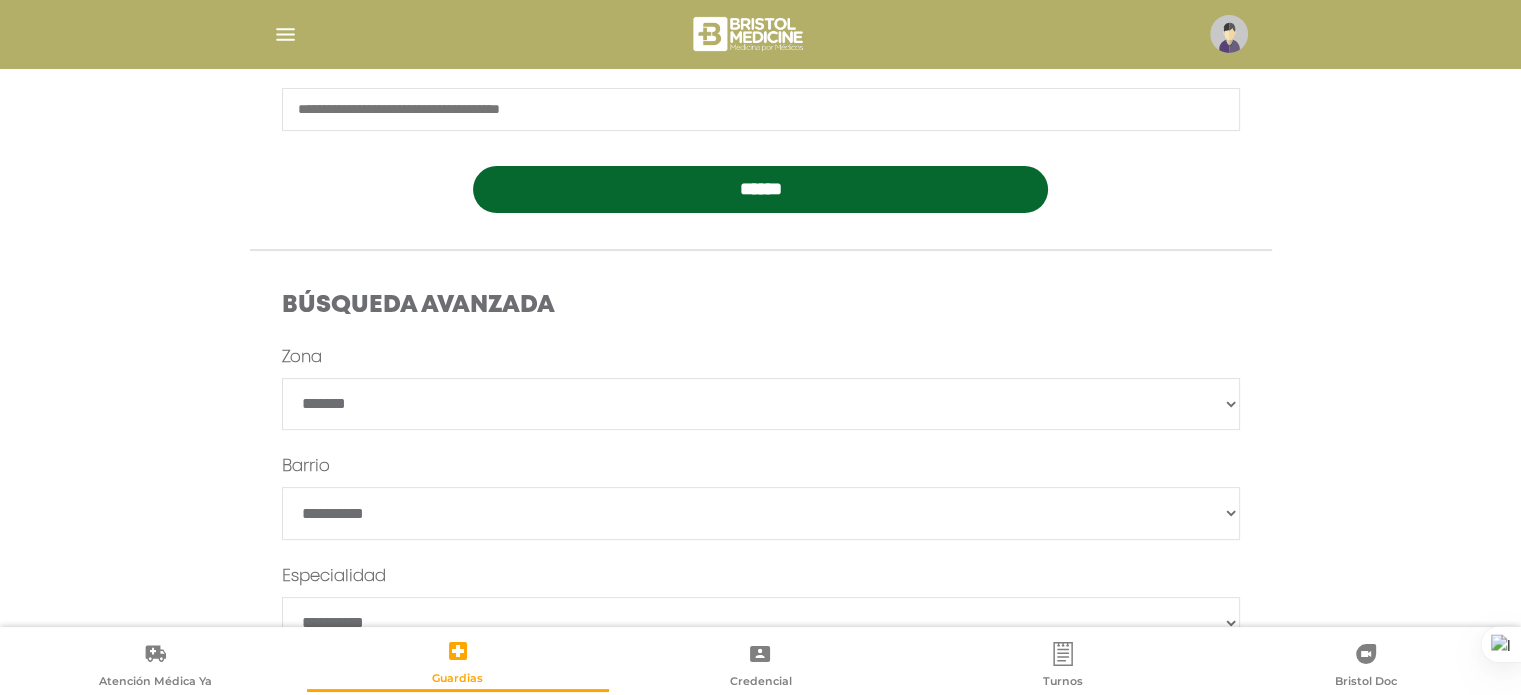 click at bounding box center (761, 109) 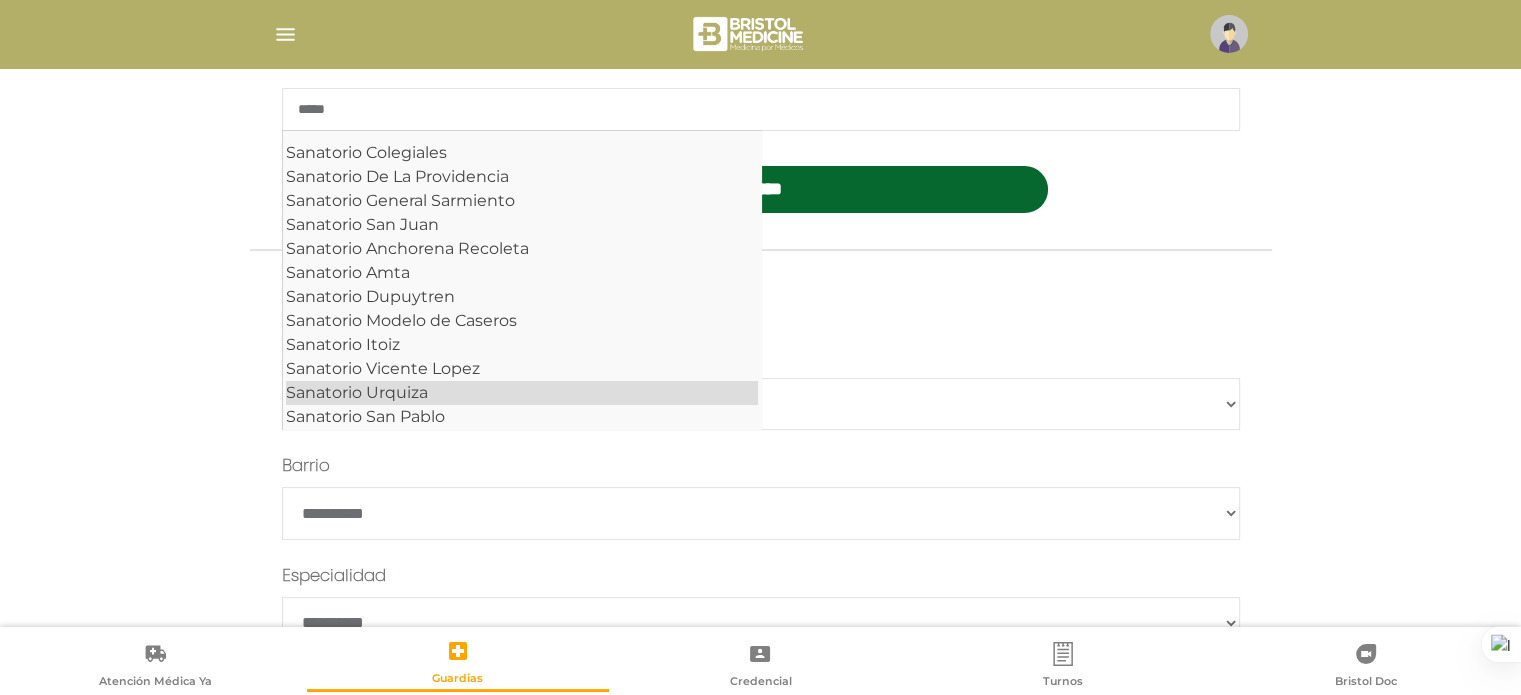 scroll, scrollTop: 9, scrollLeft: 0, axis: vertical 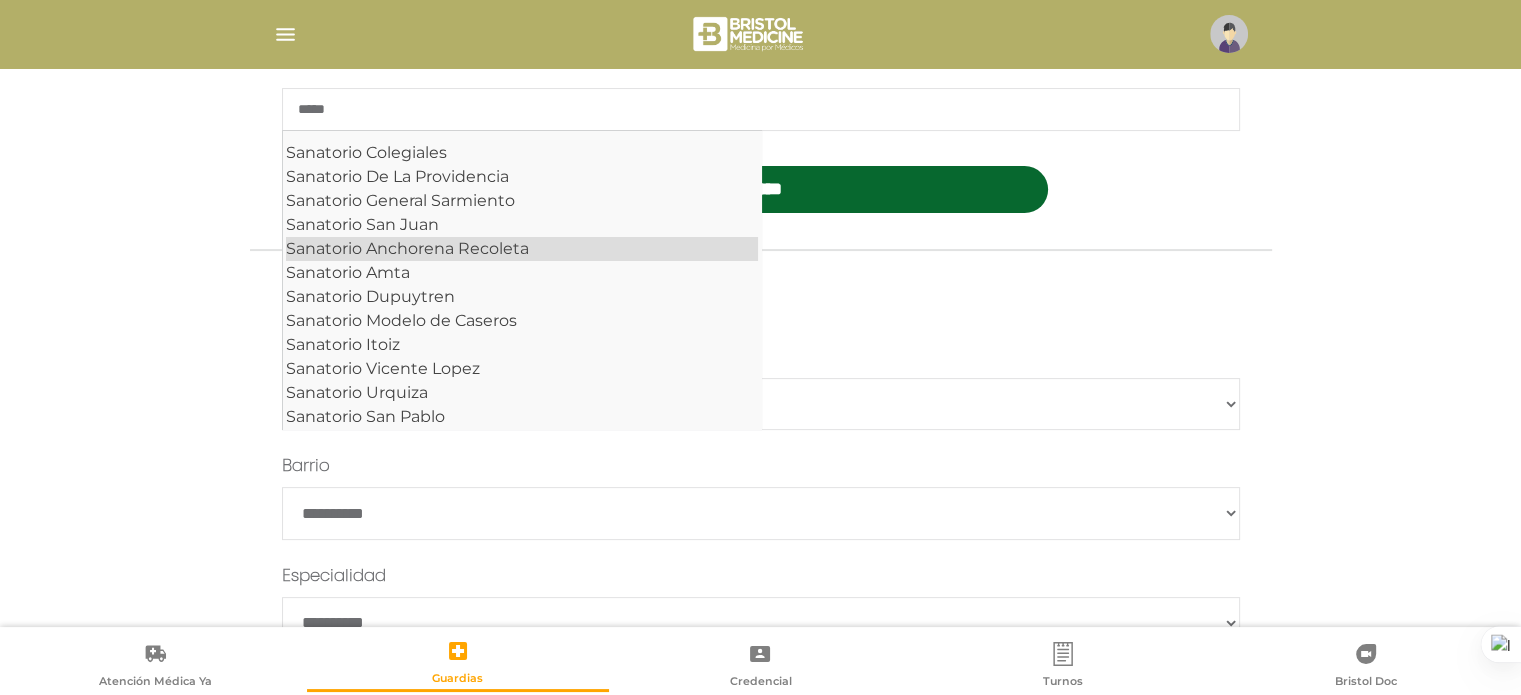 click on "Sanatorio Anchorena Recoleta" at bounding box center [522, 249] 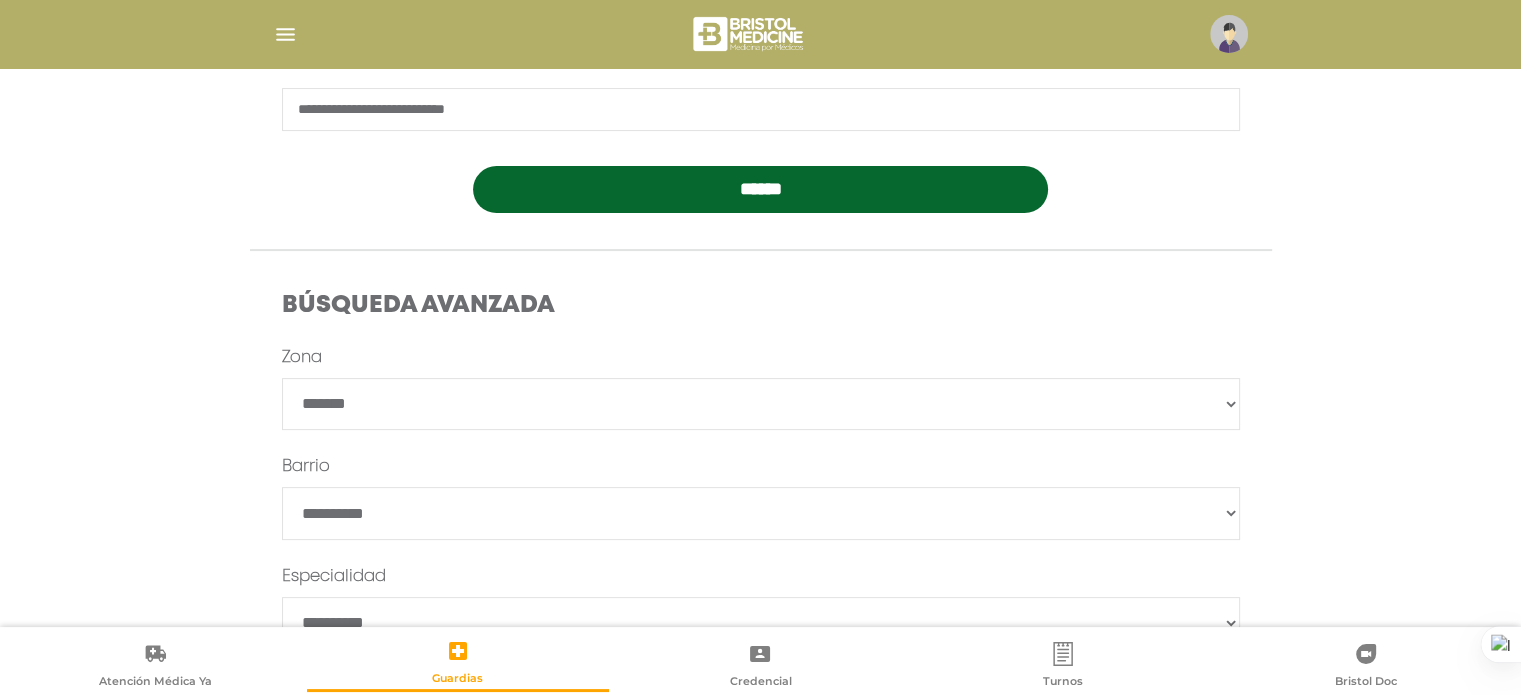 type on "**********" 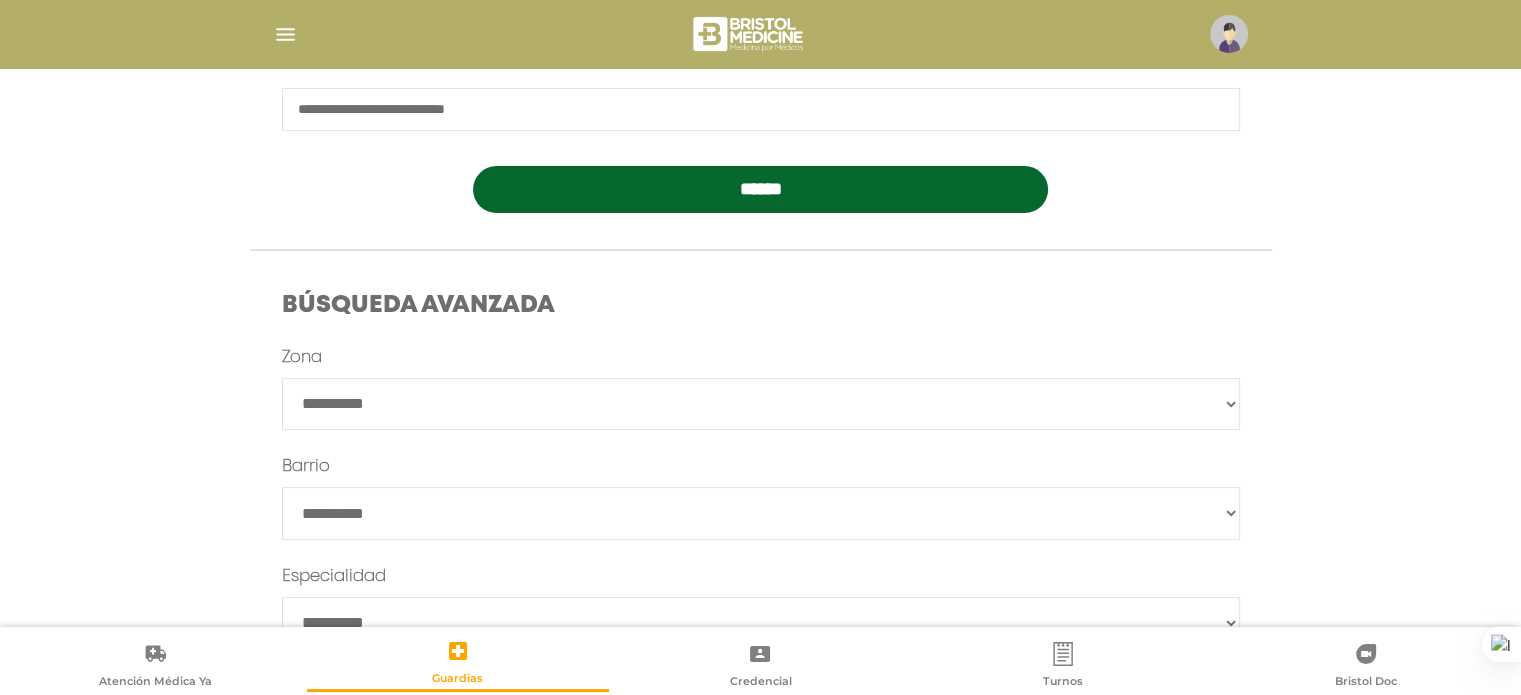 click on "**********" at bounding box center (761, 404) 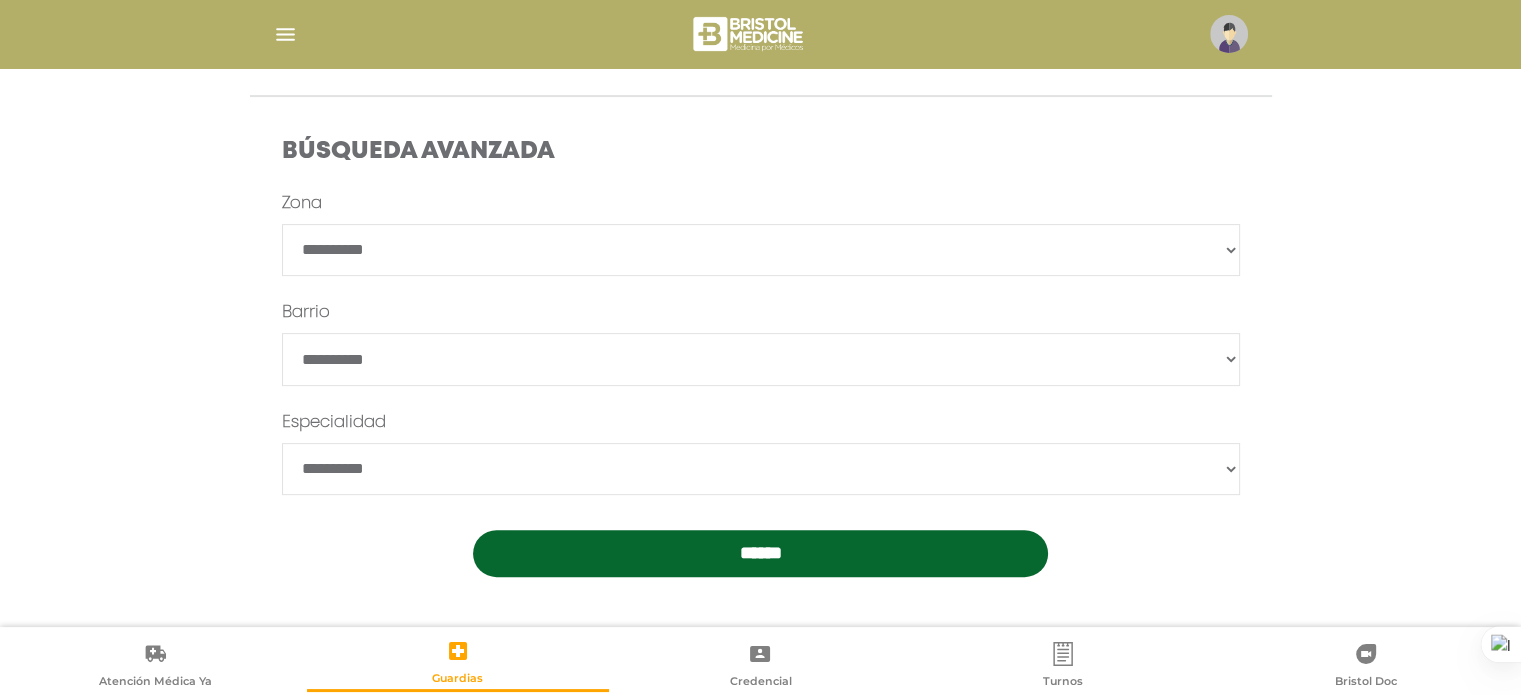 click on "******" at bounding box center (760, 553) 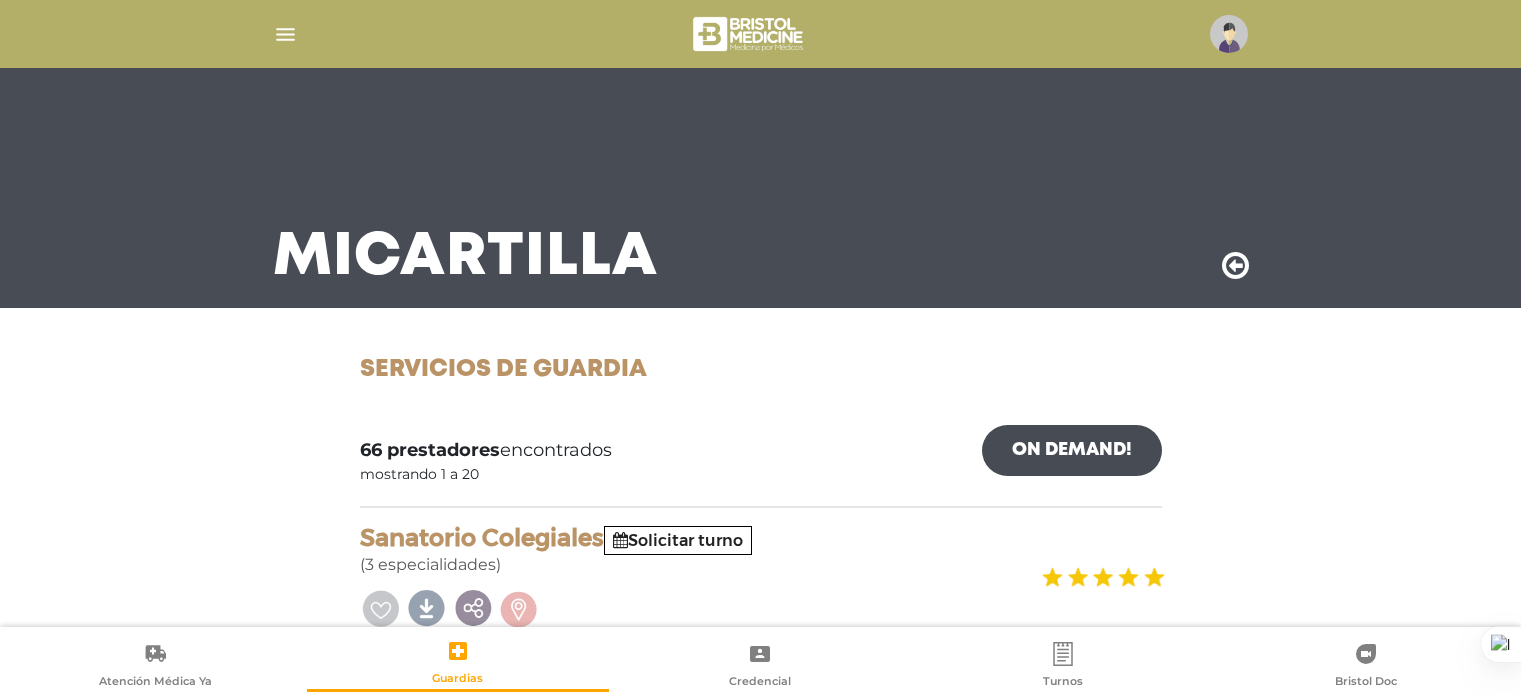 scroll, scrollTop: 0, scrollLeft: 0, axis: both 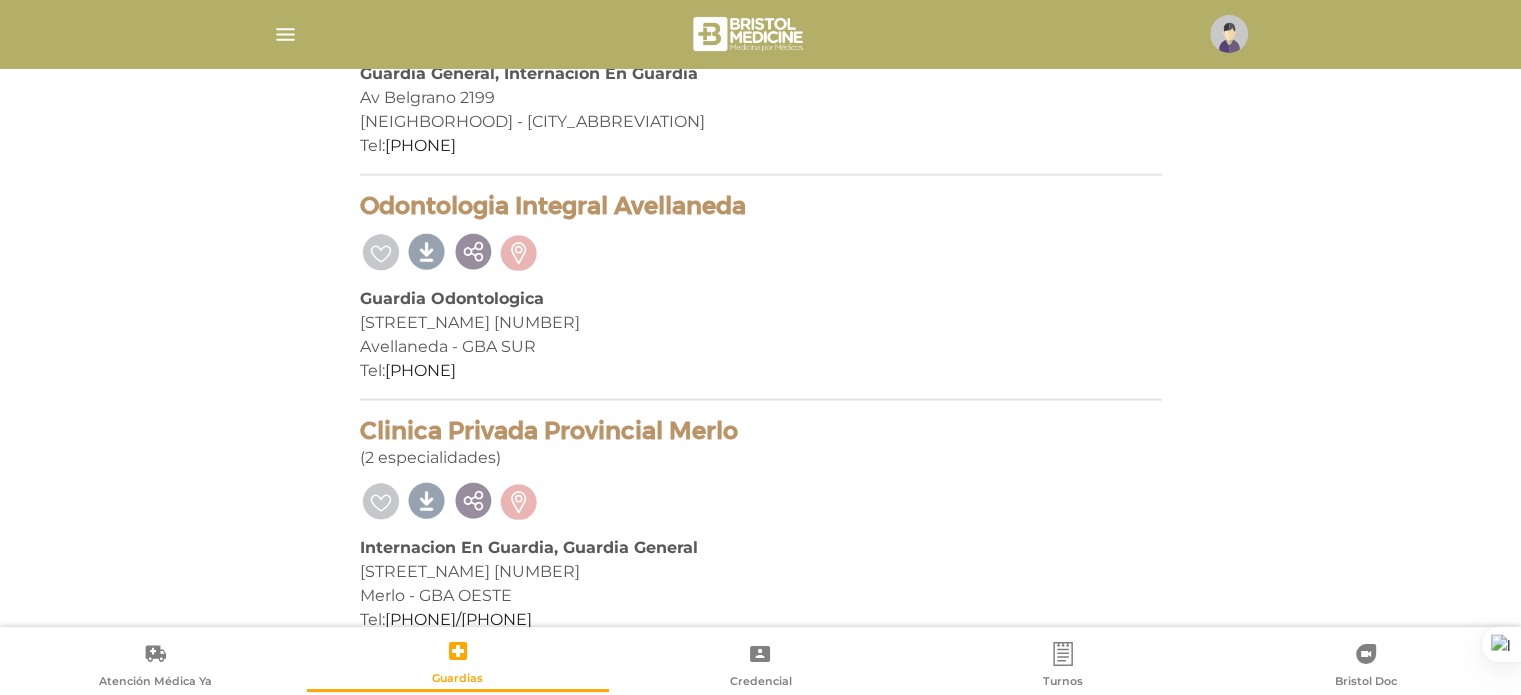 click on "Atención Médica Ya
Guardias
Credencial
Turnos
Bristol Doc" at bounding box center (760, 661) 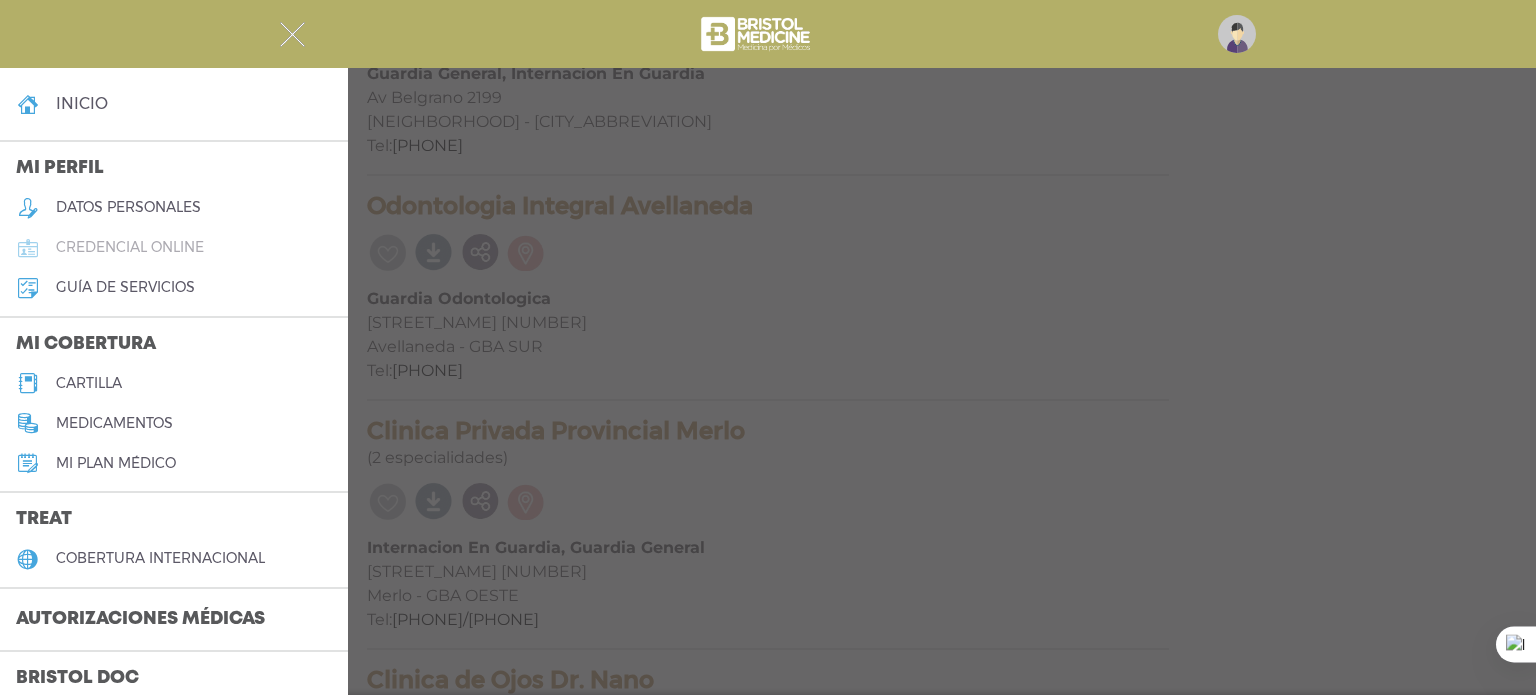 click on "credencial online" at bounding box center [174, 248] 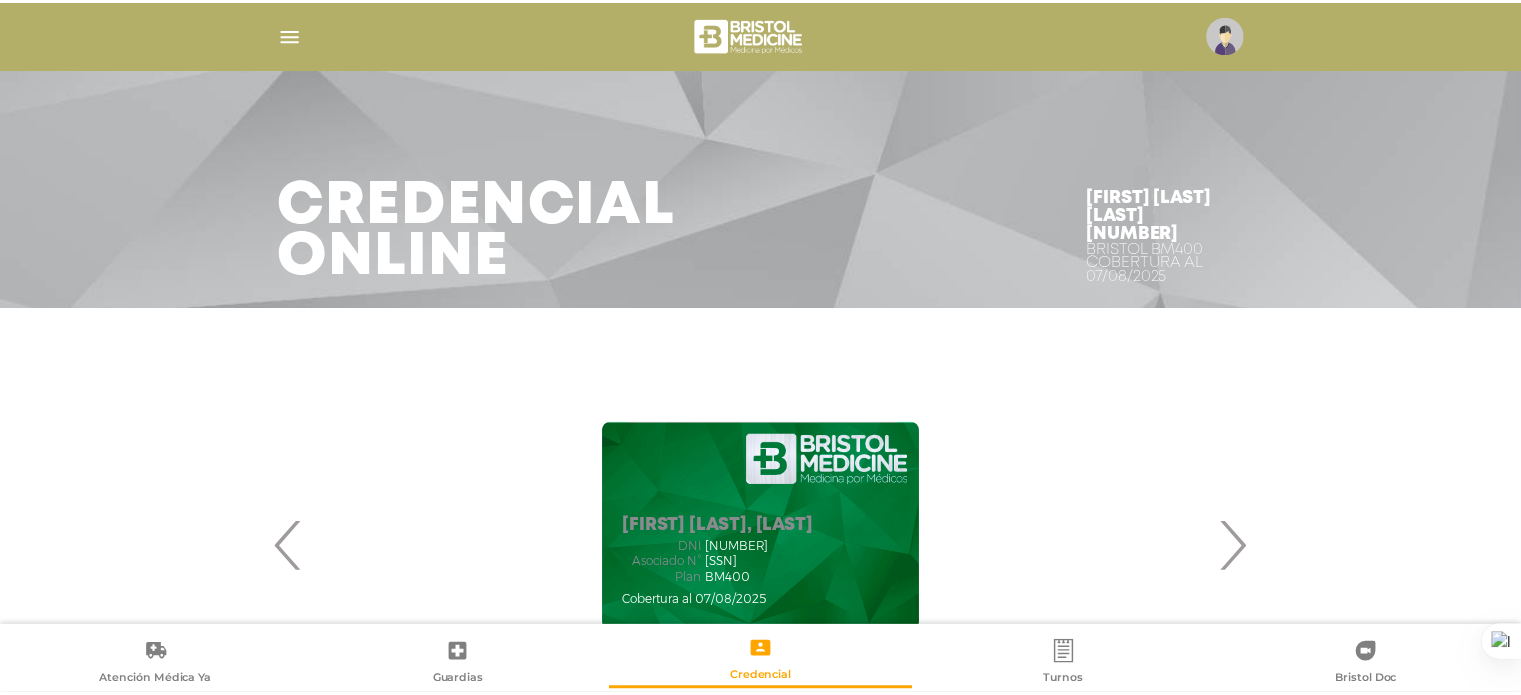 scroll, scrollTop: 0, scrollLeft: 0, axis: both 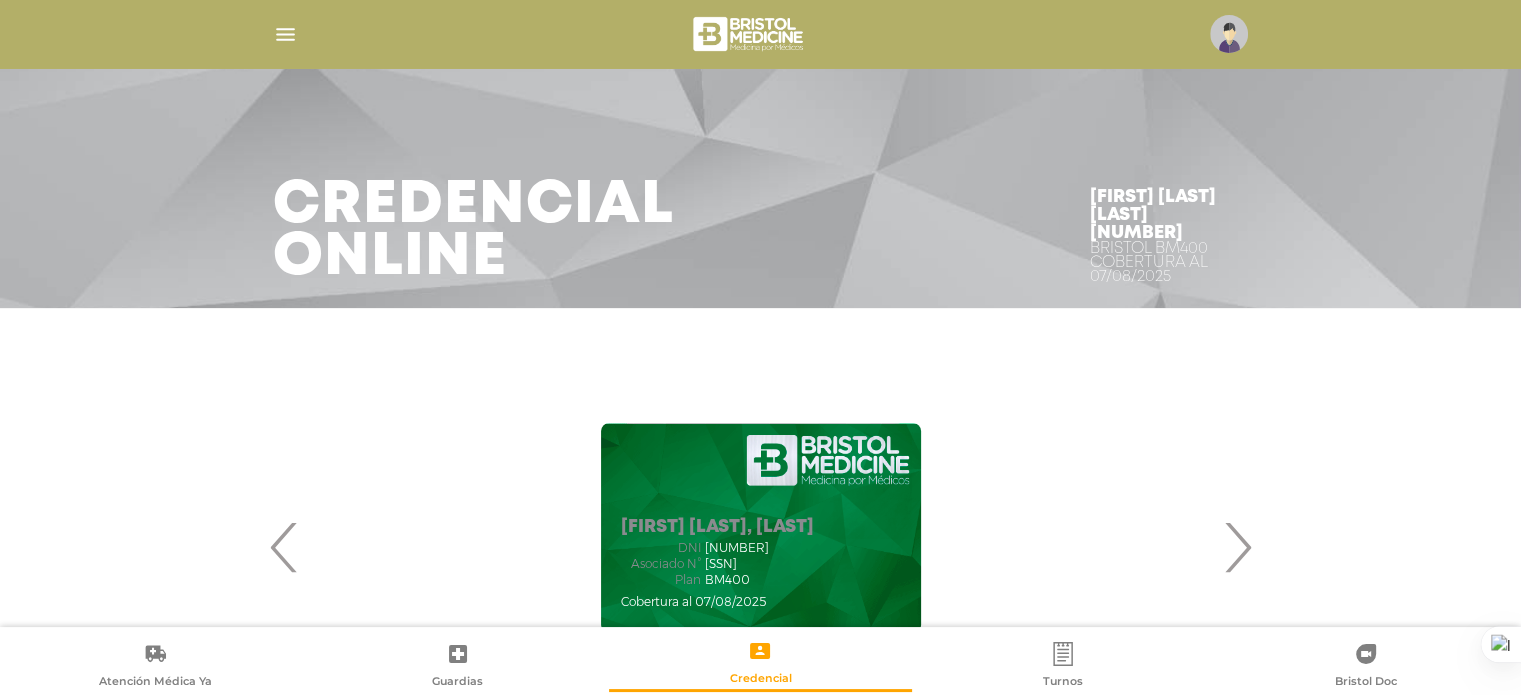 click at bounding box center [285, 34] 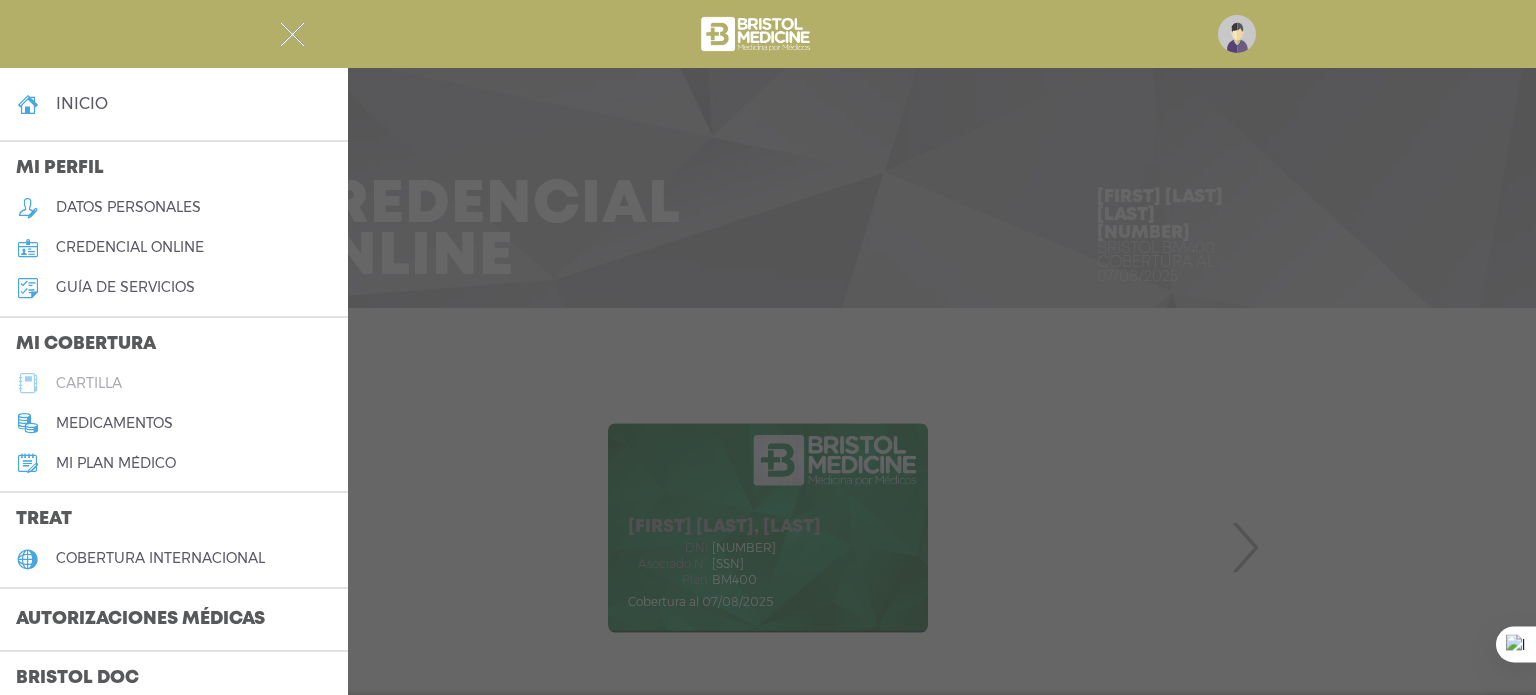 click on "cartilla" at bounding box center (89, 383) 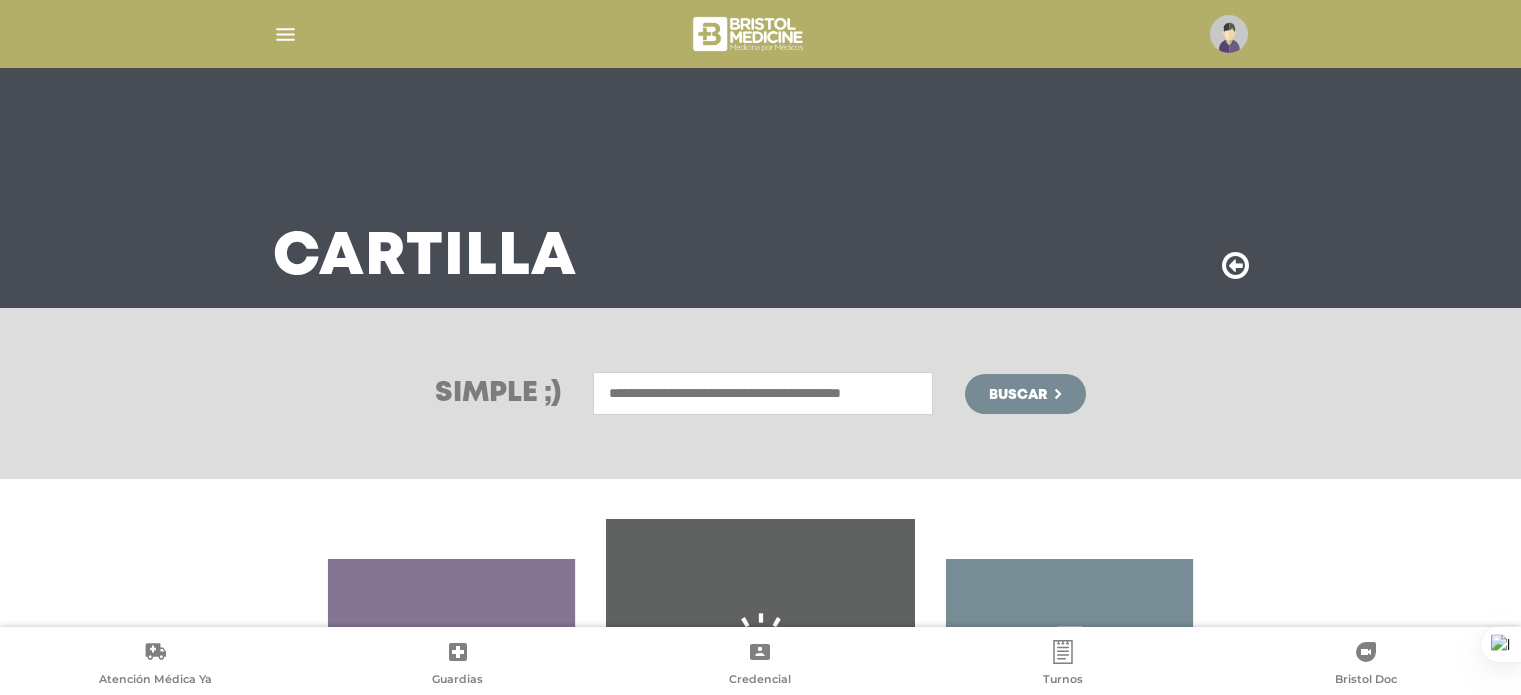 scroll, scrollTop: 0, scrollLeft: 0, axis: both 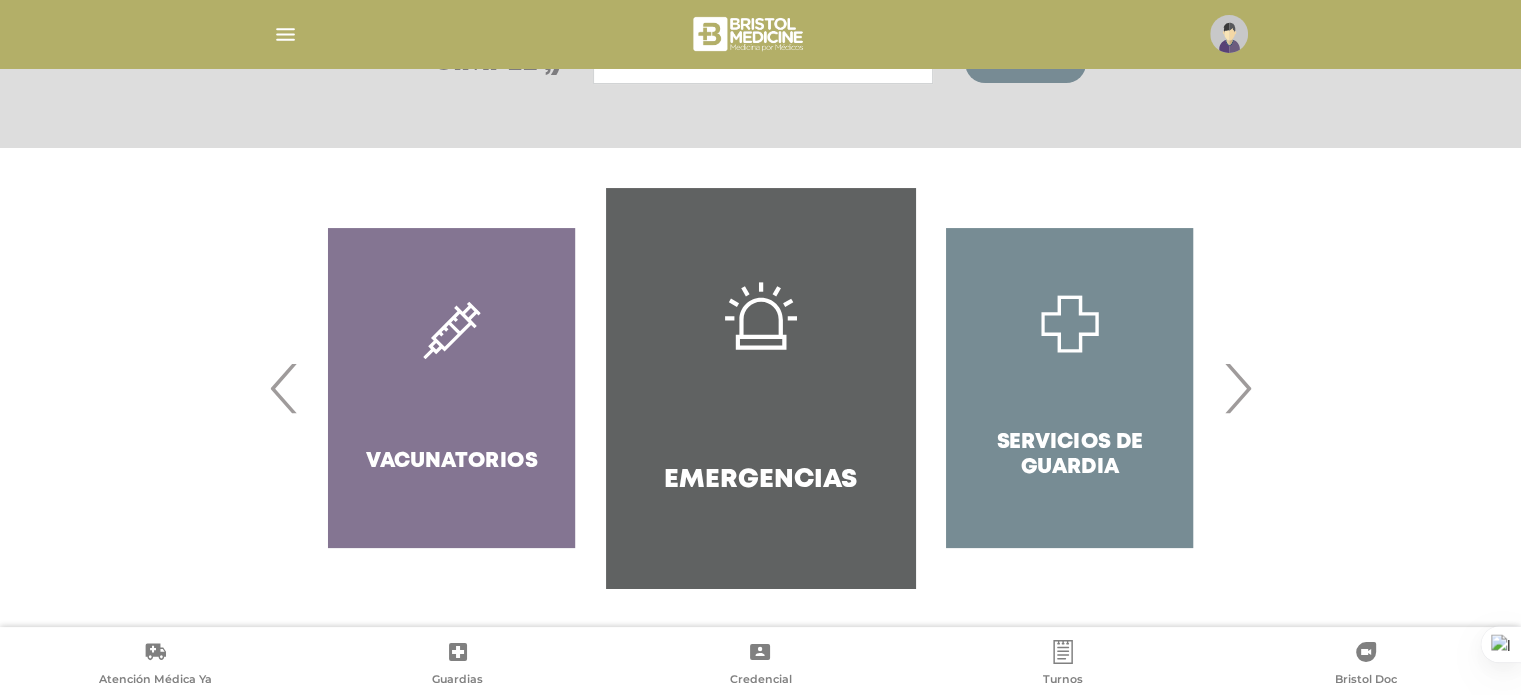 click on "›" at bounding box center (1237, 388) 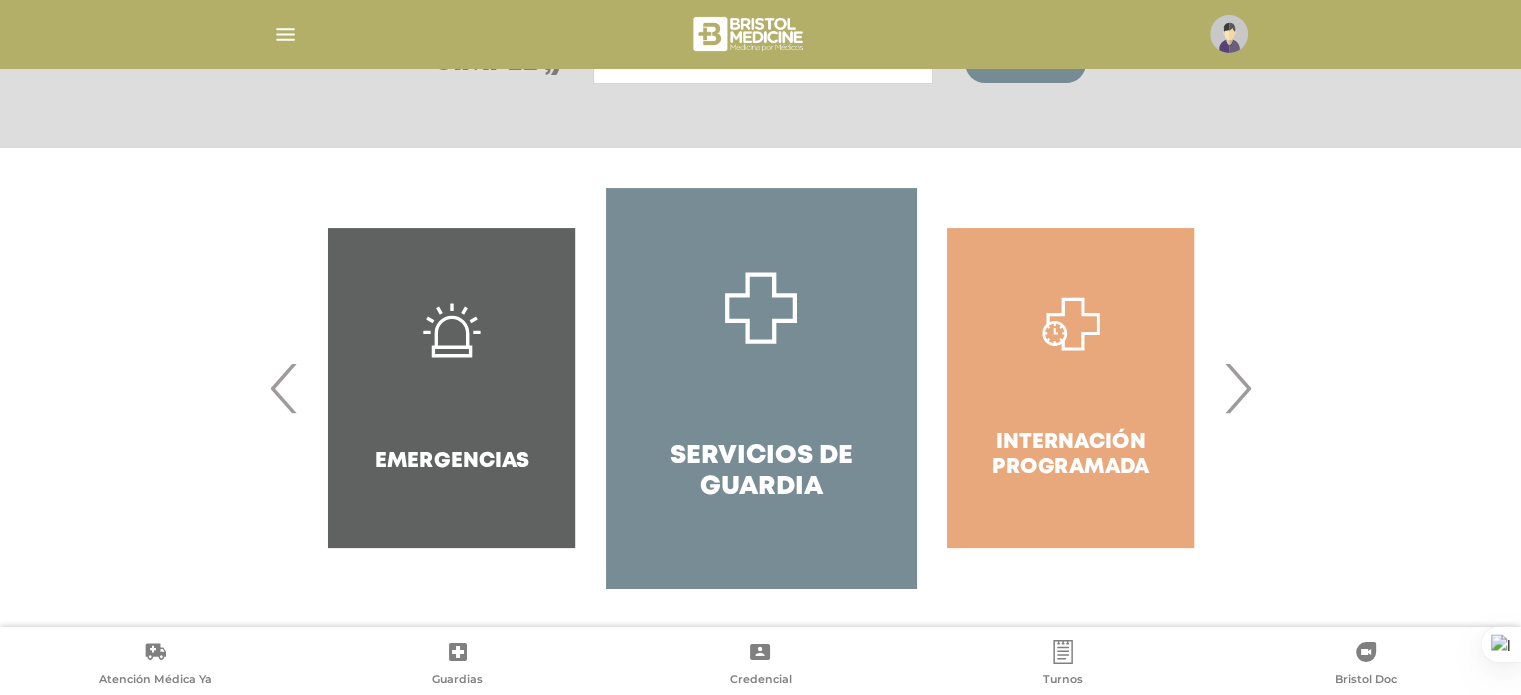 click on "›" at bounding box center [1237, 388] 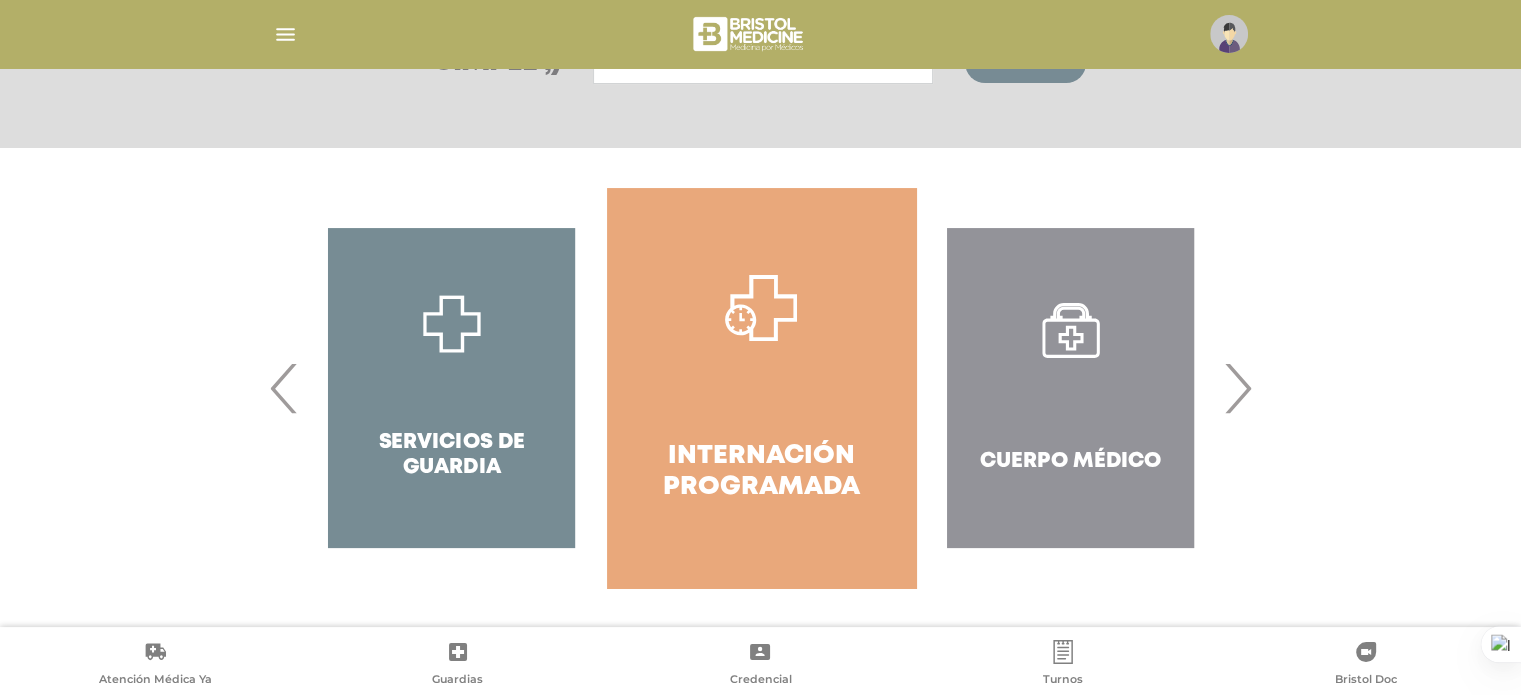 click on "›" at bounding box center [1237, 388] 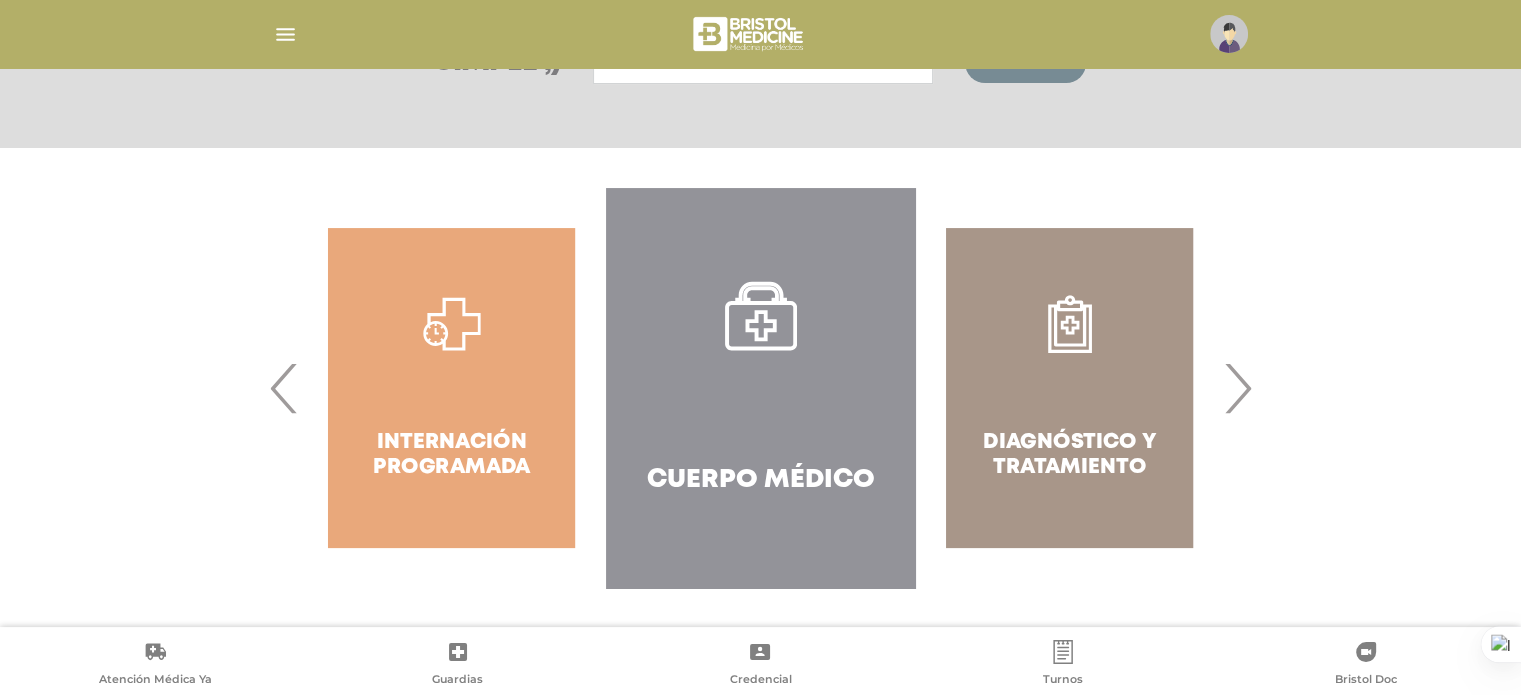 click on "›" at bounding box center (1237, 388) 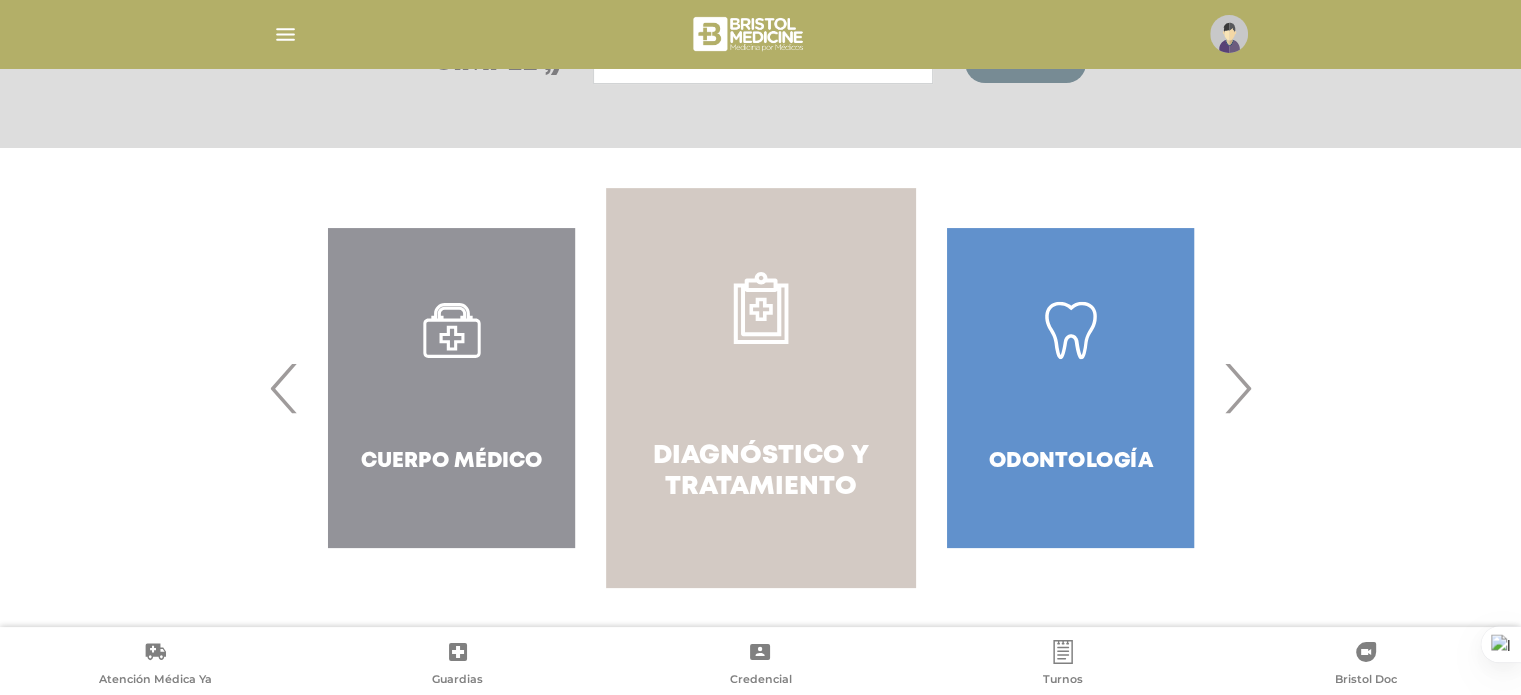 click on "Diagnóstico y Tratamiento" at bounding box center (760, 388) 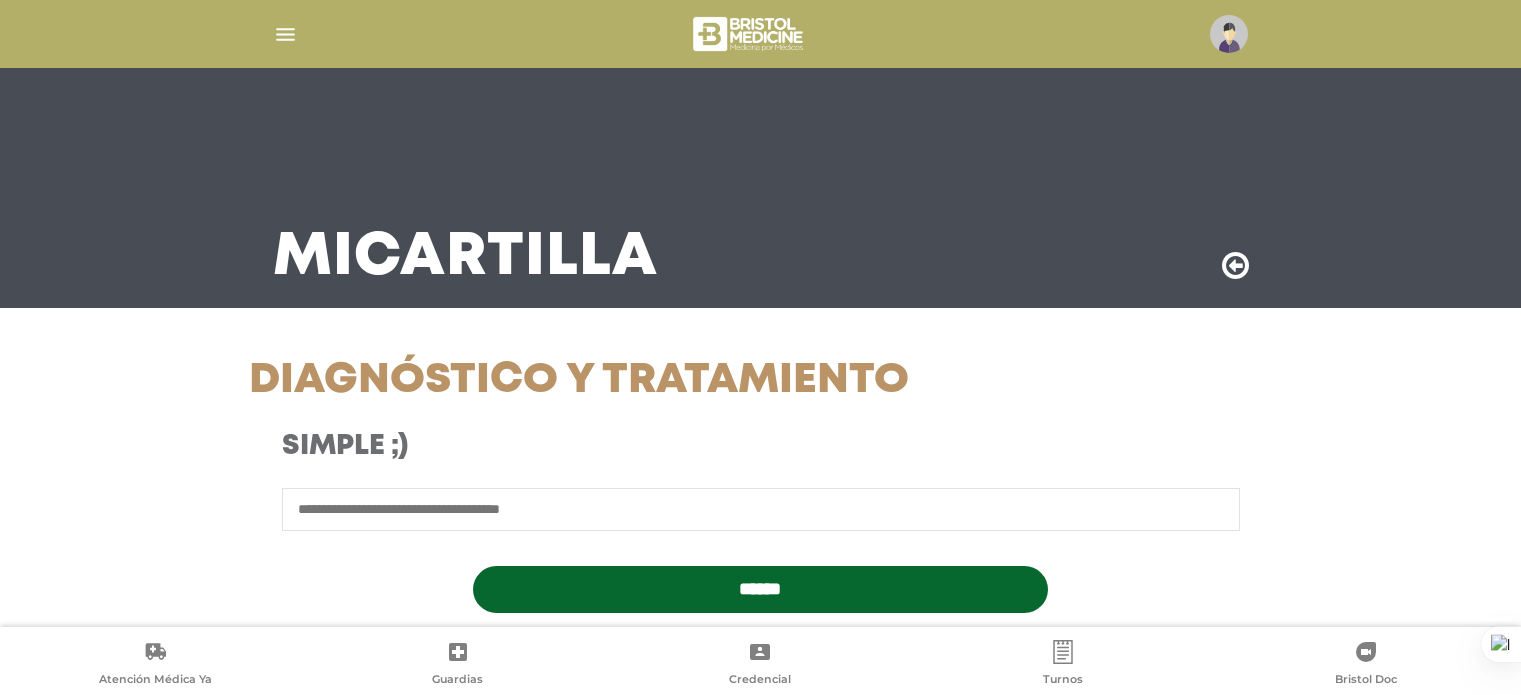 scroll, scrollTop: 0, scrollLeft: 0, axis: both 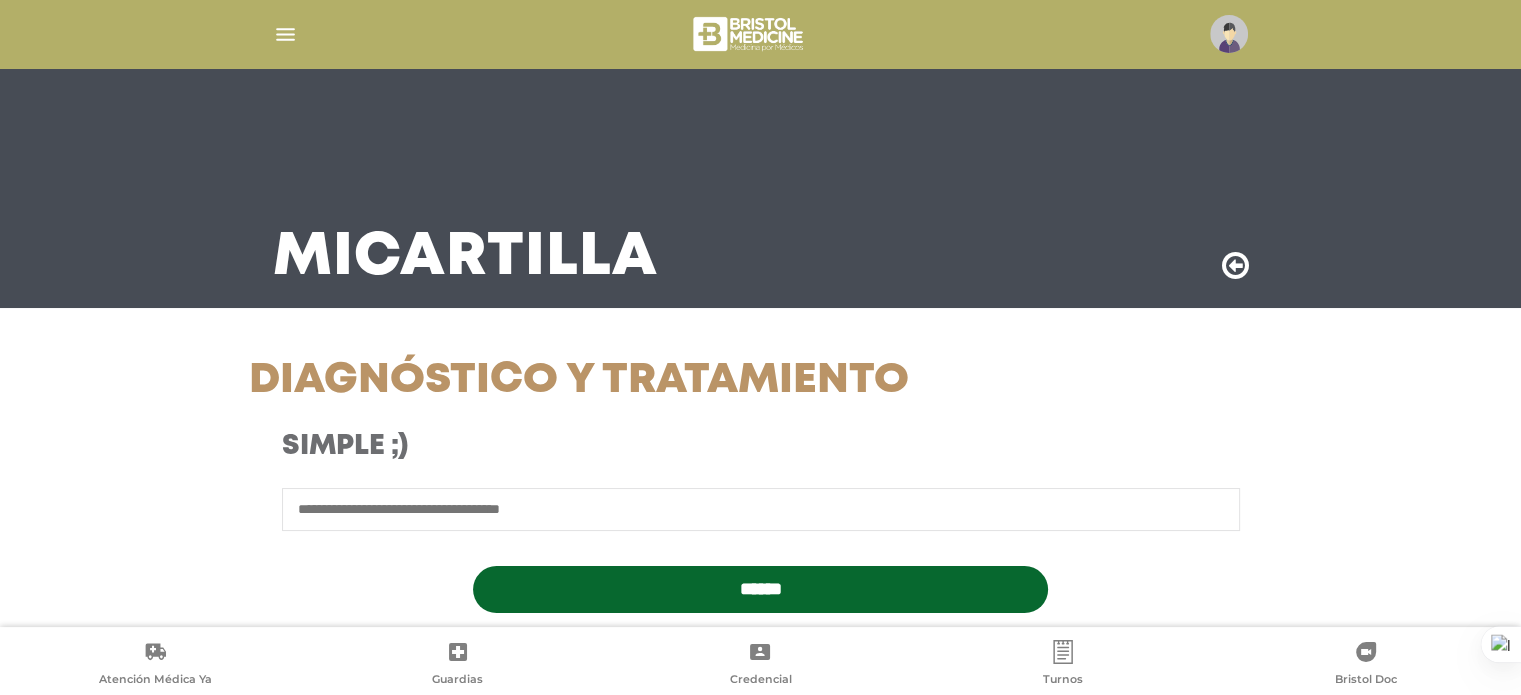 click at bounding box center (761, 509) 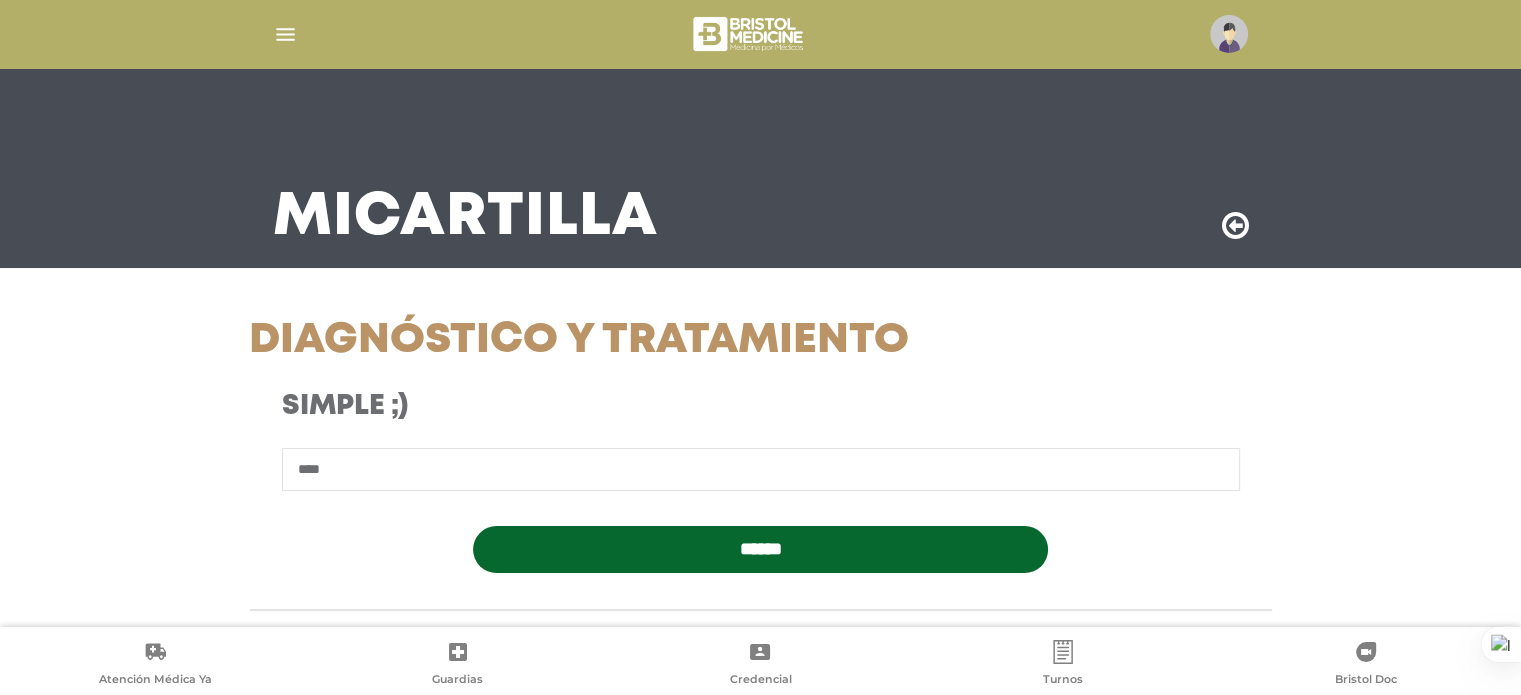 scroll, scrollTop: 186, scrollLeft: 0, axis: vertical 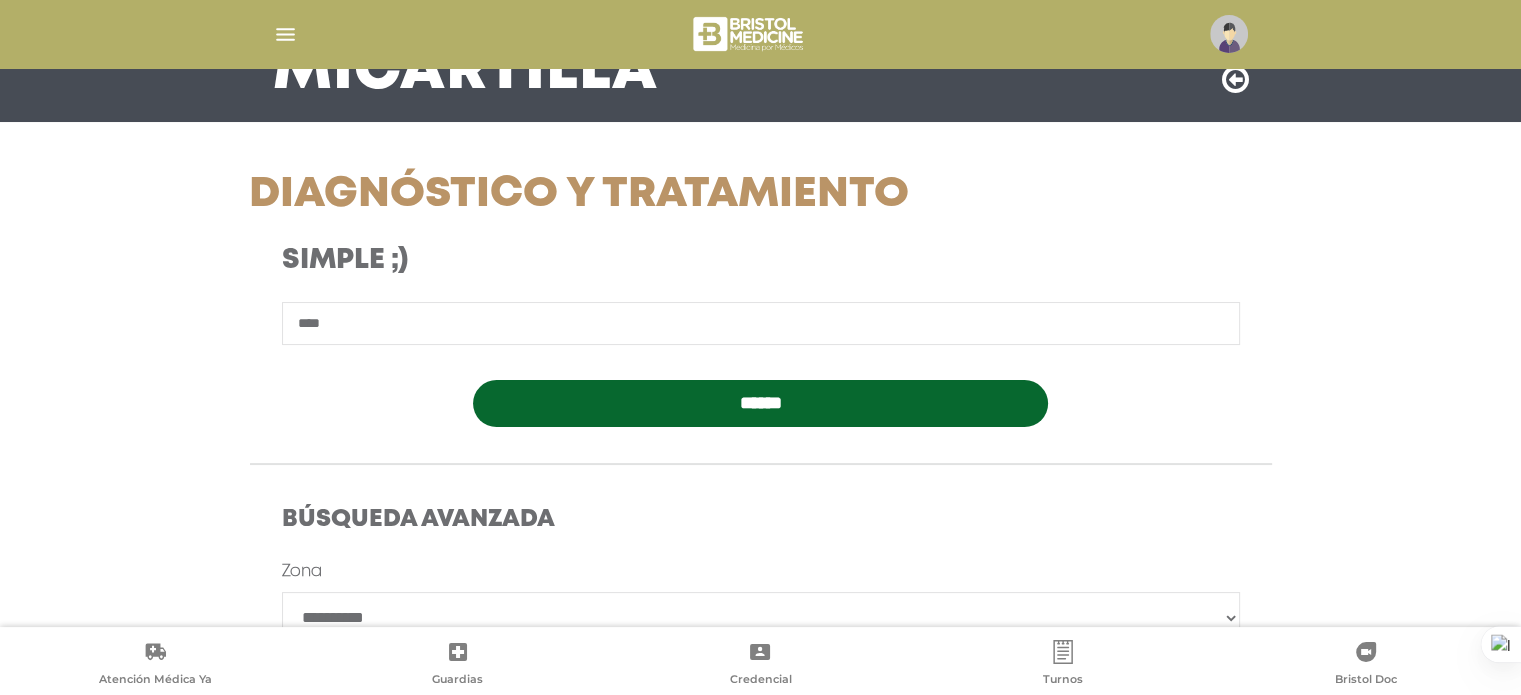 click at bounding box center [1520, 347] 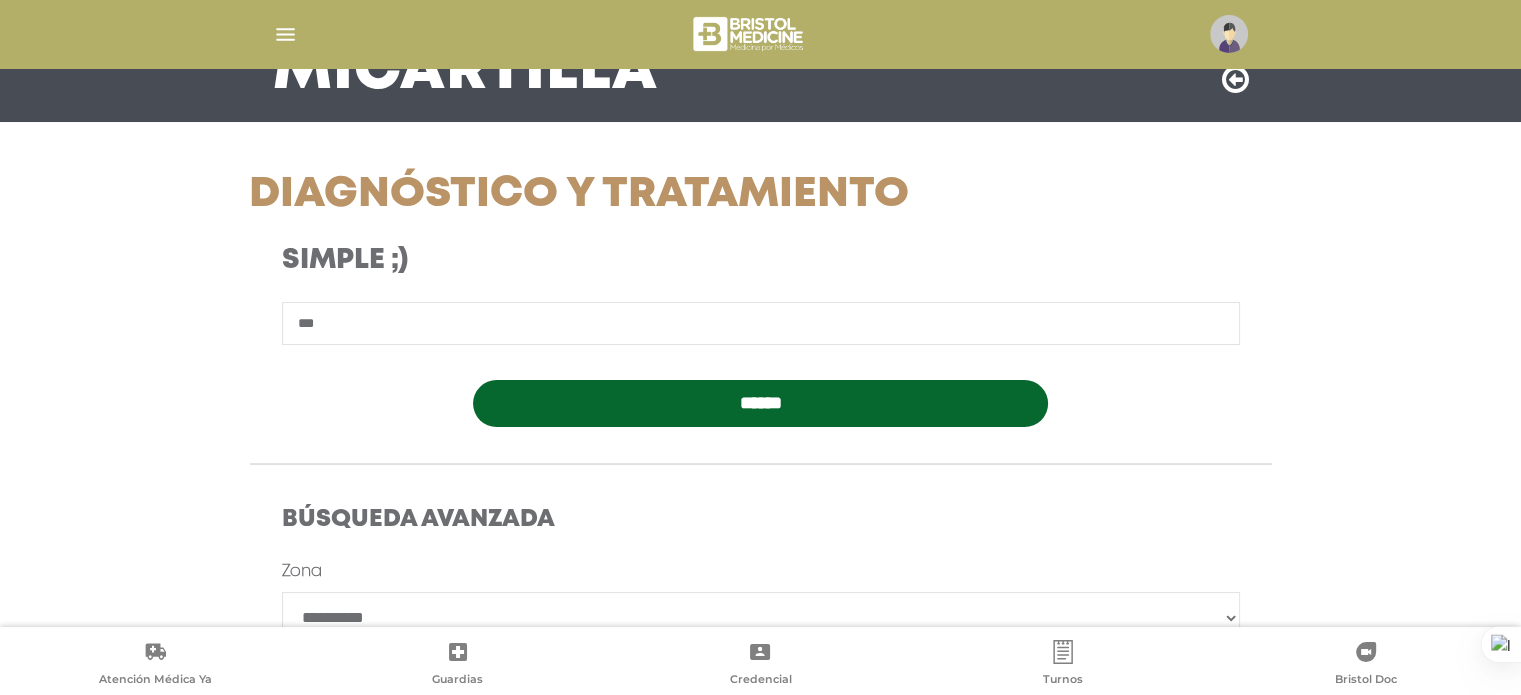 type on "****" 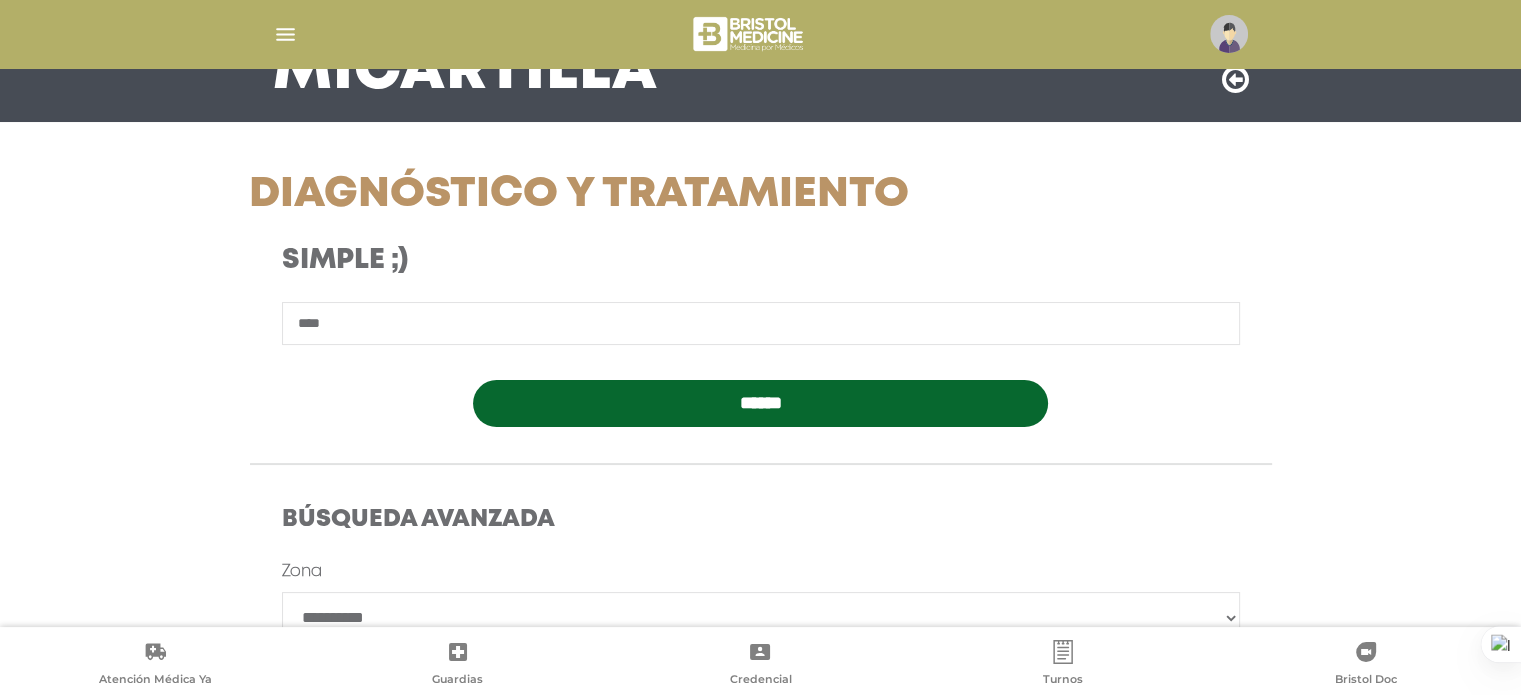 scroll, scrollTop: 0, scrollLeft: 0, axis: both 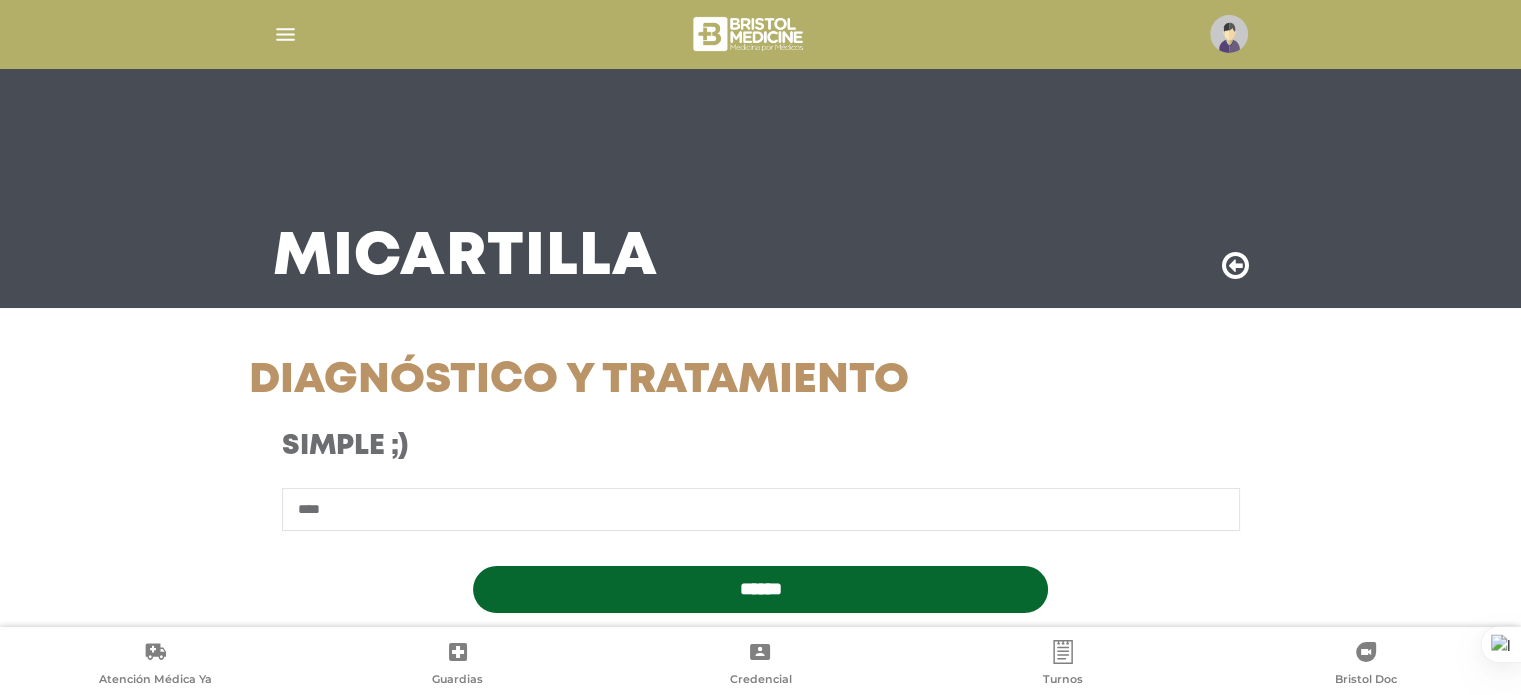 click at bounding box center [285, 34] 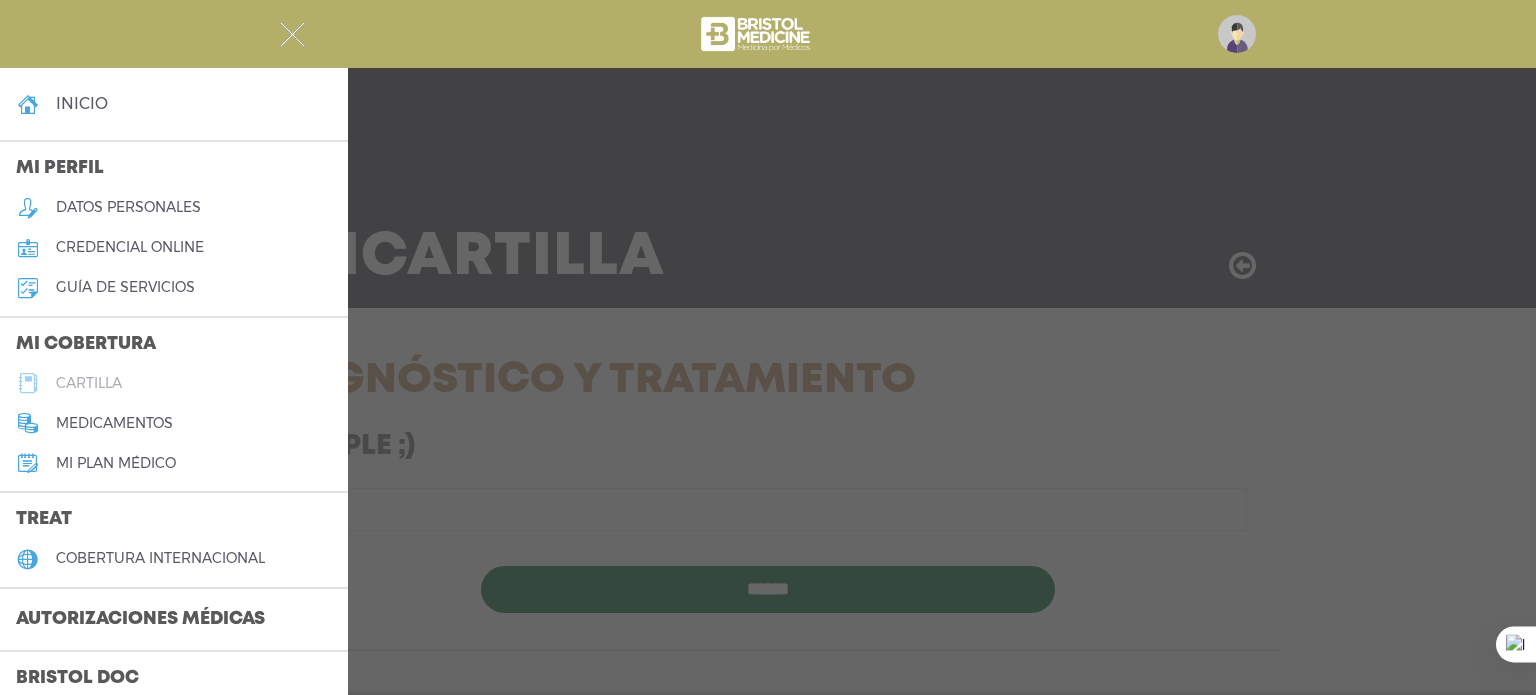 click on "cartilla" at bounding box center (89, 383) 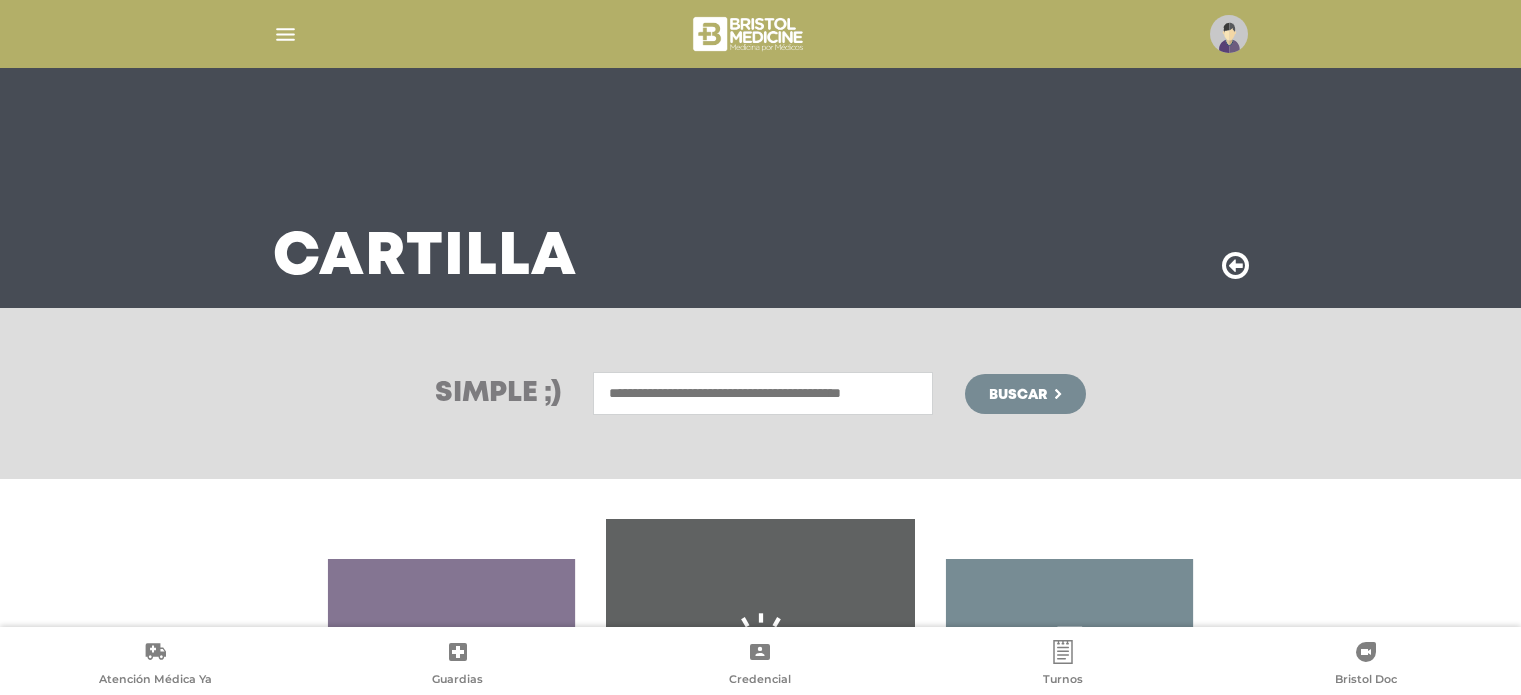 scroll, scrollTop: 0, scrollLeft: 0, axis: both 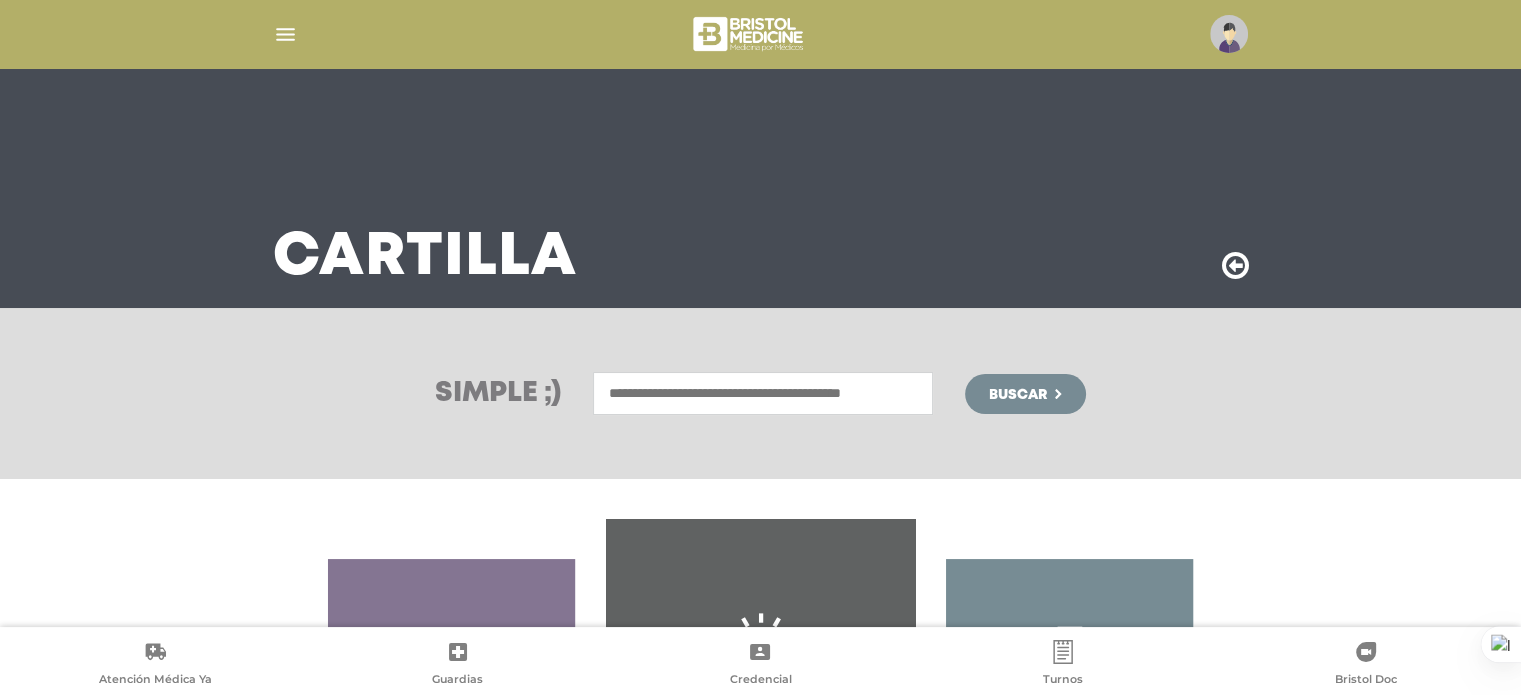 click at bounding box center [763, 393] 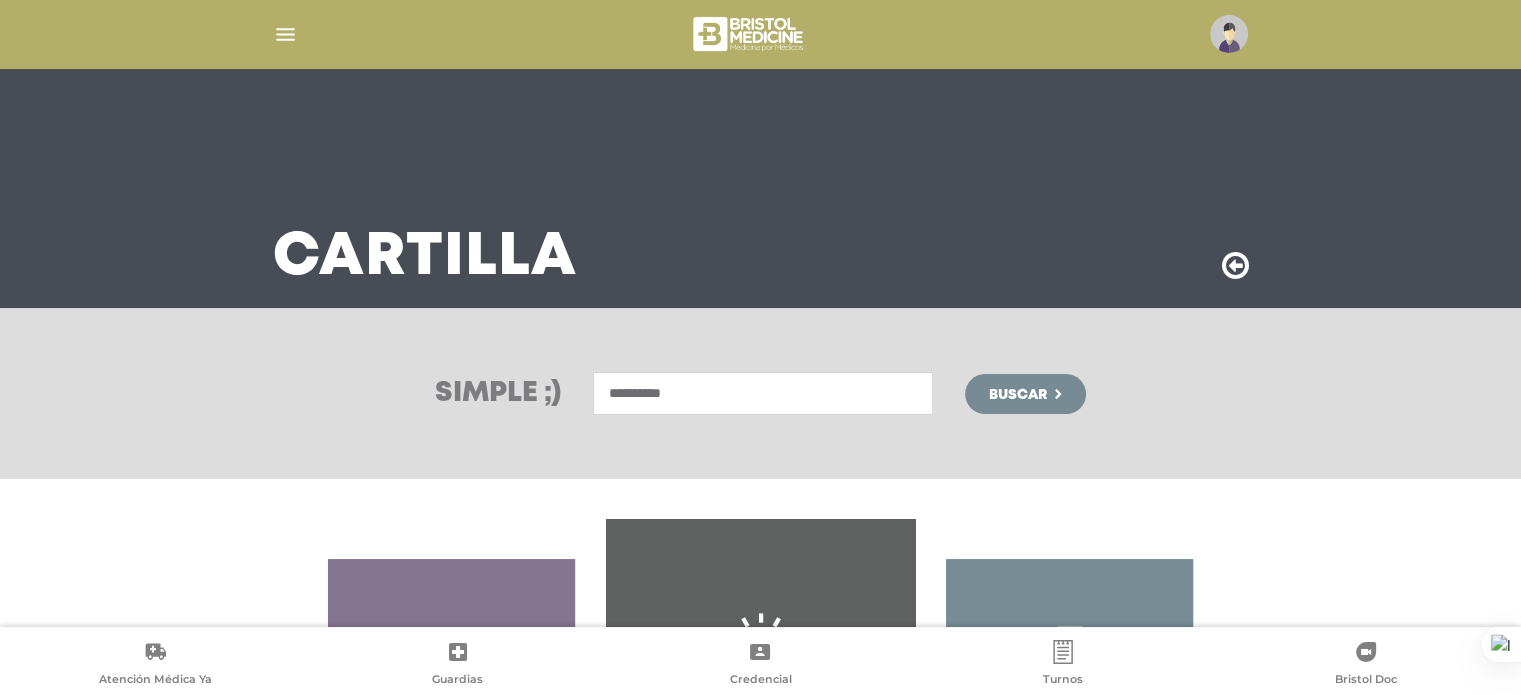 type on "**********" 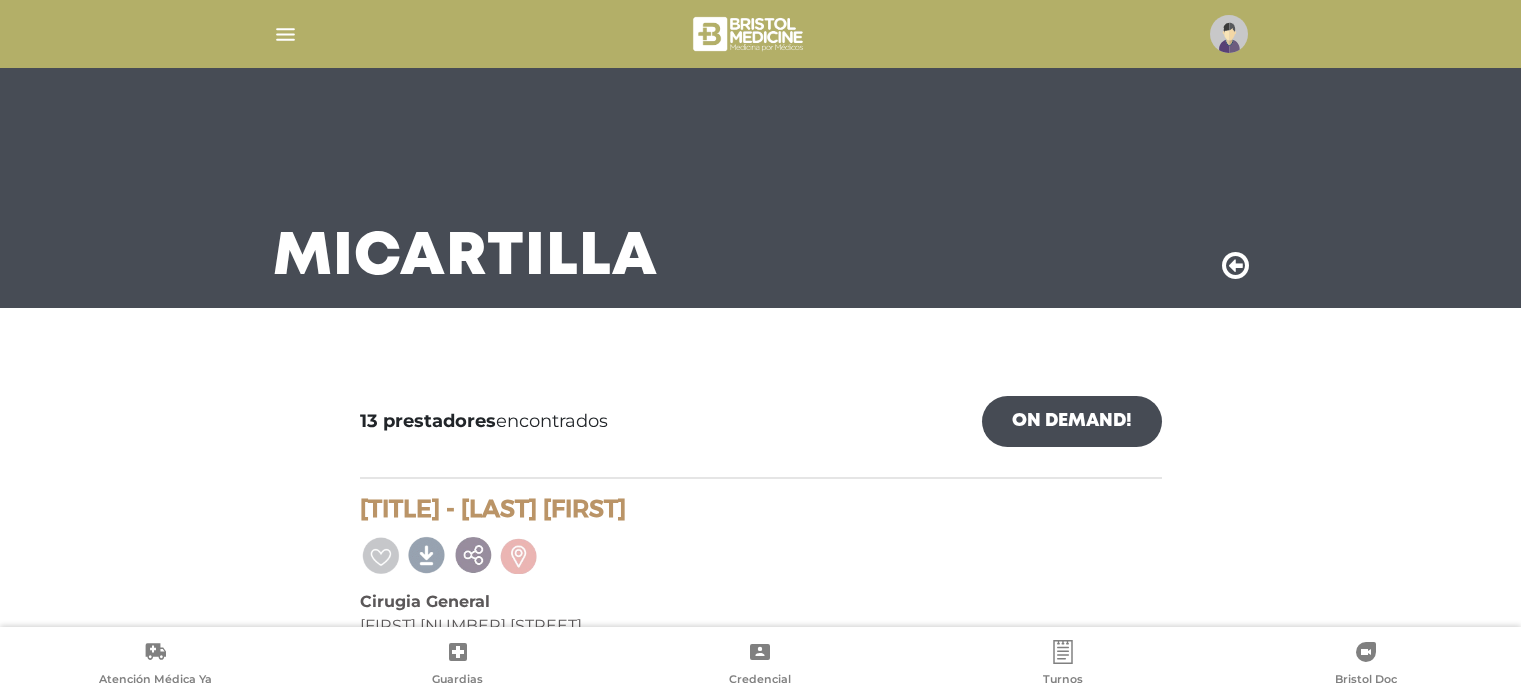 scroll, scrollTop: 0, scrollLeft: 0, axis: both 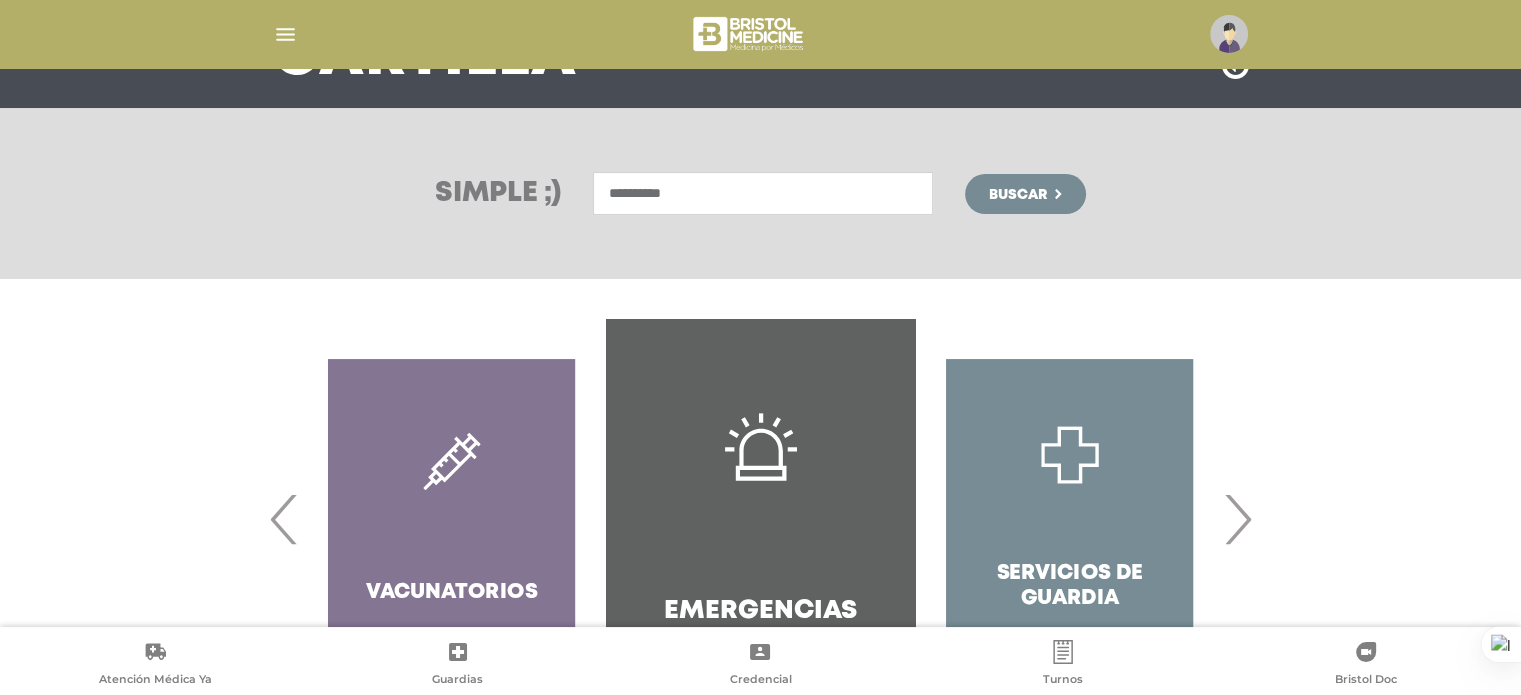 click on "**********" at bounding box center [763, 193] 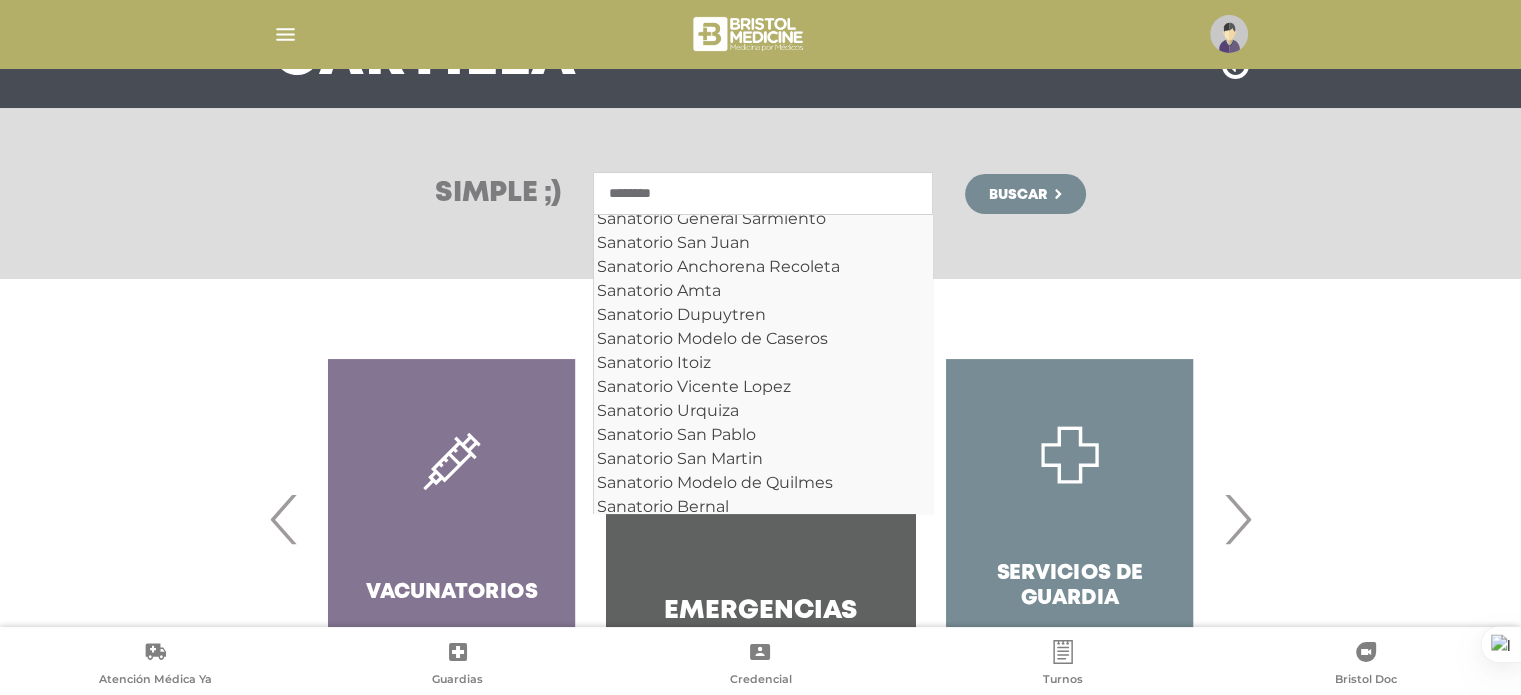 scroll, scrollTop: 80, scrollLeft: 0, axis: vertical 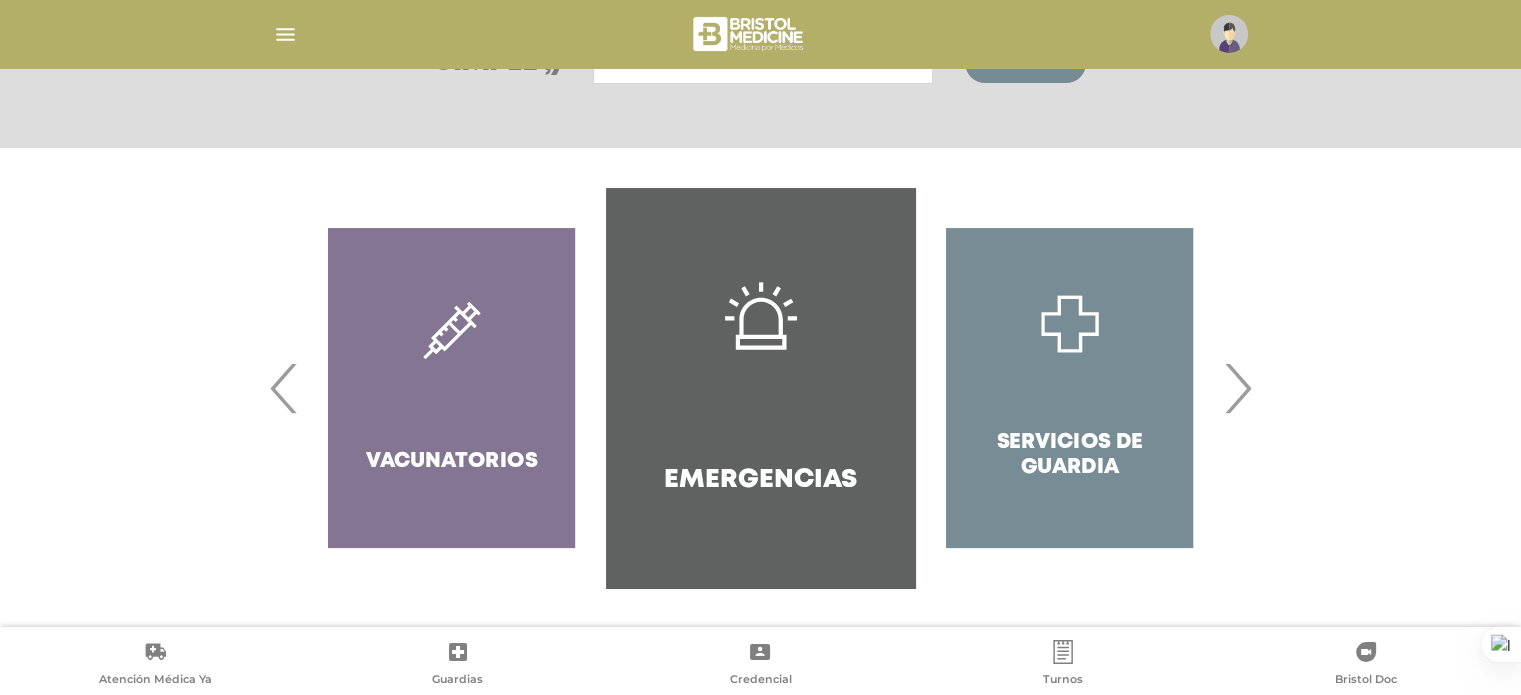 type on "********" 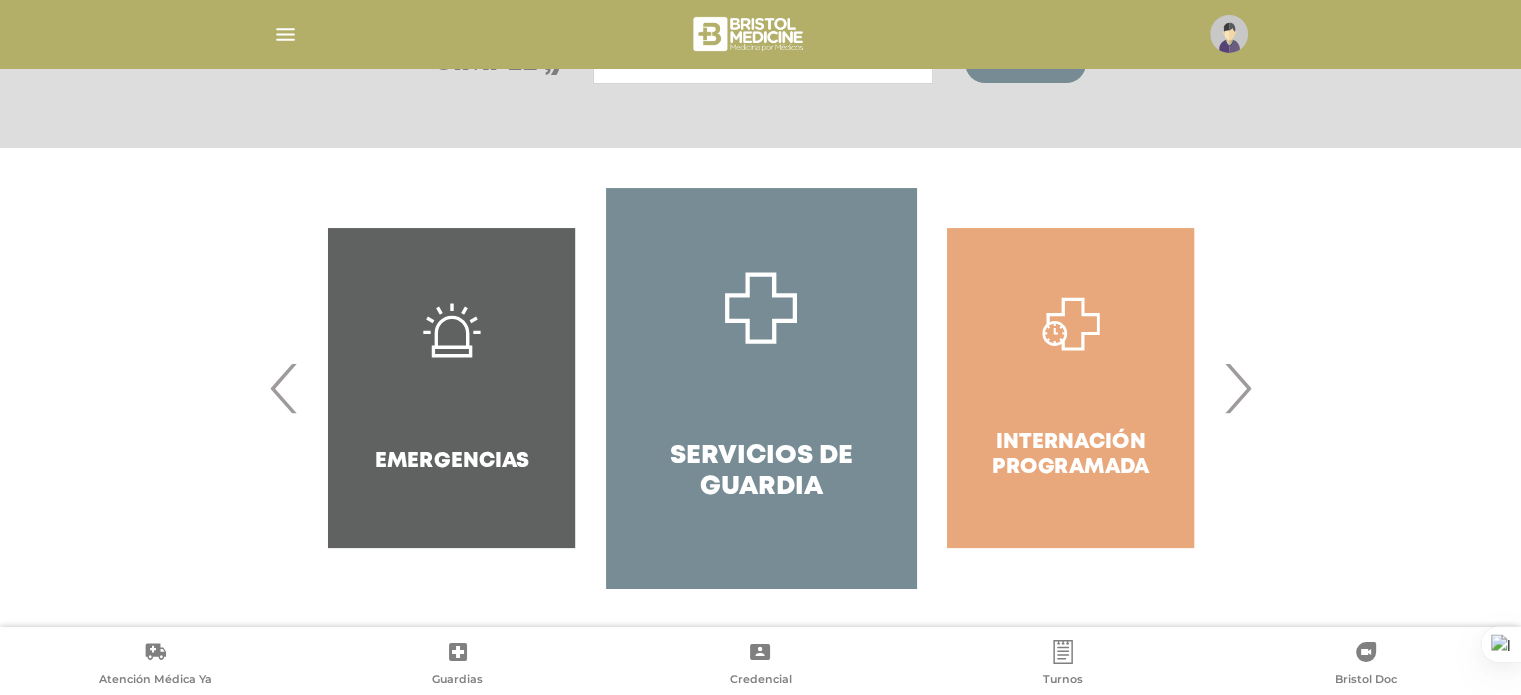 click on "›" at bounding box center (1237, 388) 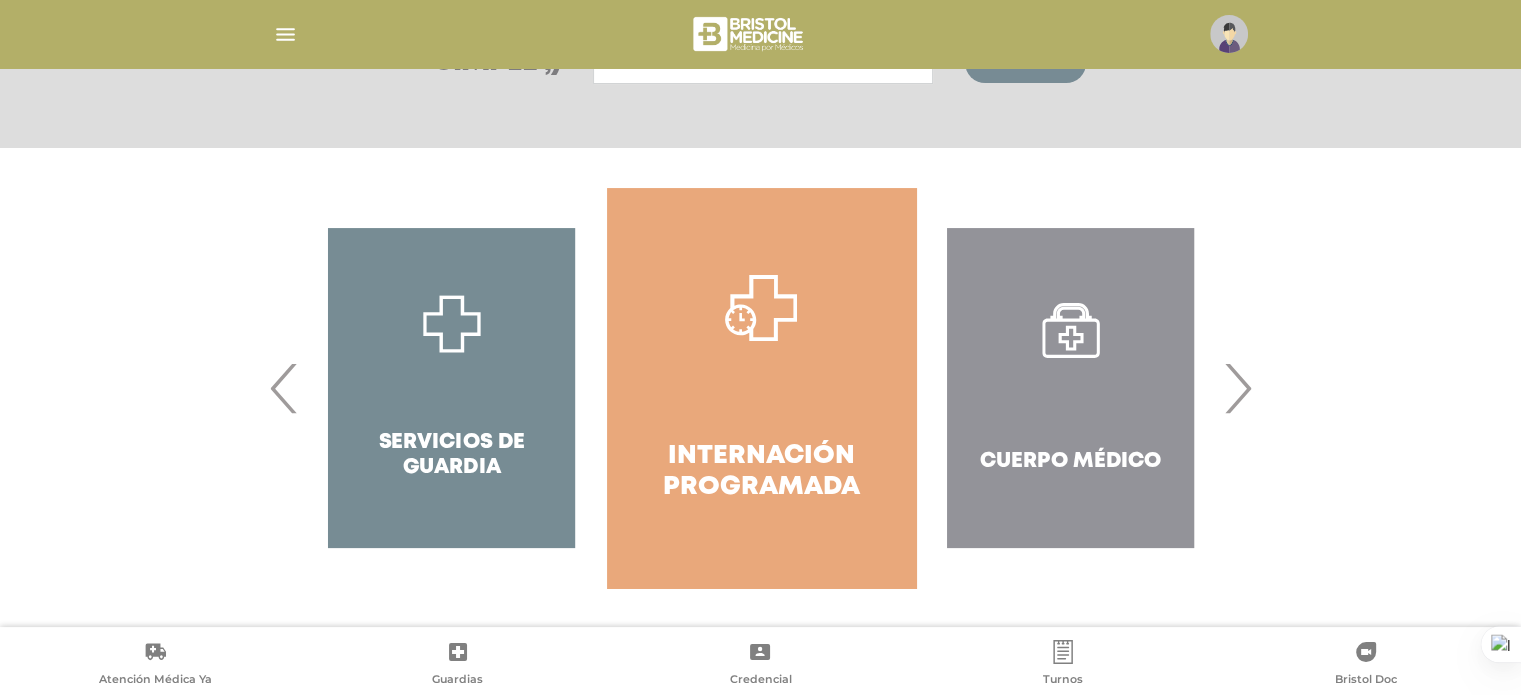 click on "›" at bounding box center (1237, 388) 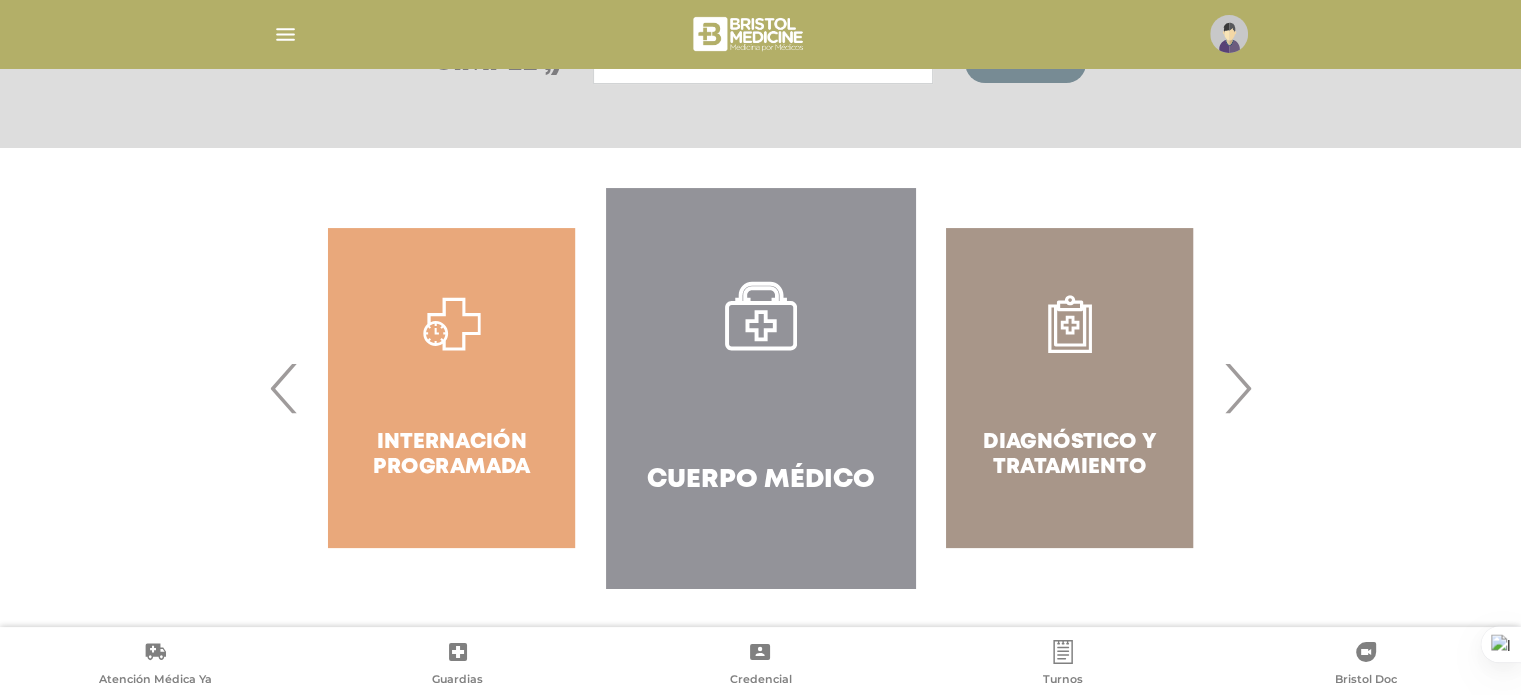 click on "Cuerpo Médico" at bounding box center [761, 480] 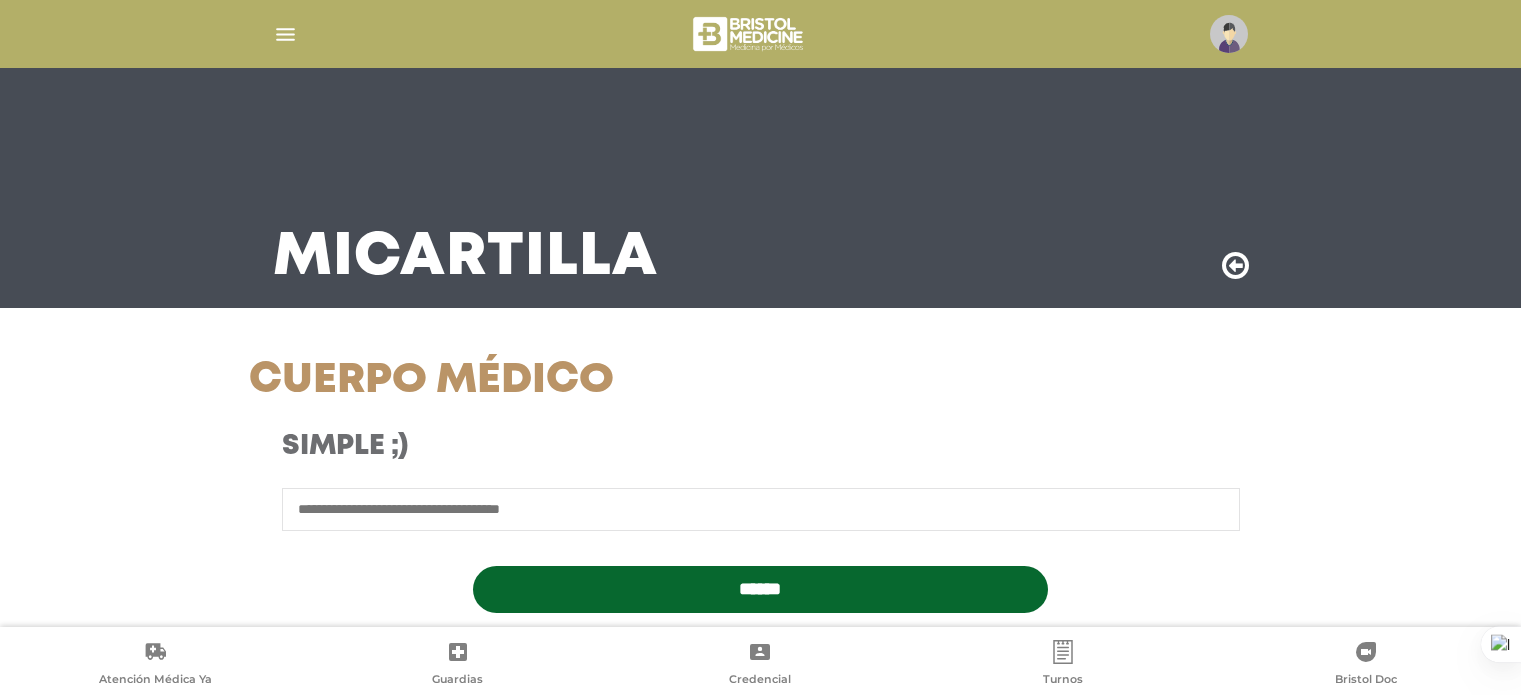 scroll, scrollTop: 0, scrollLeft: 0, axis: both 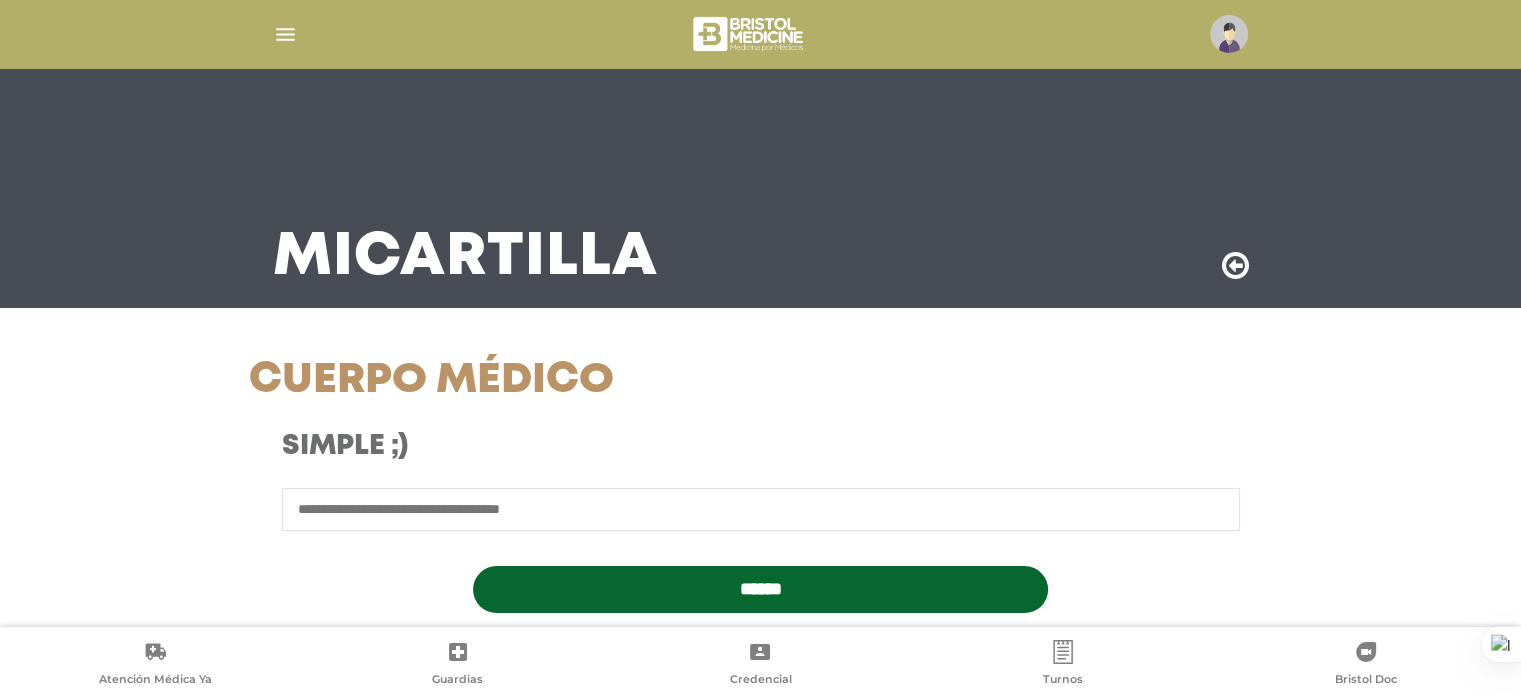 click at bounding box center [761, 509] 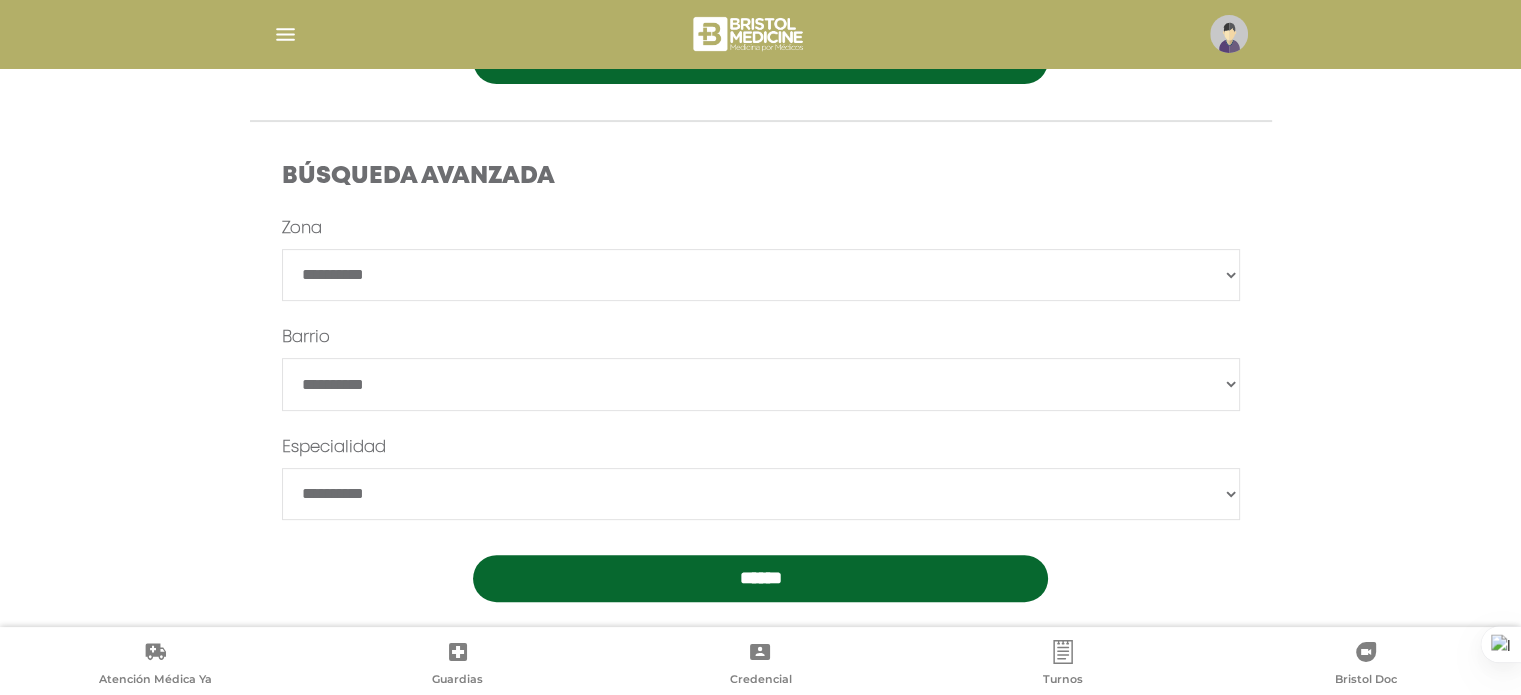 scroll, scrollTop: 546, scrollLeft: 0, axis: vertical 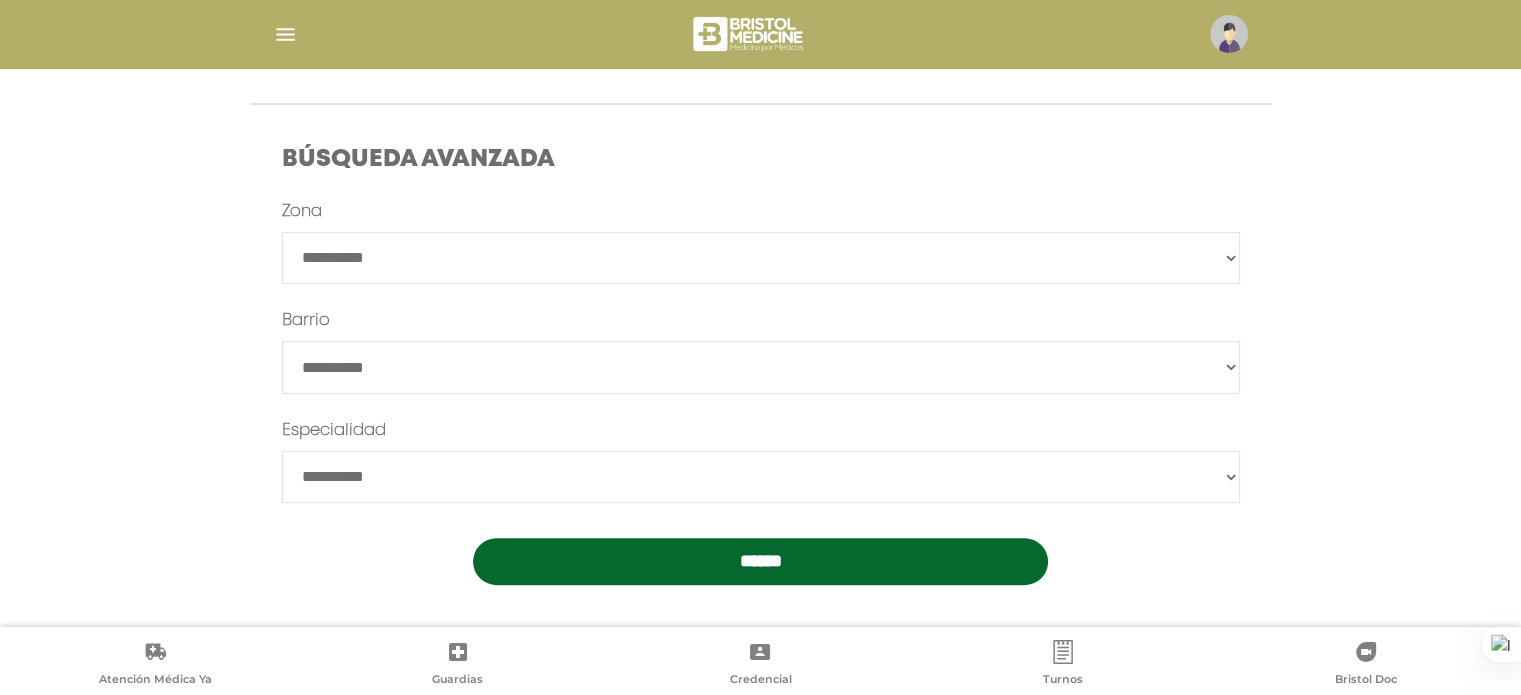 click on "**********" at bounding box center (761, 258) 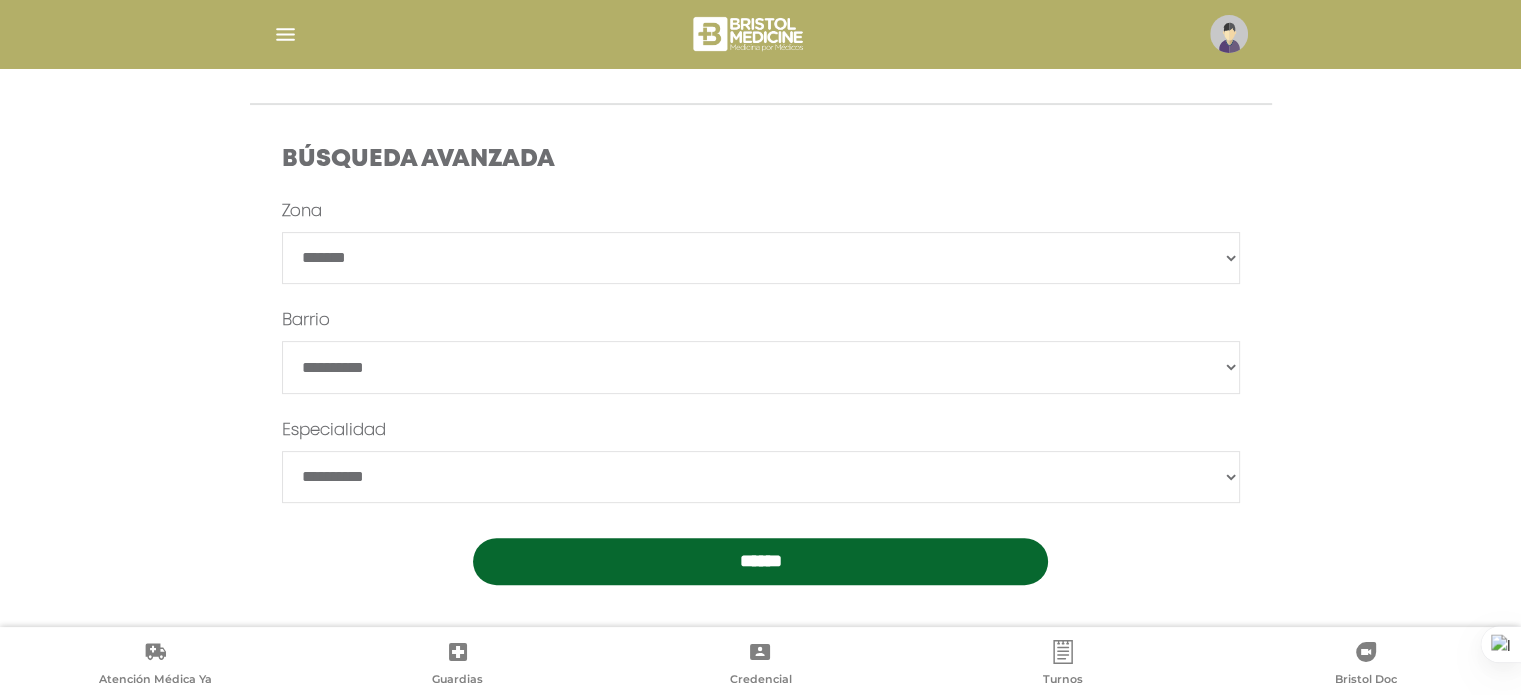 click on "**********" at bounding box center (761, 258) 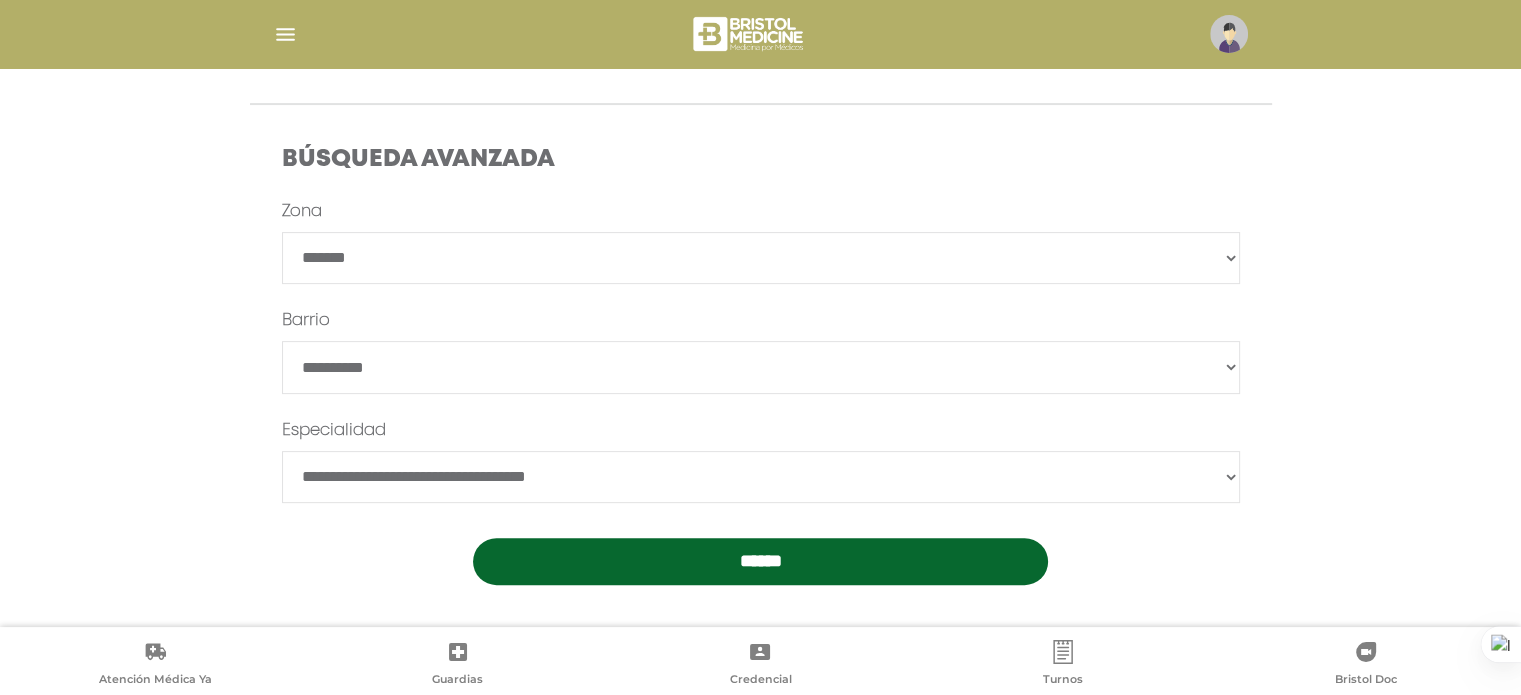 click on "**********" at bounding box center [761, 477] 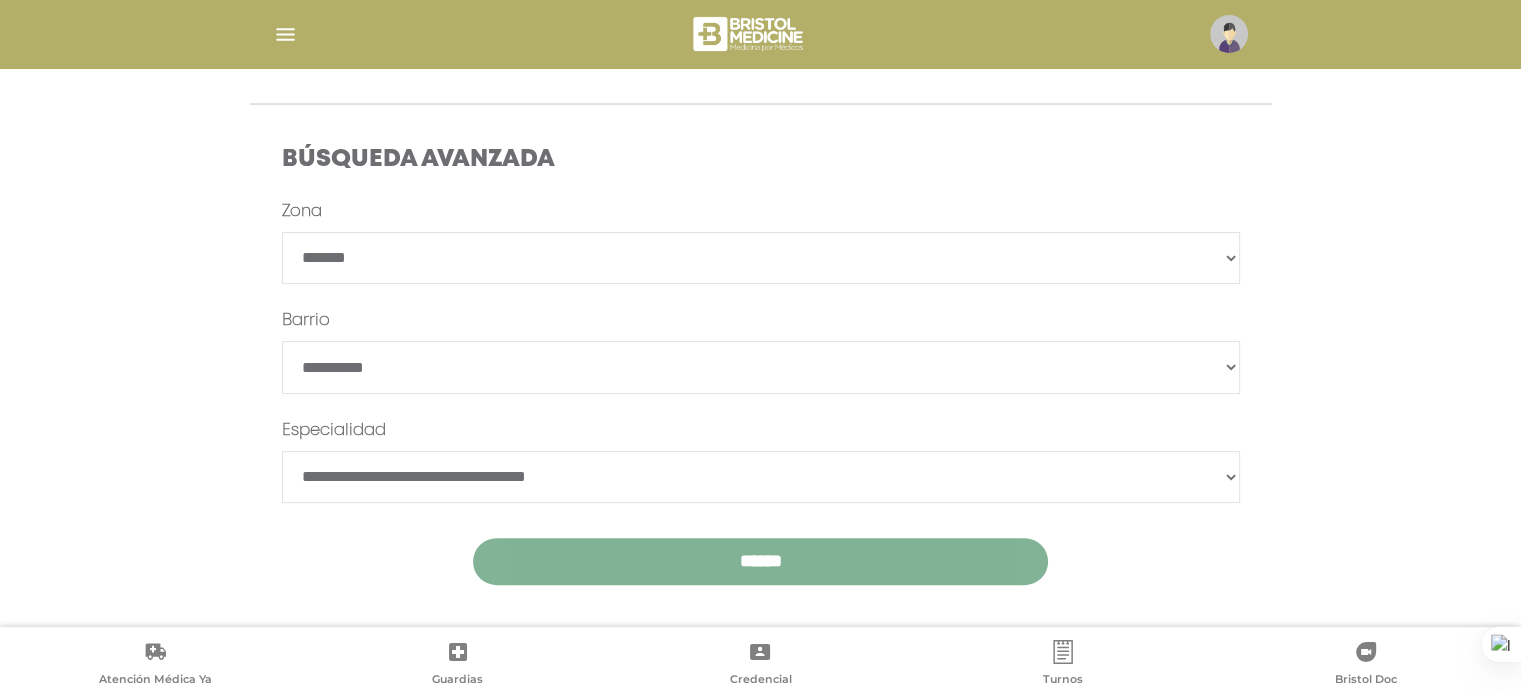 click on "******" at bounding box center [760, 561] 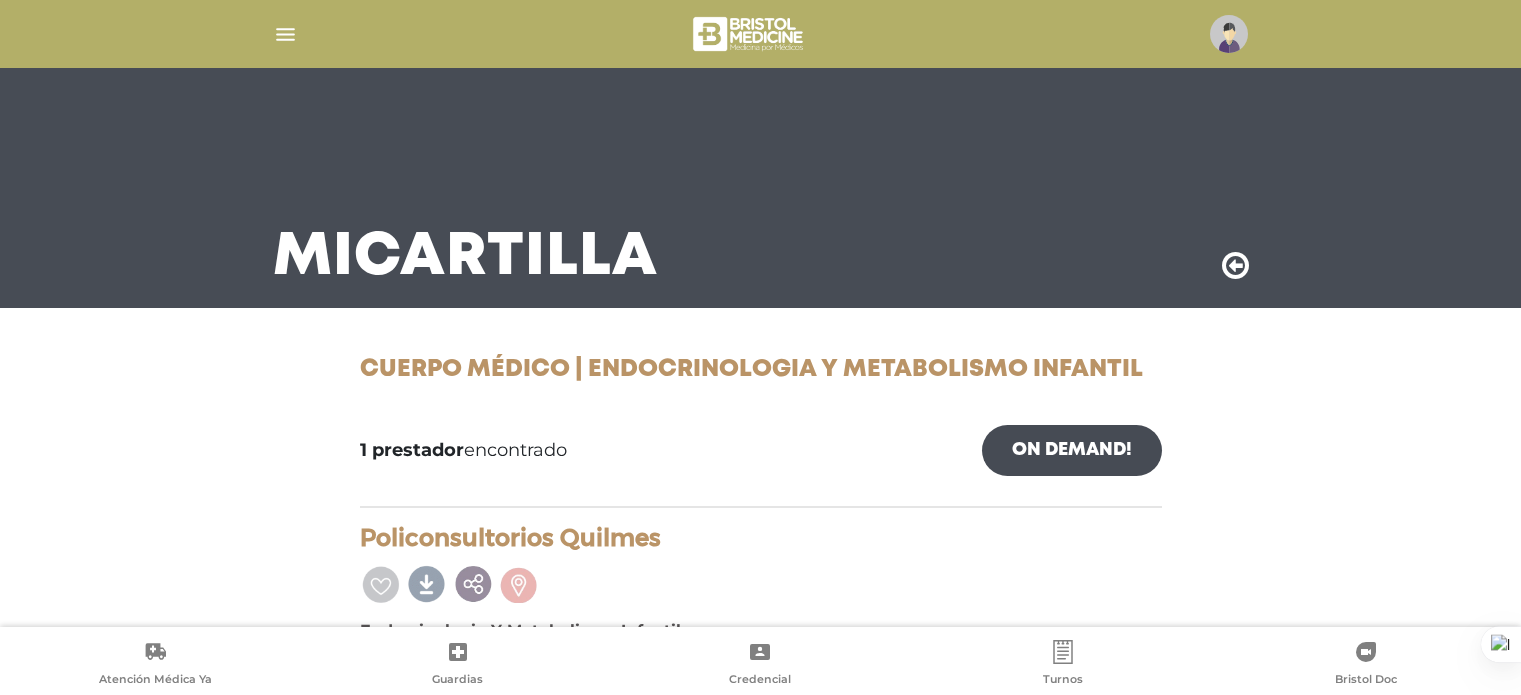 scroll, scrollTop: 0, scrollLeft: 0, axis: both 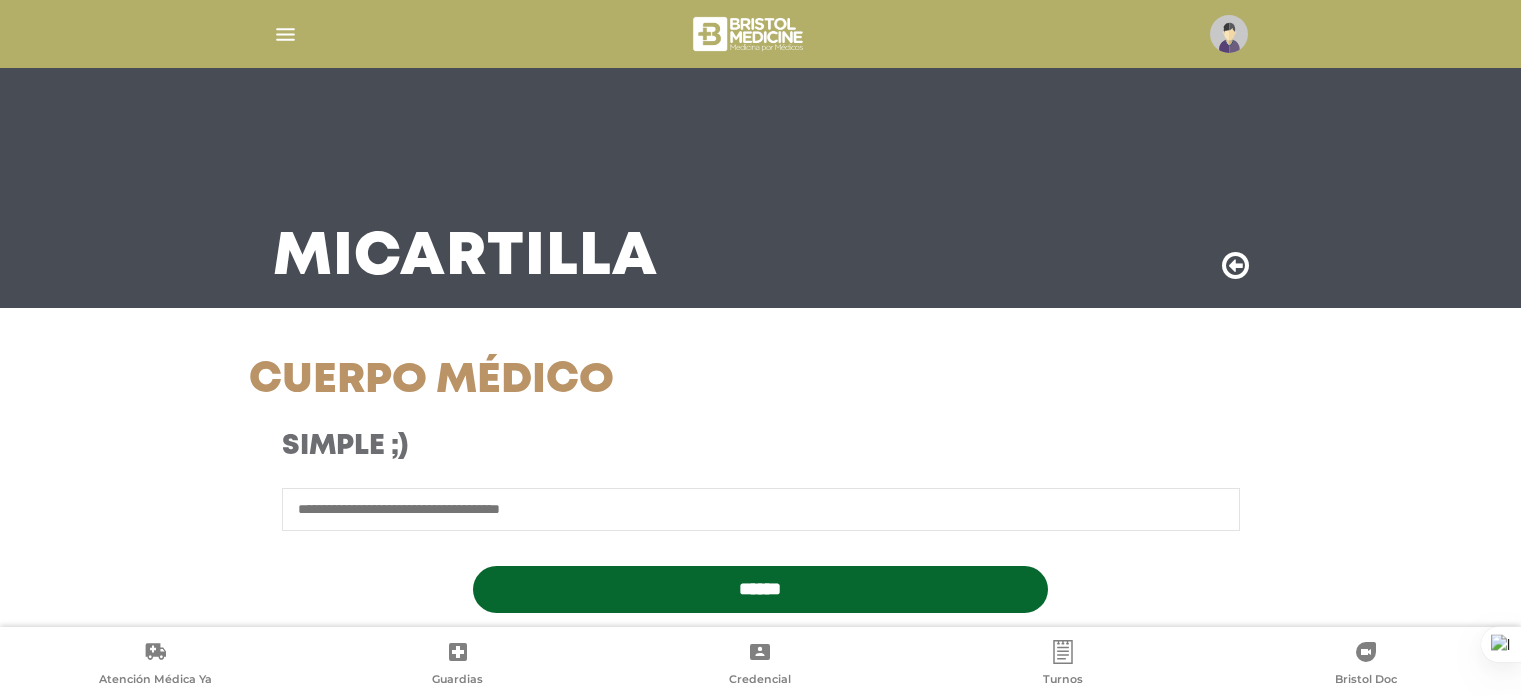 select on "*******" 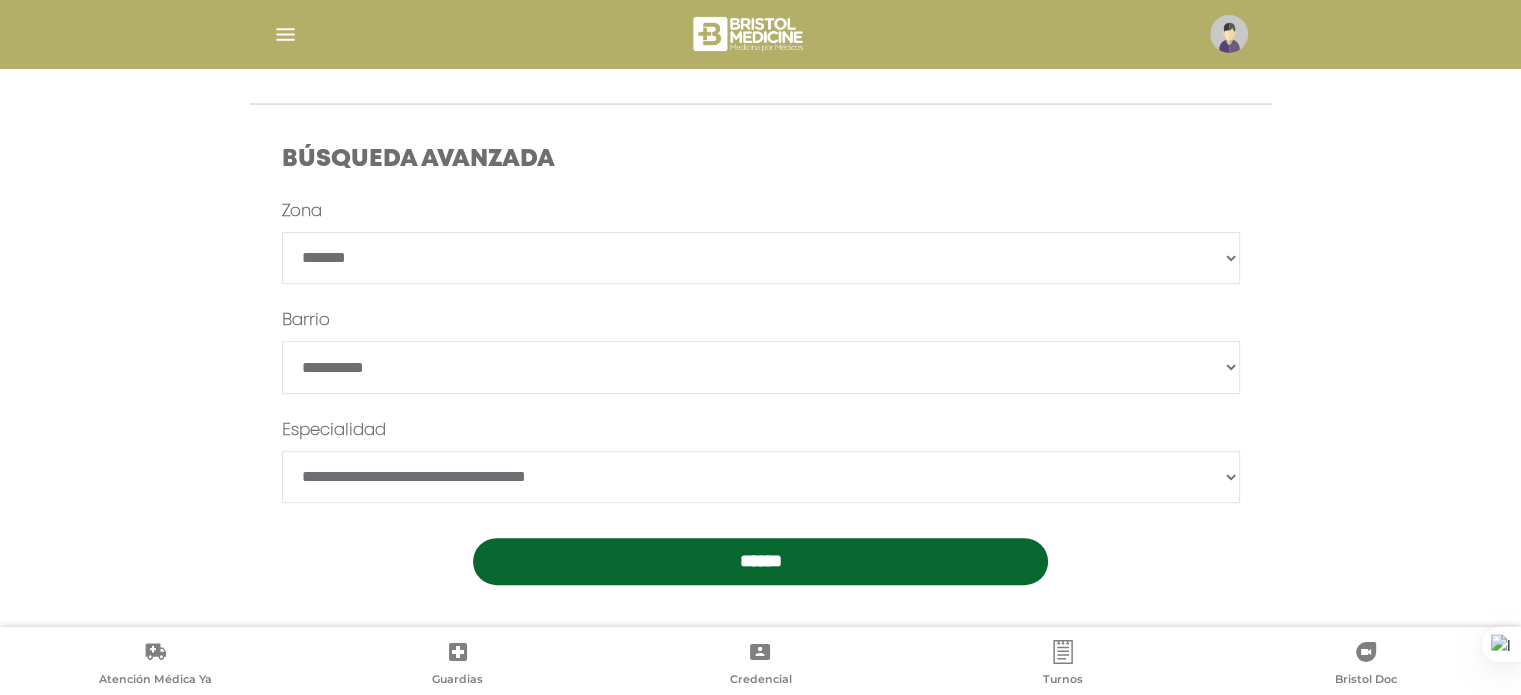 click on "**********" at bounding box center (761, 477) 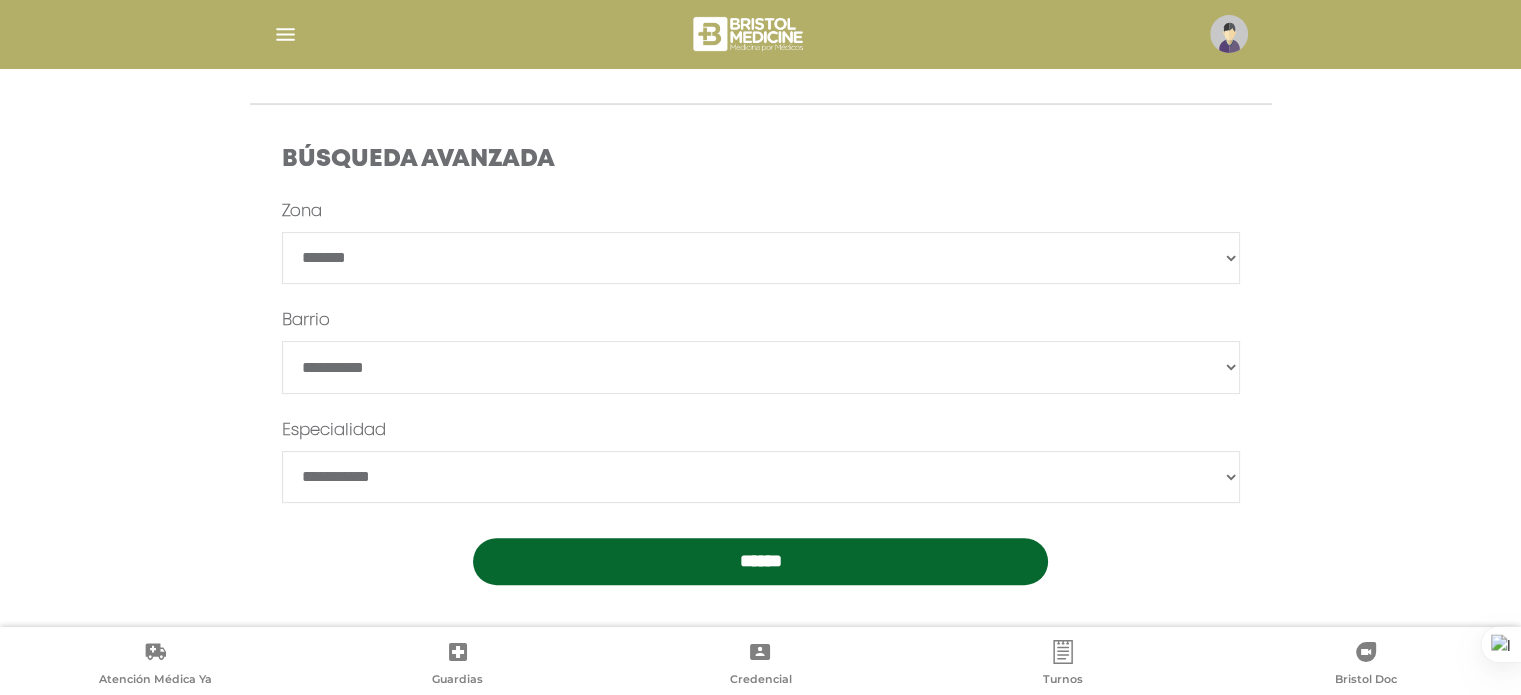 click on "**********" at bounding box center (761, 477) 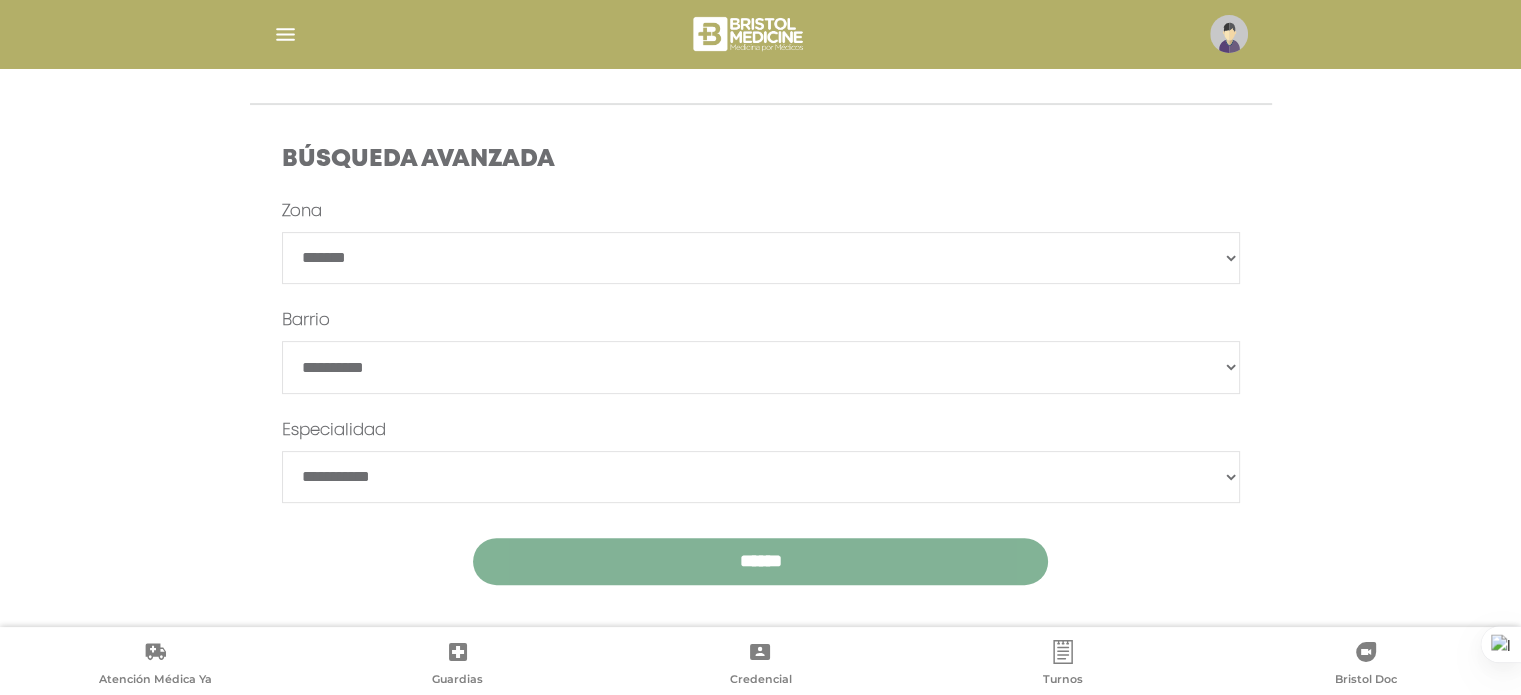 click on "******" at bounding box center [760, 561] 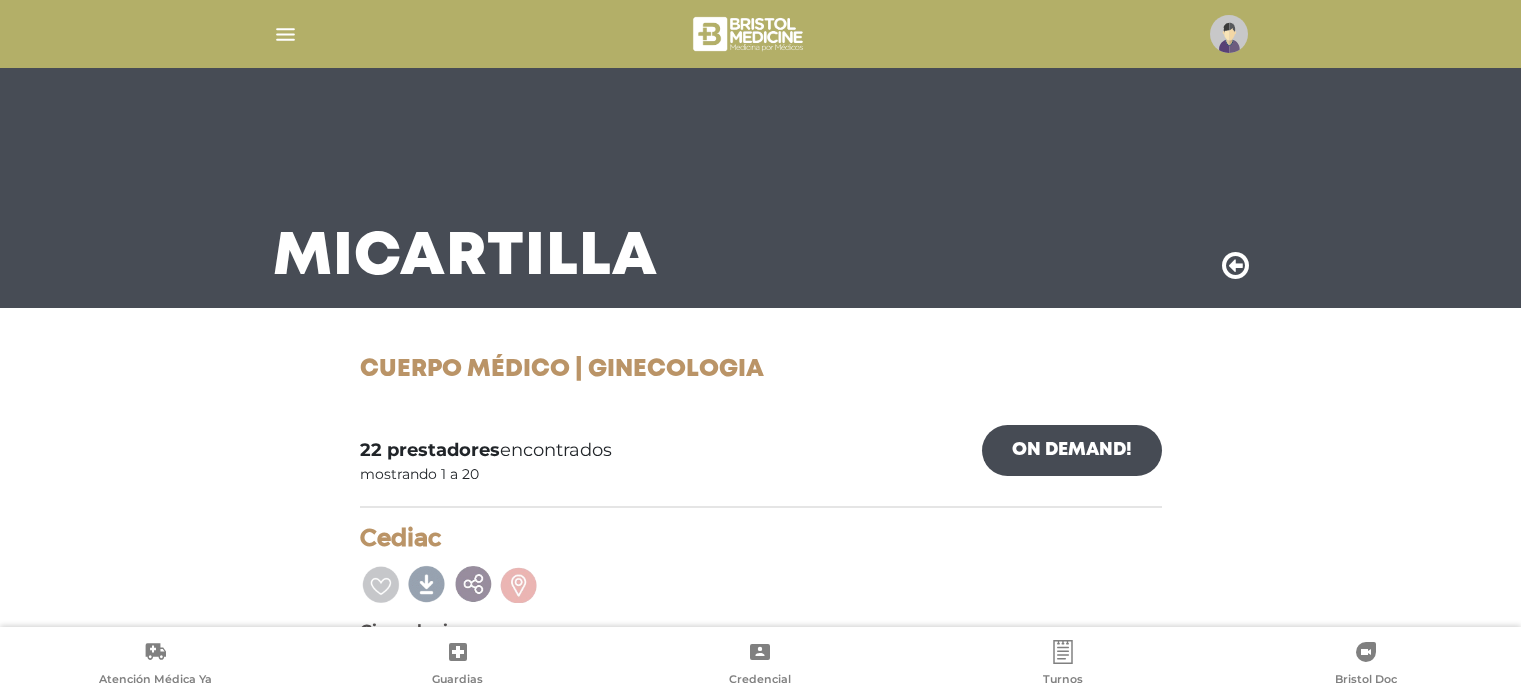 scroll, scrollTop: 0, scrollLeft: 0, axis: both 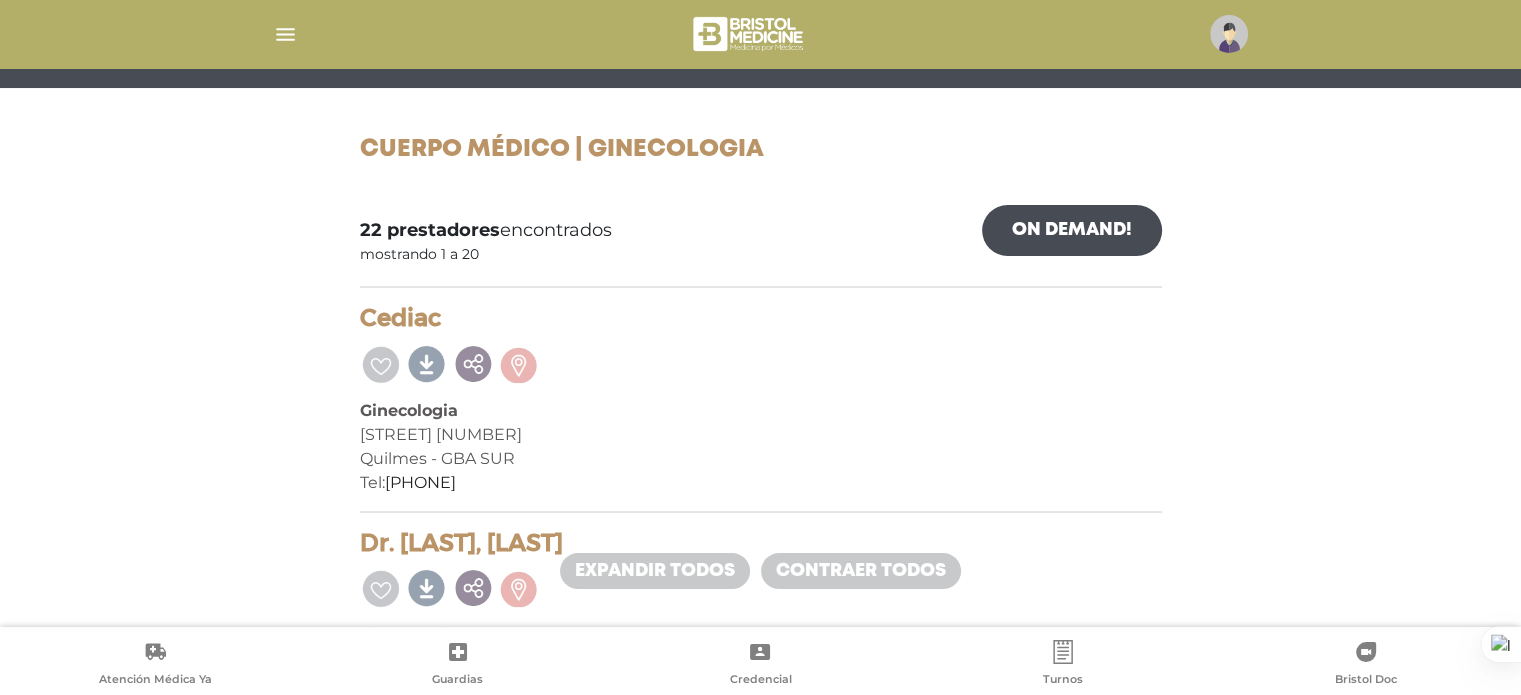 click at bounding box center [761, 34] 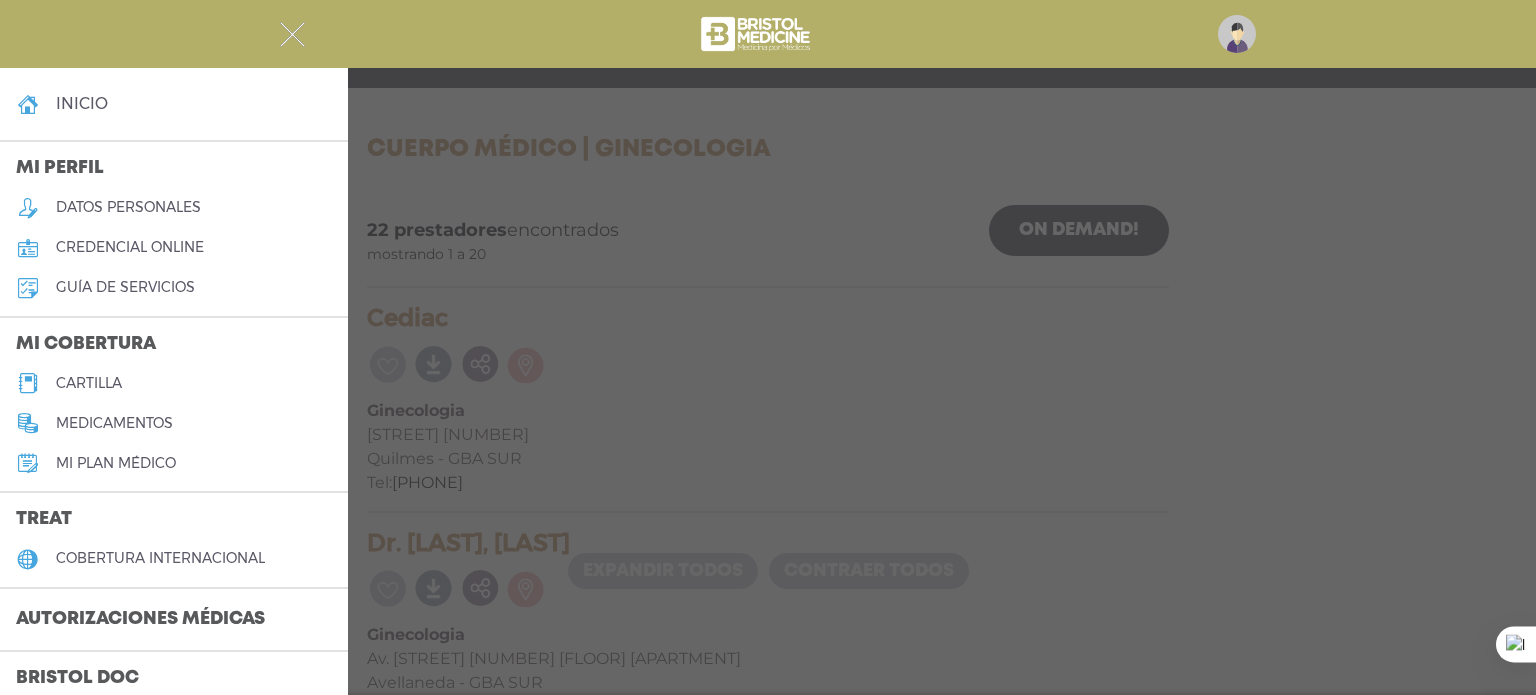 click at bounding box center (768, 347) 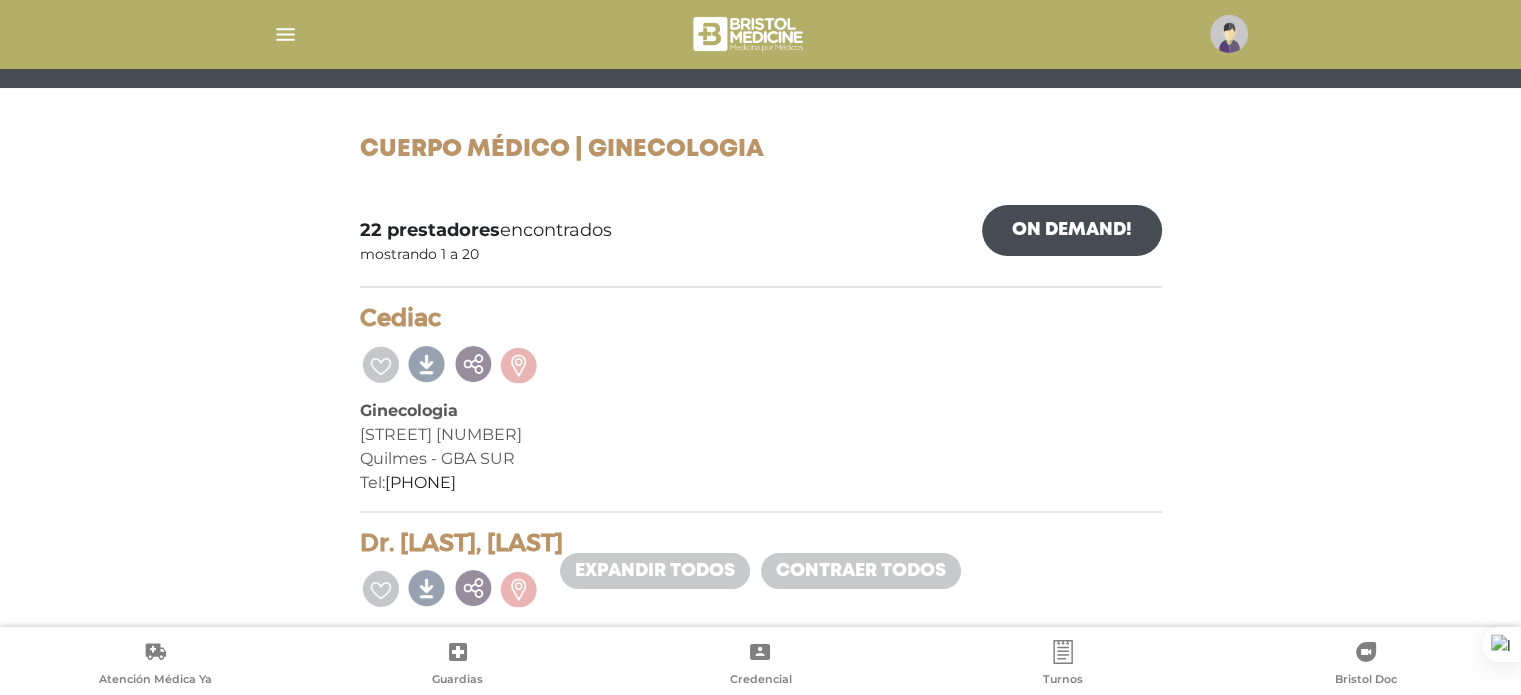 scroll, scrollTop: 0, scrollLeft: 0, axis: both 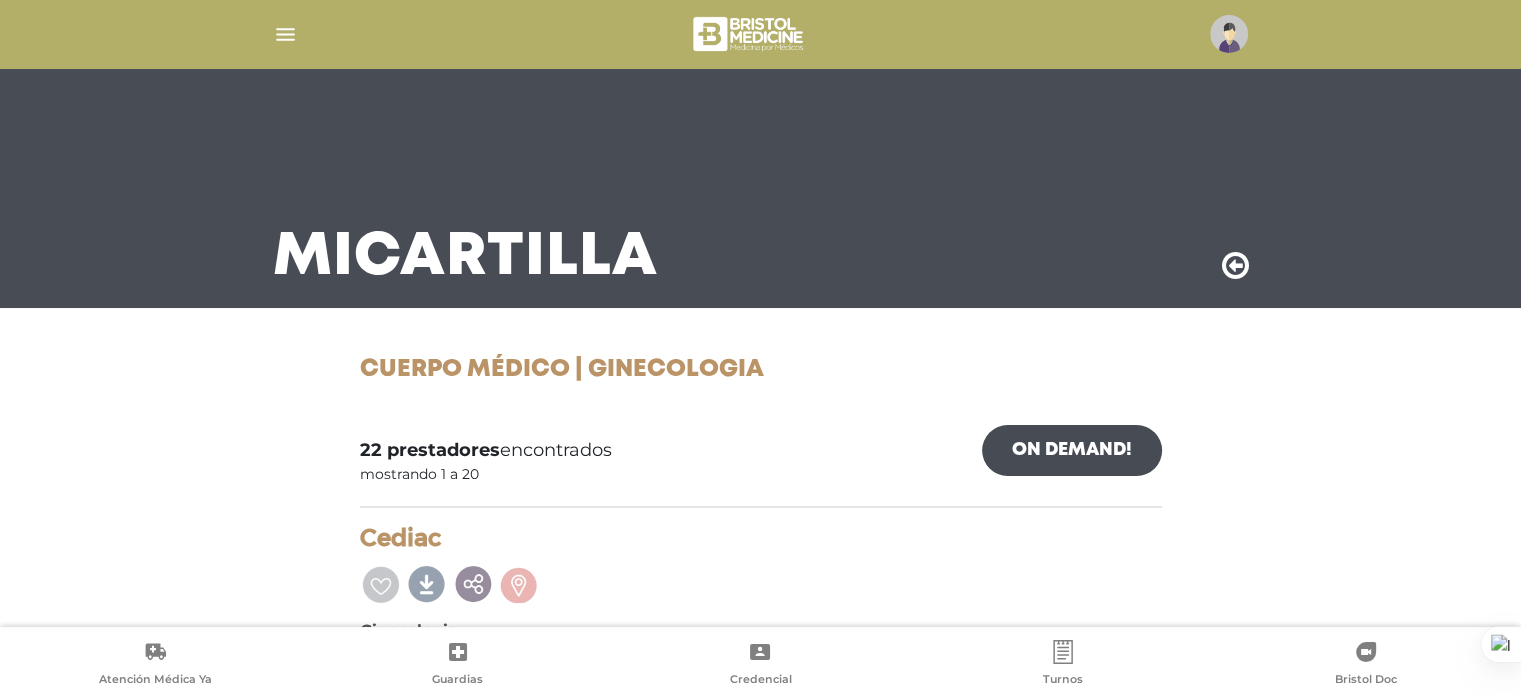 click at bounding box center (285, 34) 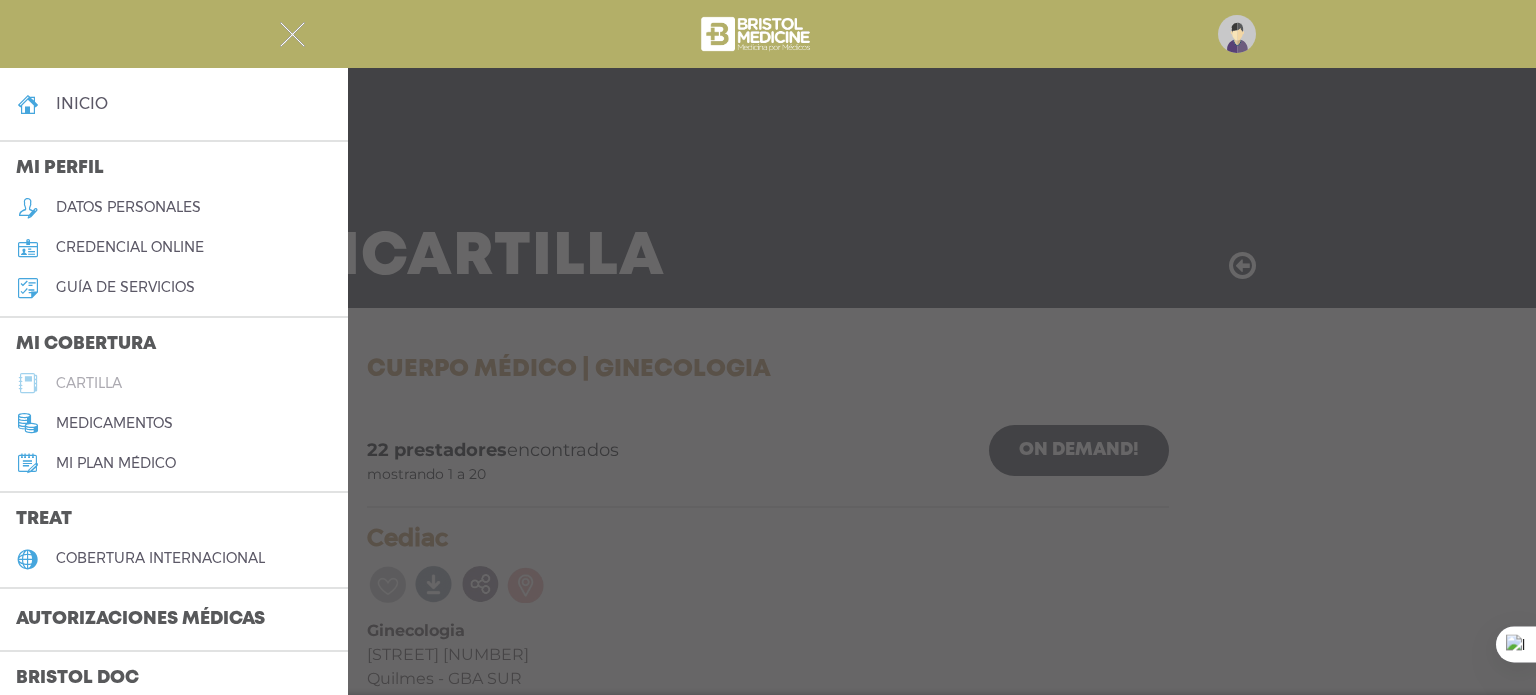 click on "cartilla" at bounding box center [89, 383] 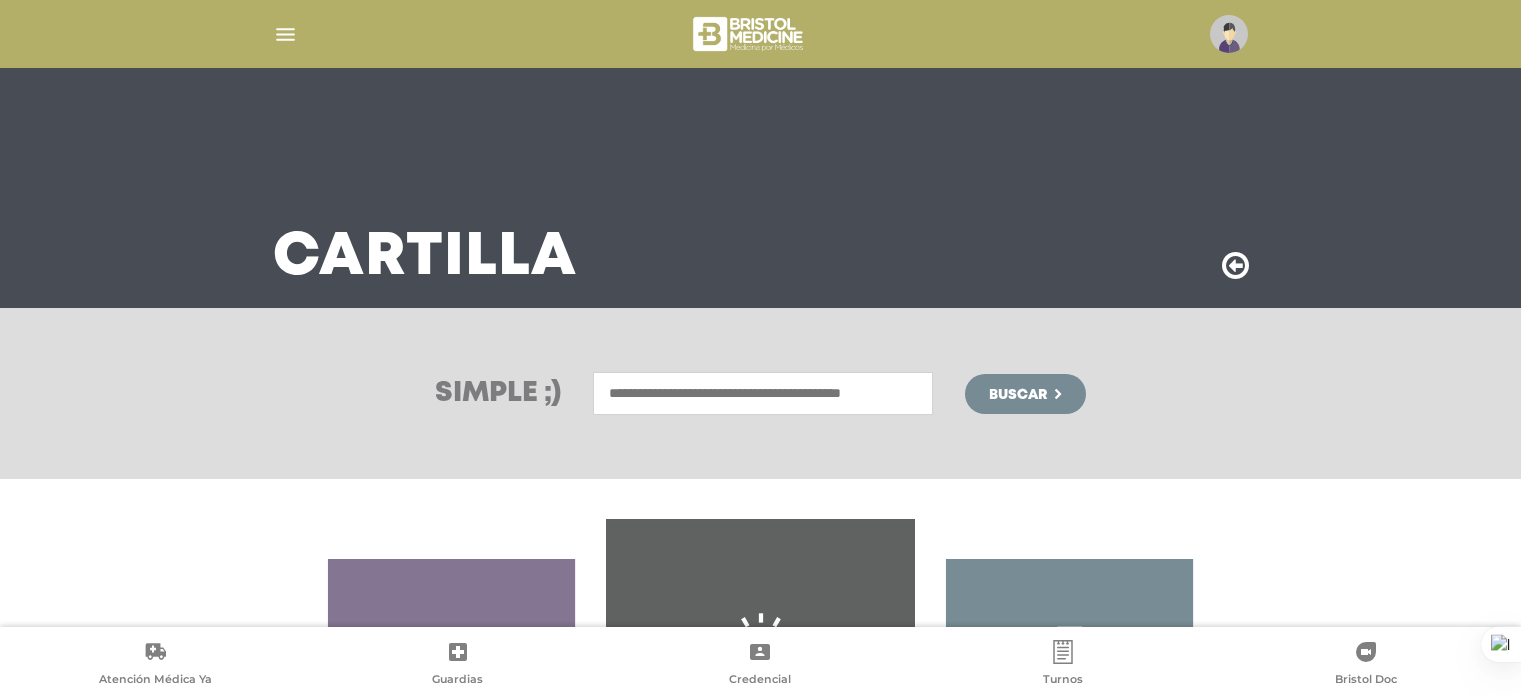 scroll, scrollTop: 0, scrollLeft: 0, axis: both 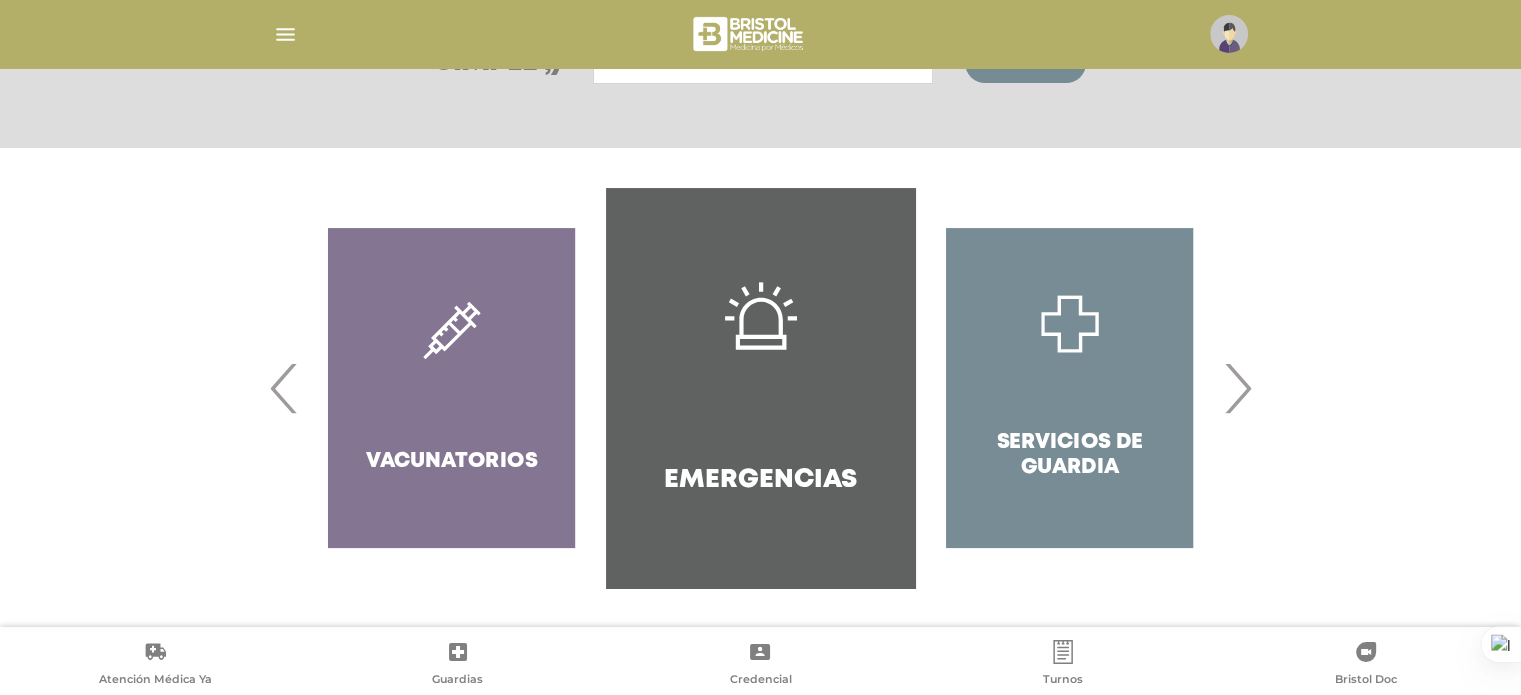 click on "Diagnóstico y Tratamiento
Odontología" at bounding box center [761, 388] 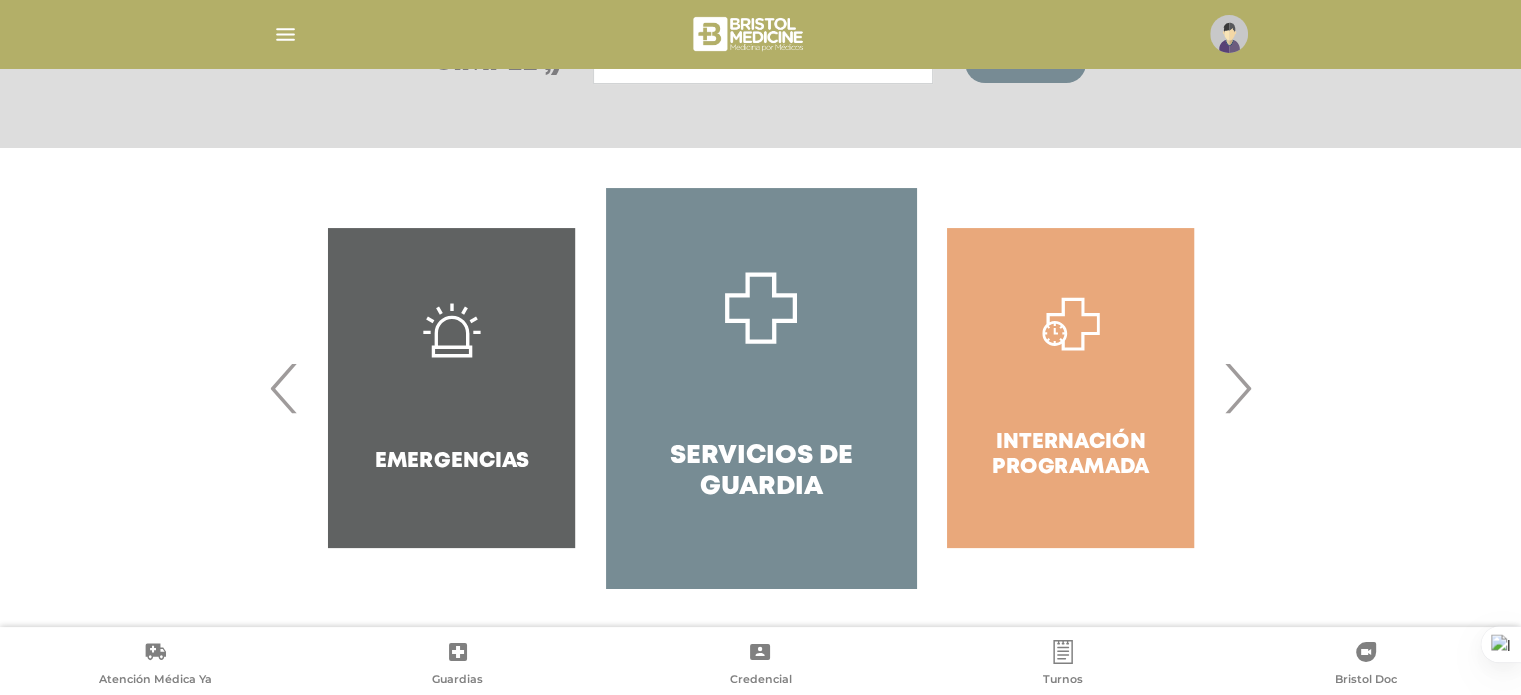 click on "›" at bounding box center (1237, 388) 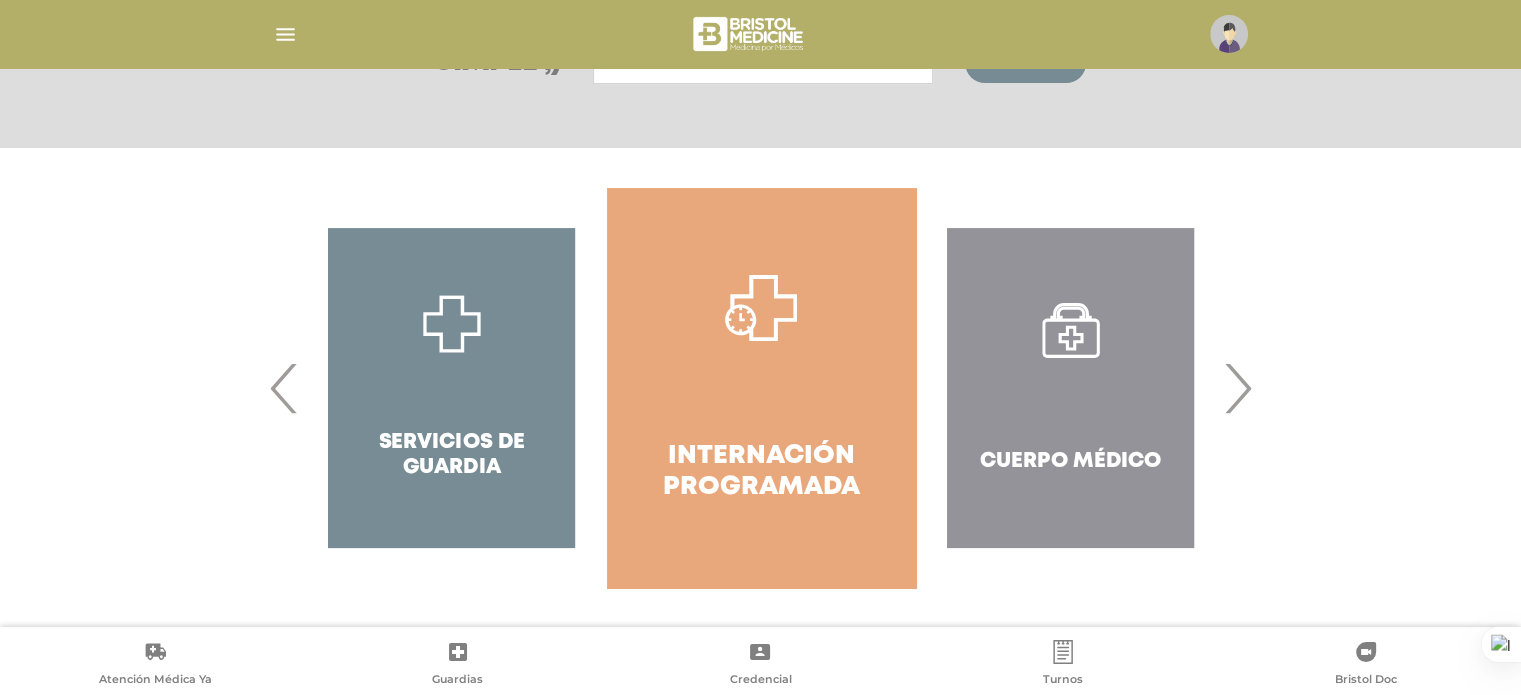 click on "›" at bounding box center [1237, 388] 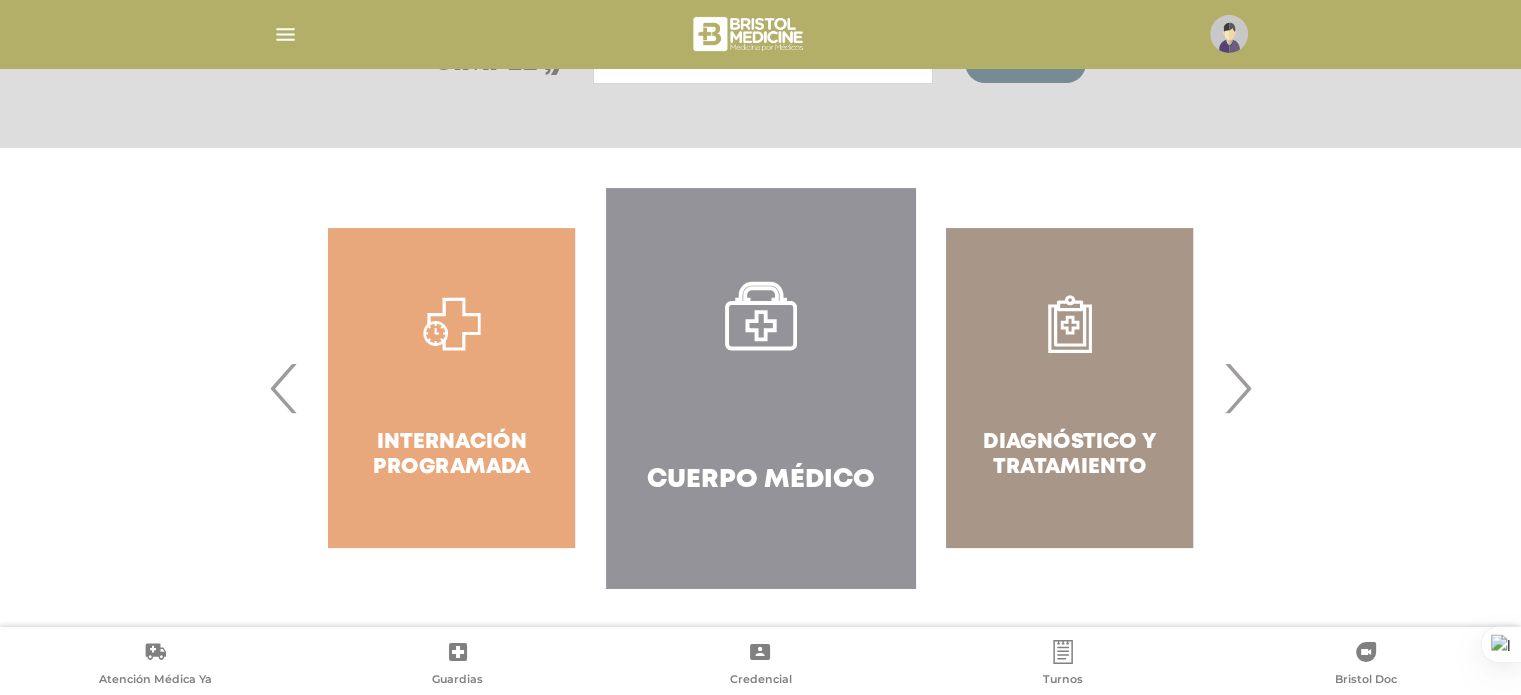 click on "›" at bounding box center (1237, 388) 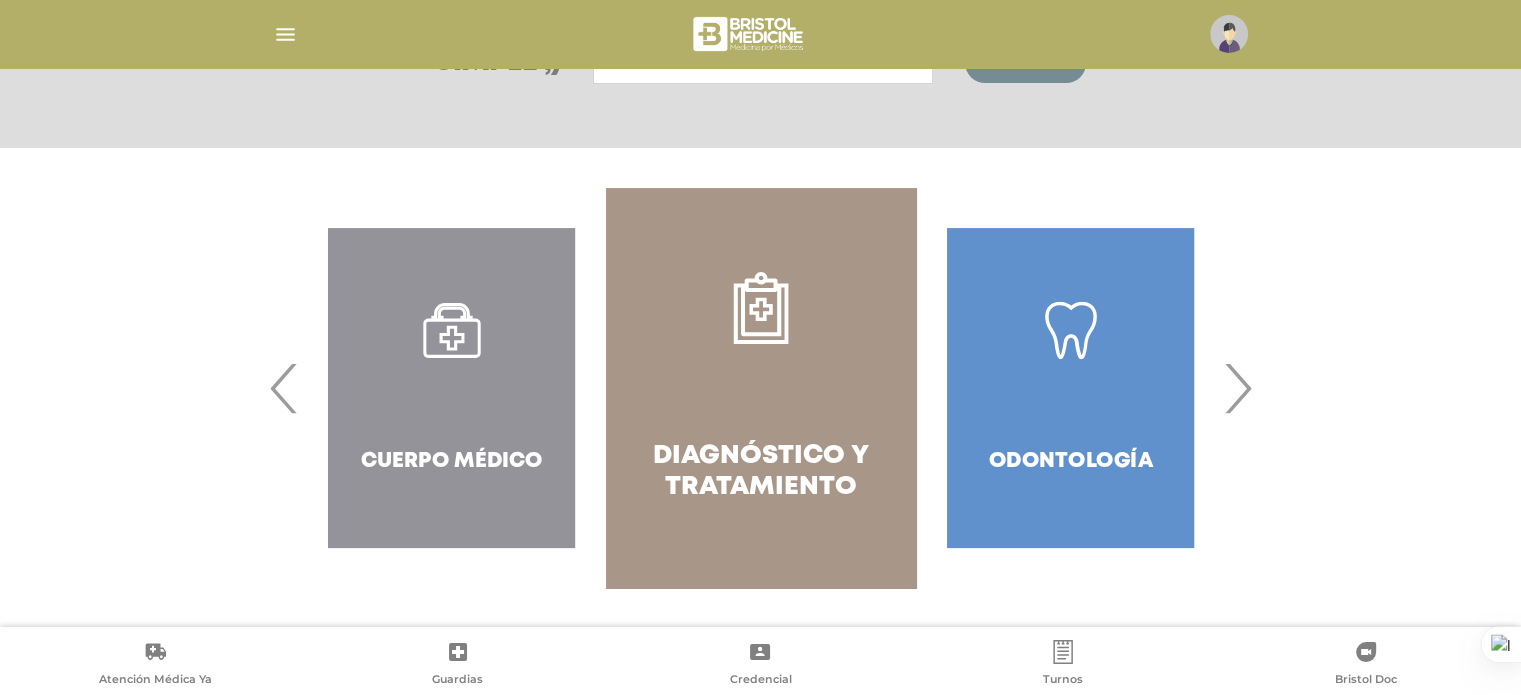 click on "›" at bounding box center (1237, 388) 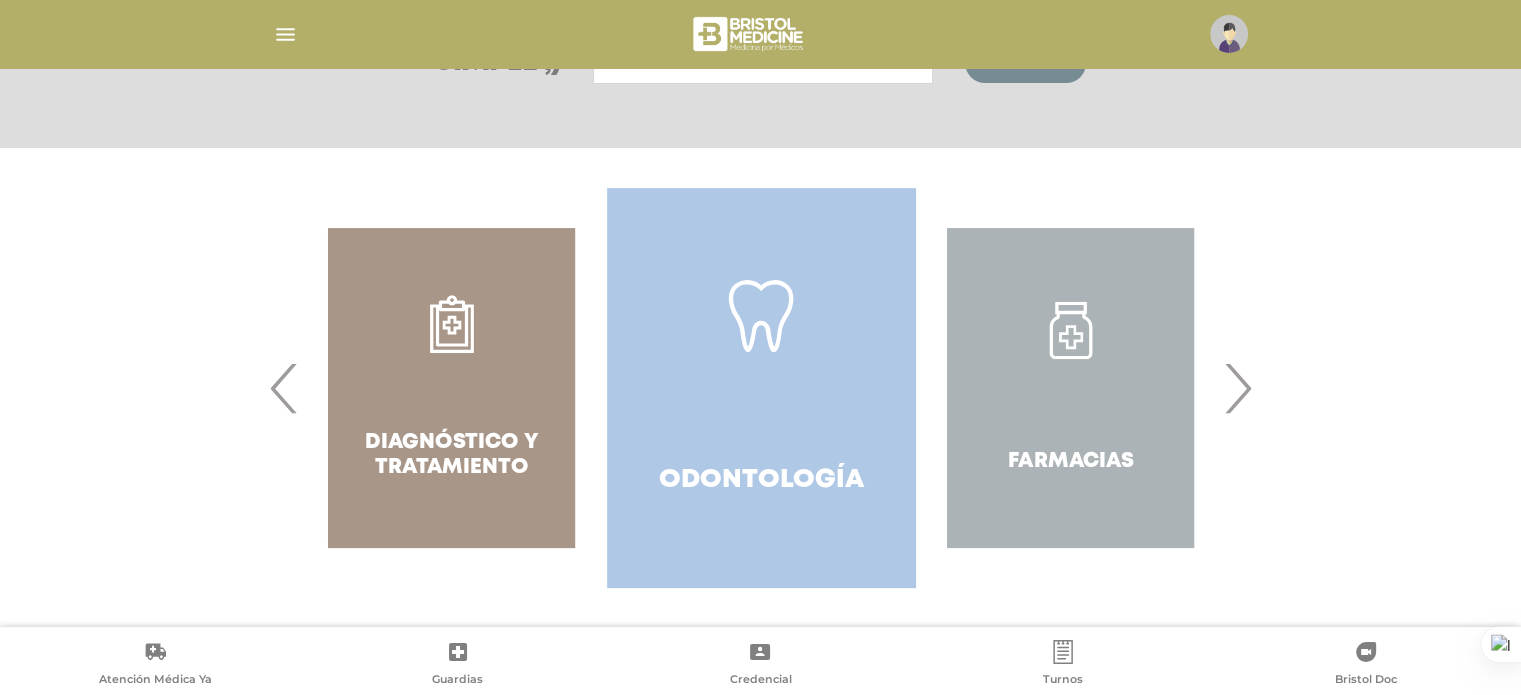 click on "Odontología" at bounding box center (761, 388) 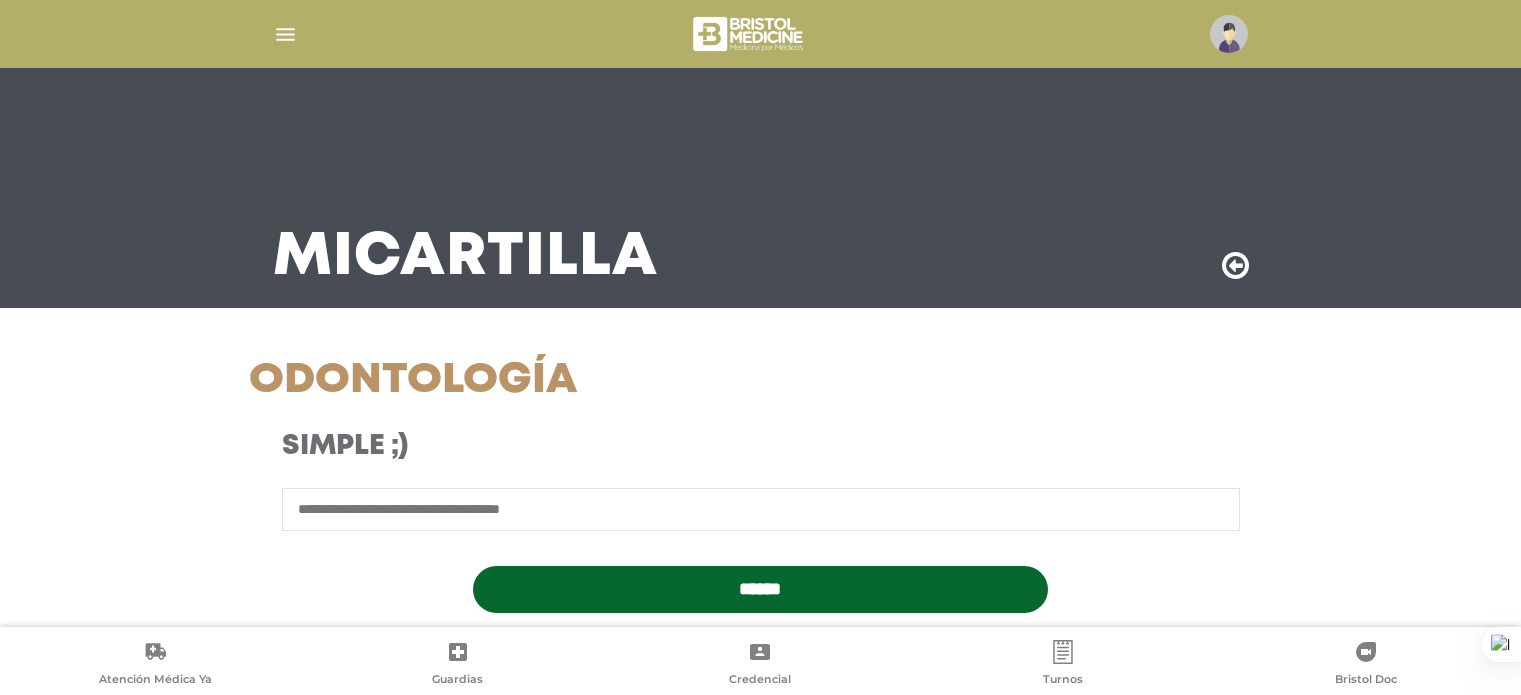 scroll, scrollTop: 0, scrollLeft: 0, axis: both 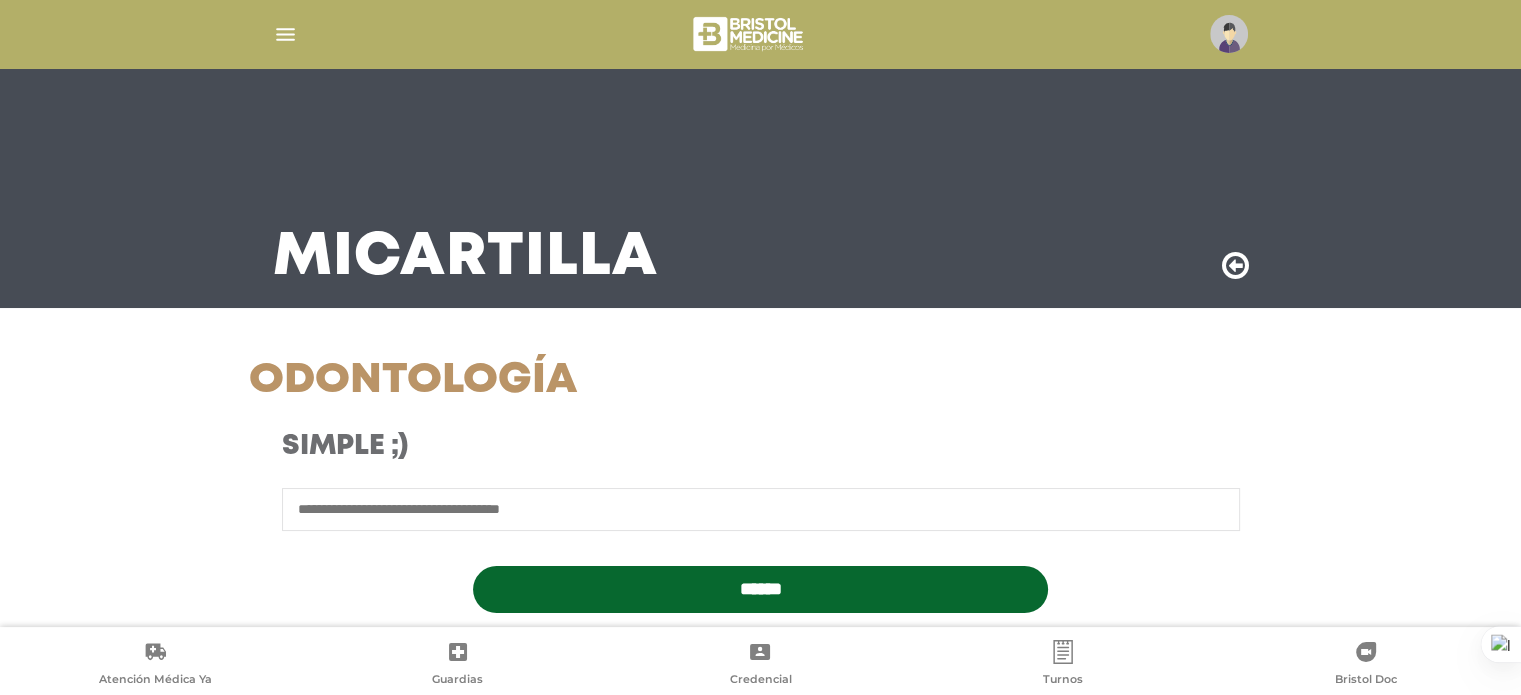 drag, startPoint x: 1520, startPoint y: 681, endPoint x: 1532, endPoint y: 683, distance: 12.165525 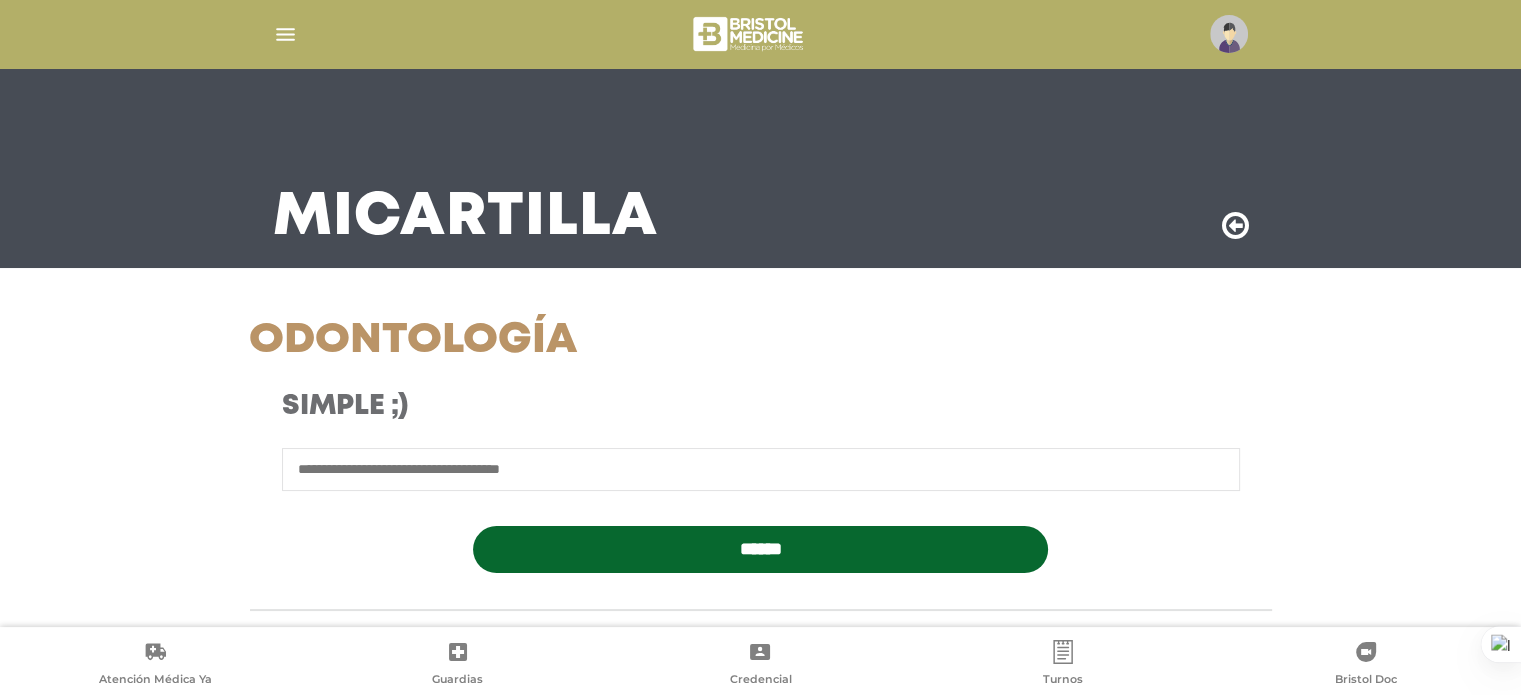 scroll, scrollTop: 120, scrollLeft: 0, axis: vertical 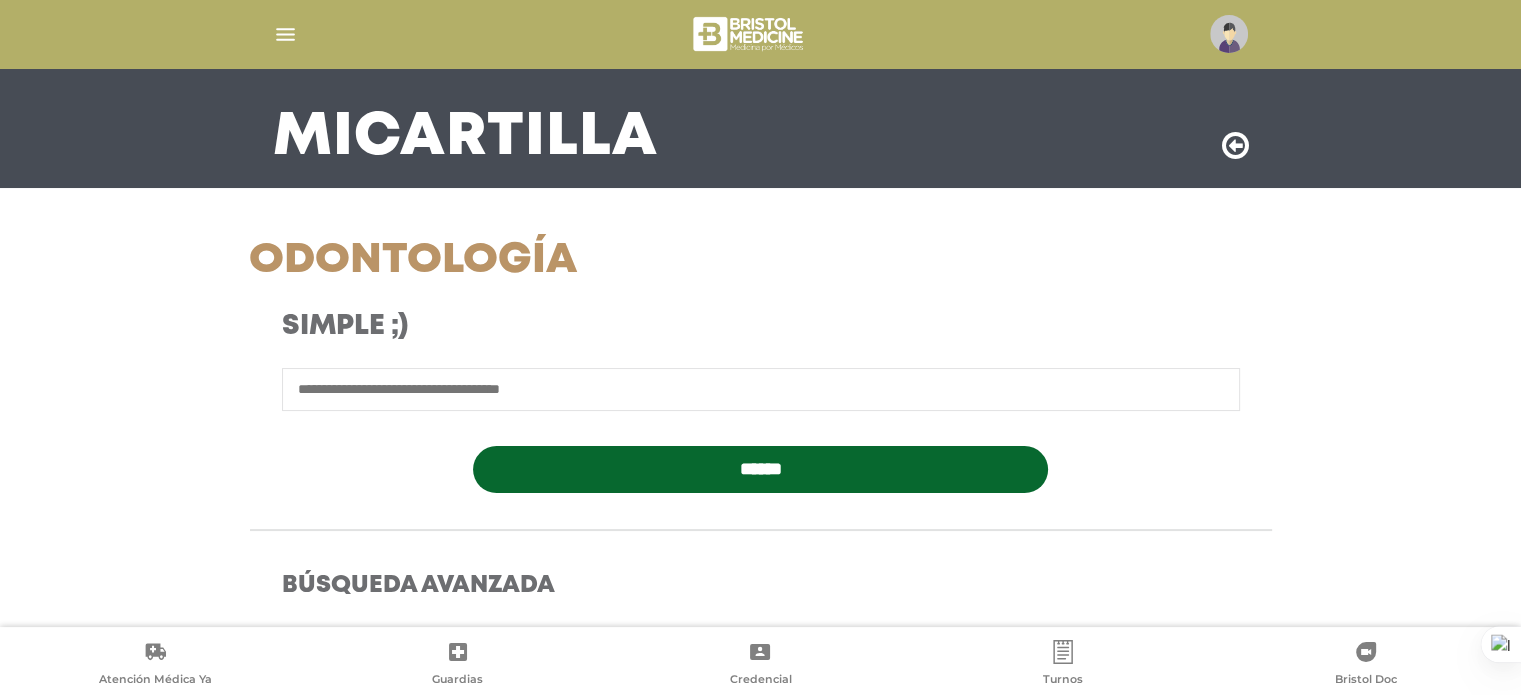 click at bounding box center (761, 389) 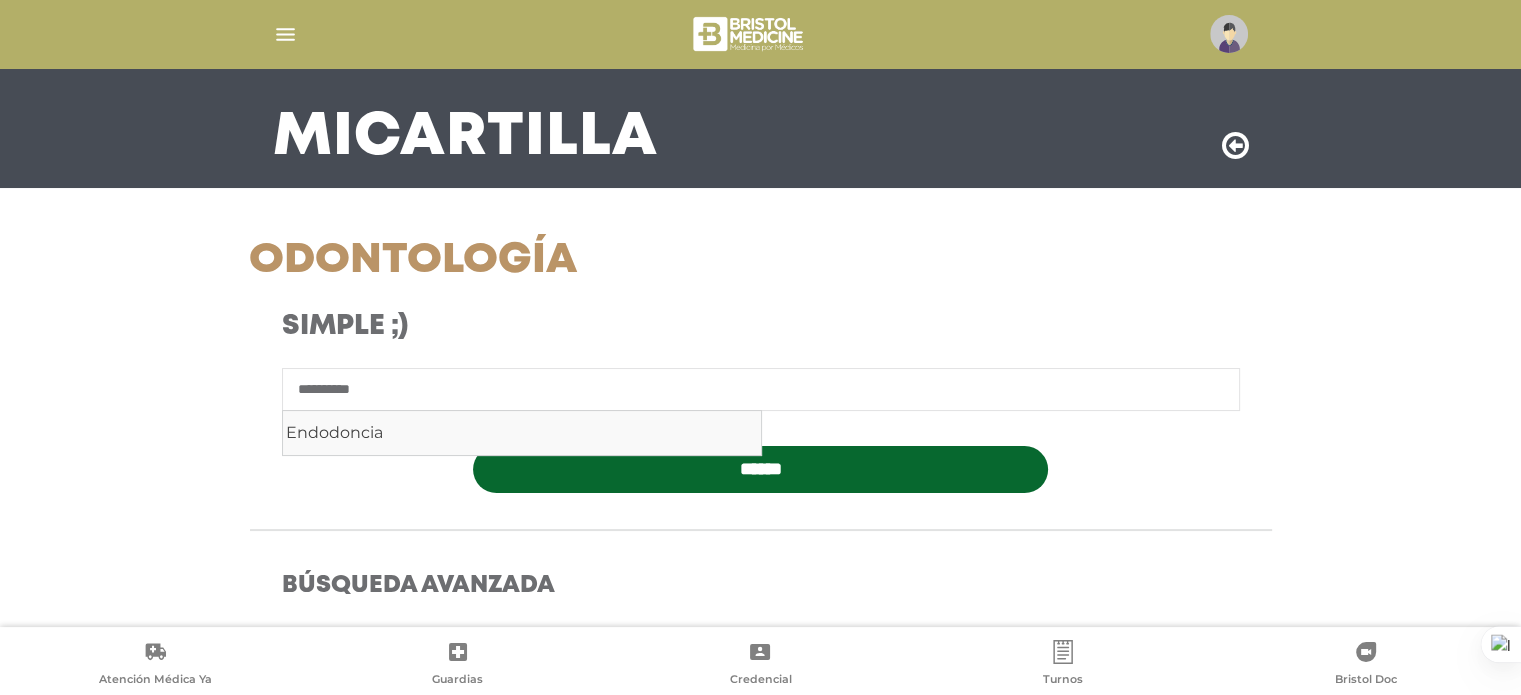 type on "**********" 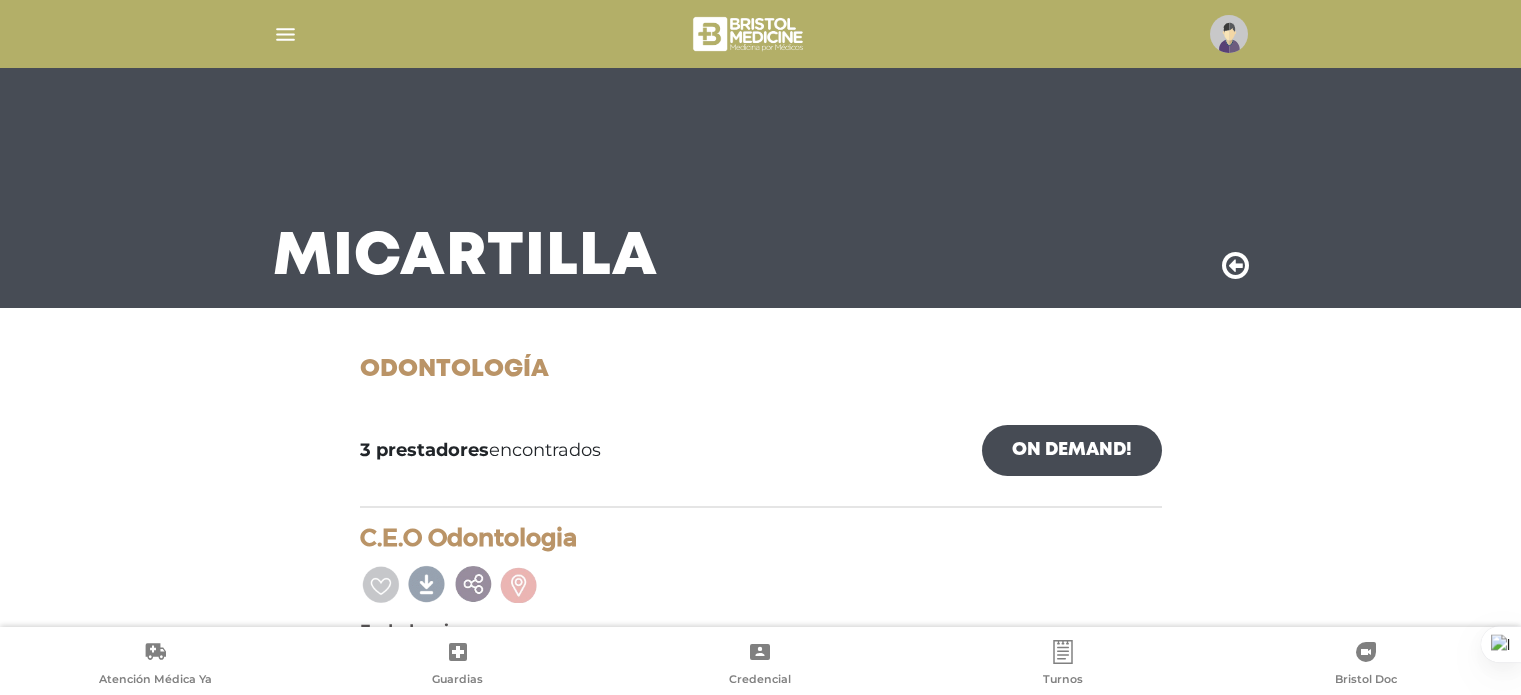scroll, scrollTop: 0, scrollLeft: 0, axis: both 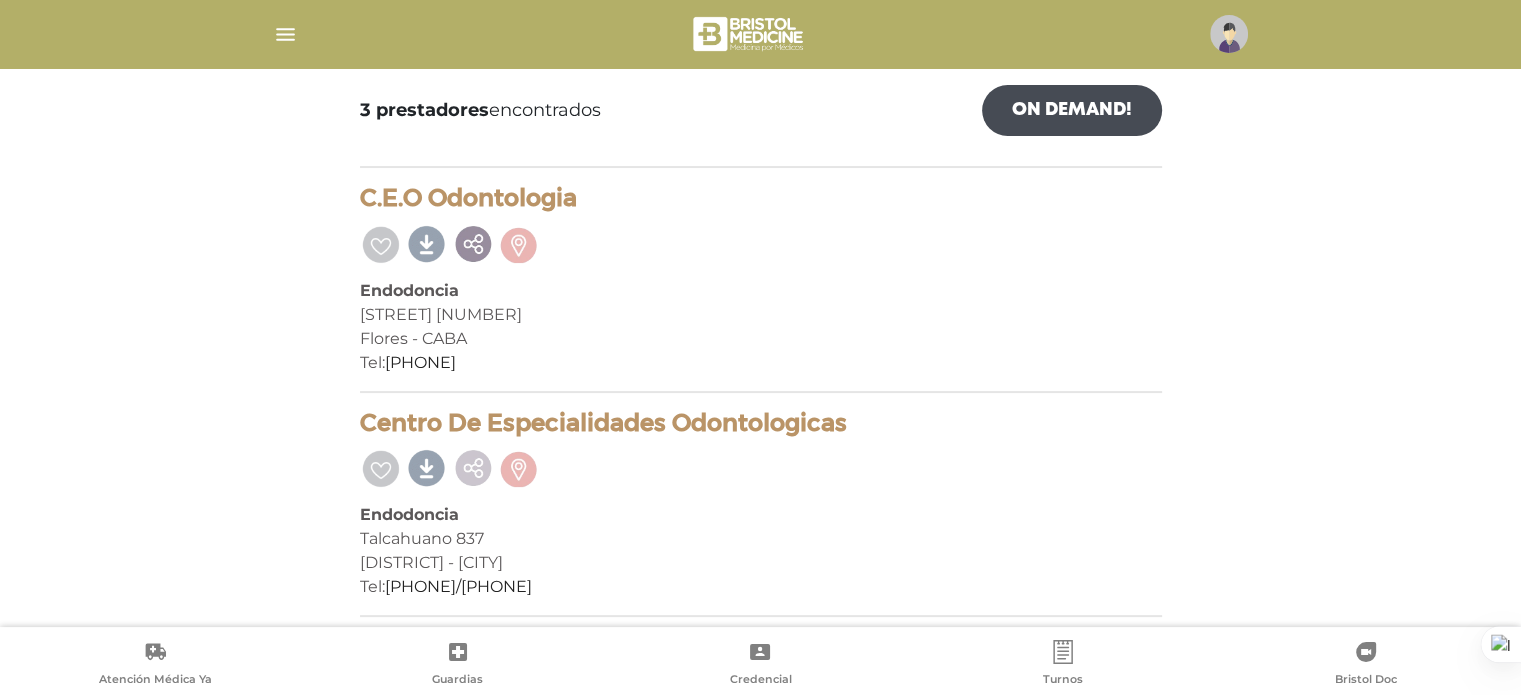 click at bounding box center [473, 466] 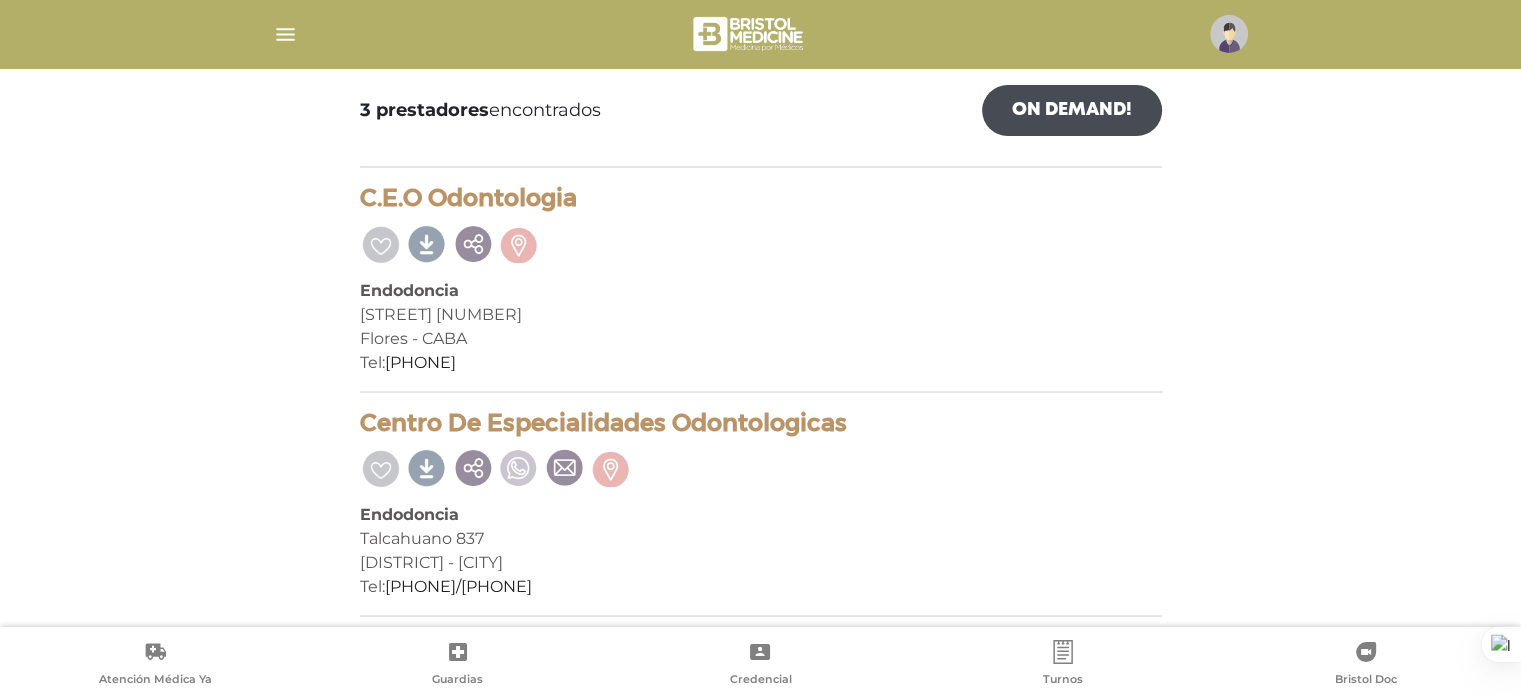 click at bounding box center [519, 466] 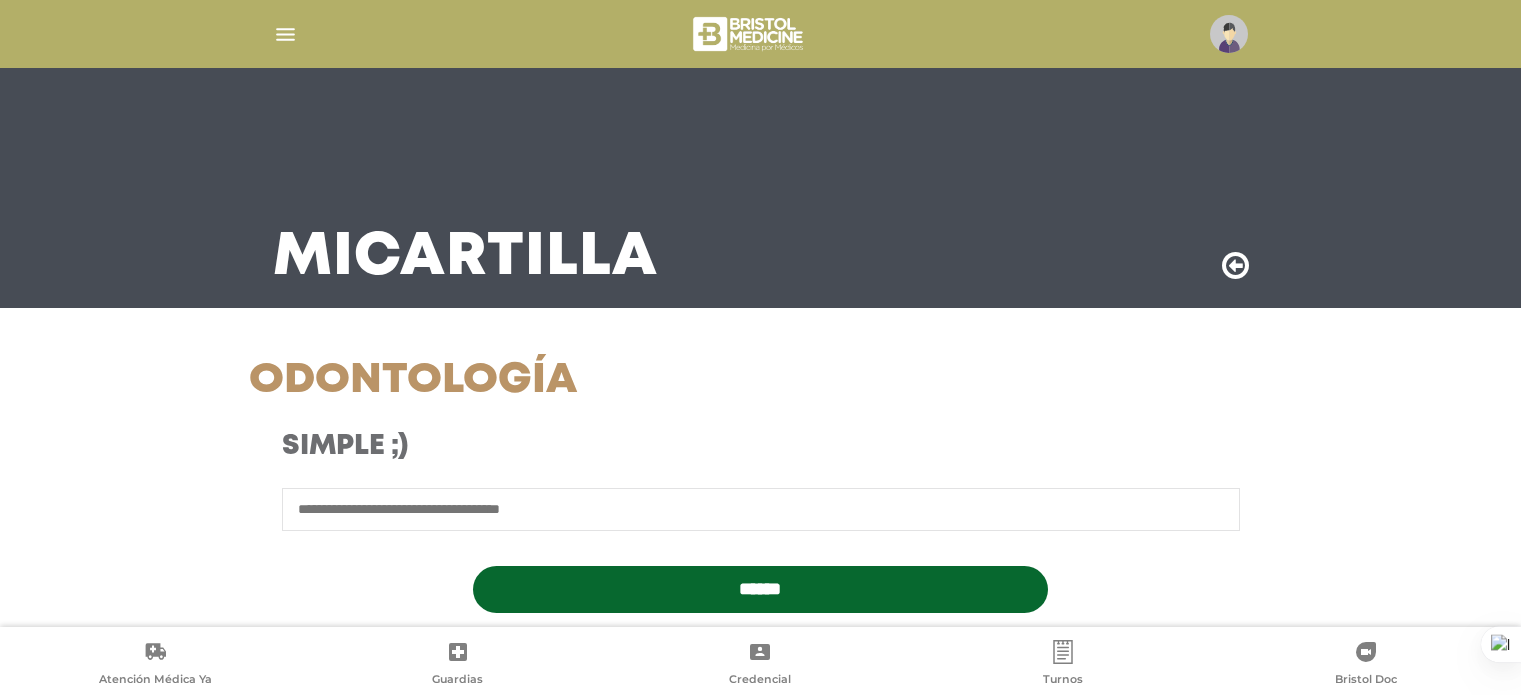 scroll, scrollTop: 0, scrollLeft: 0, axis: both 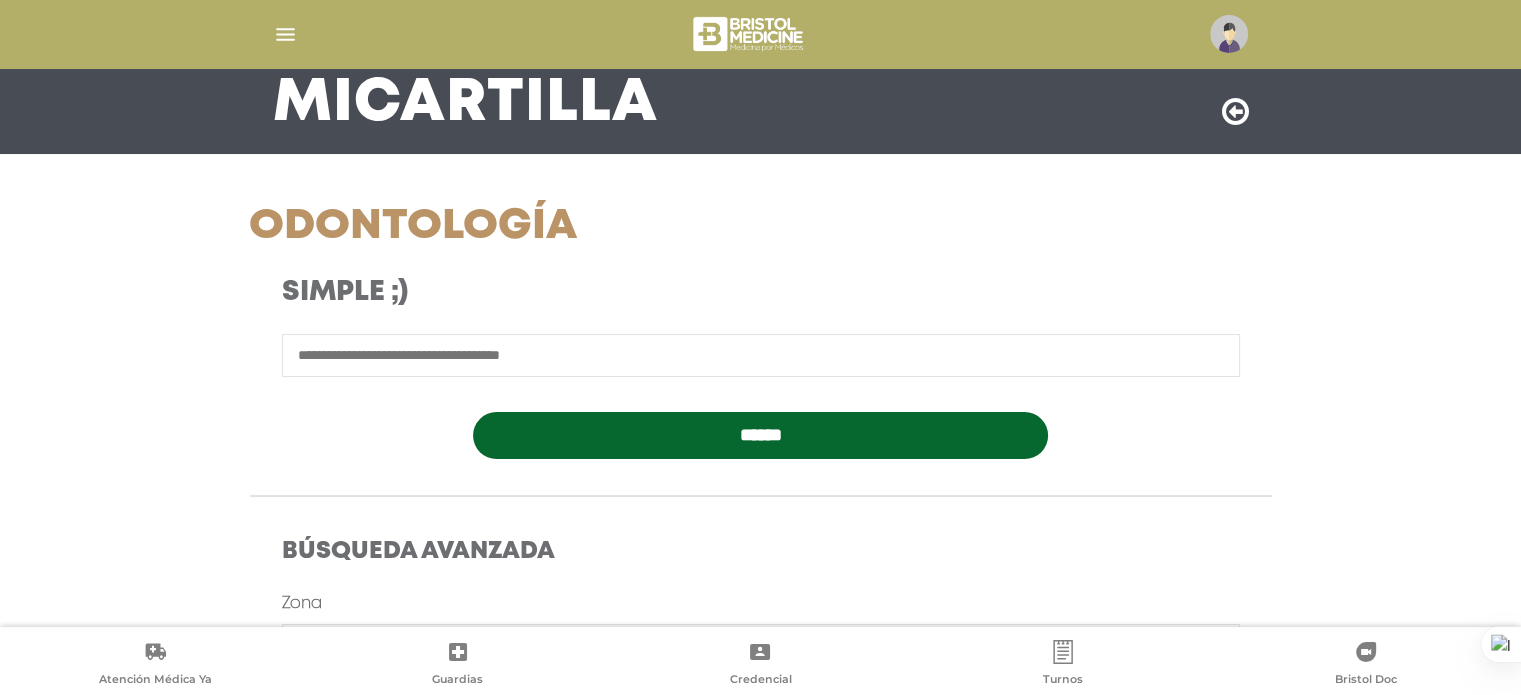 click at bounding box center (761, 355) 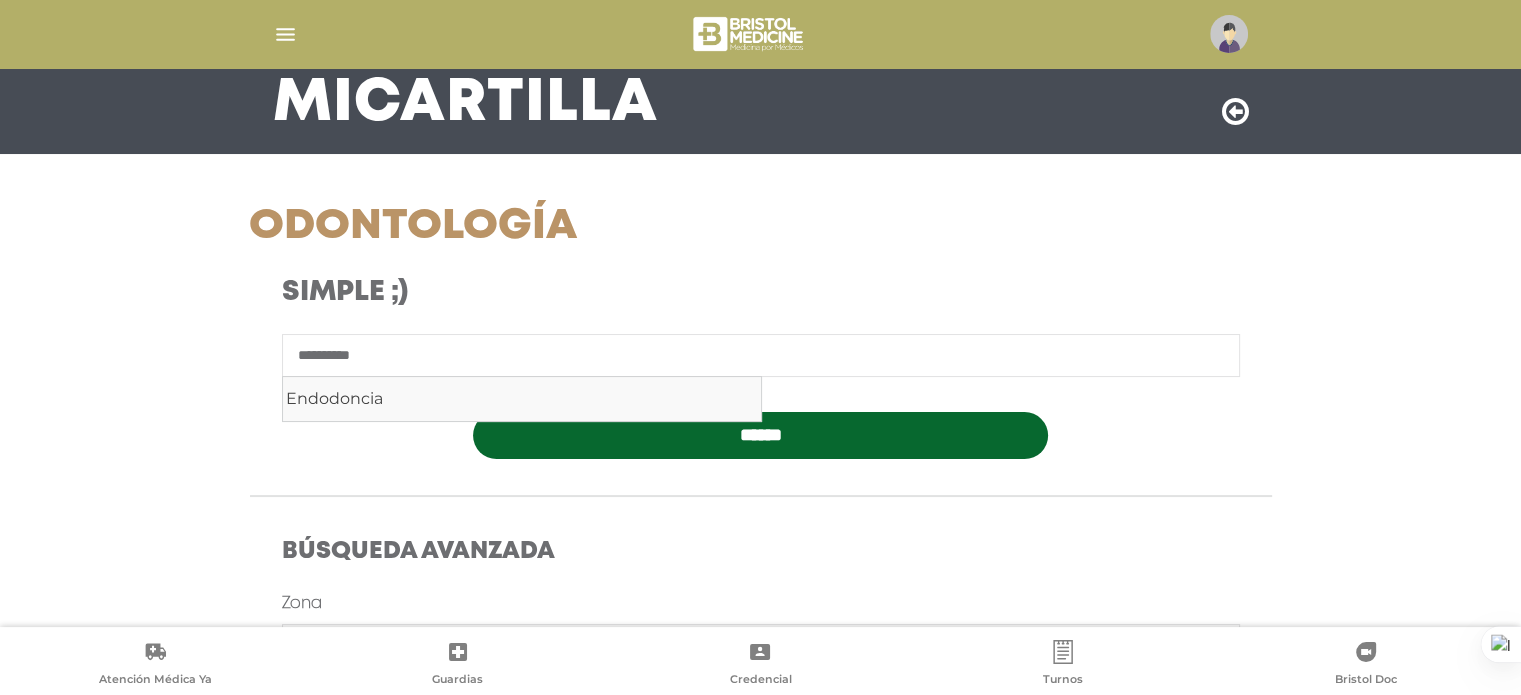 type on "**********" 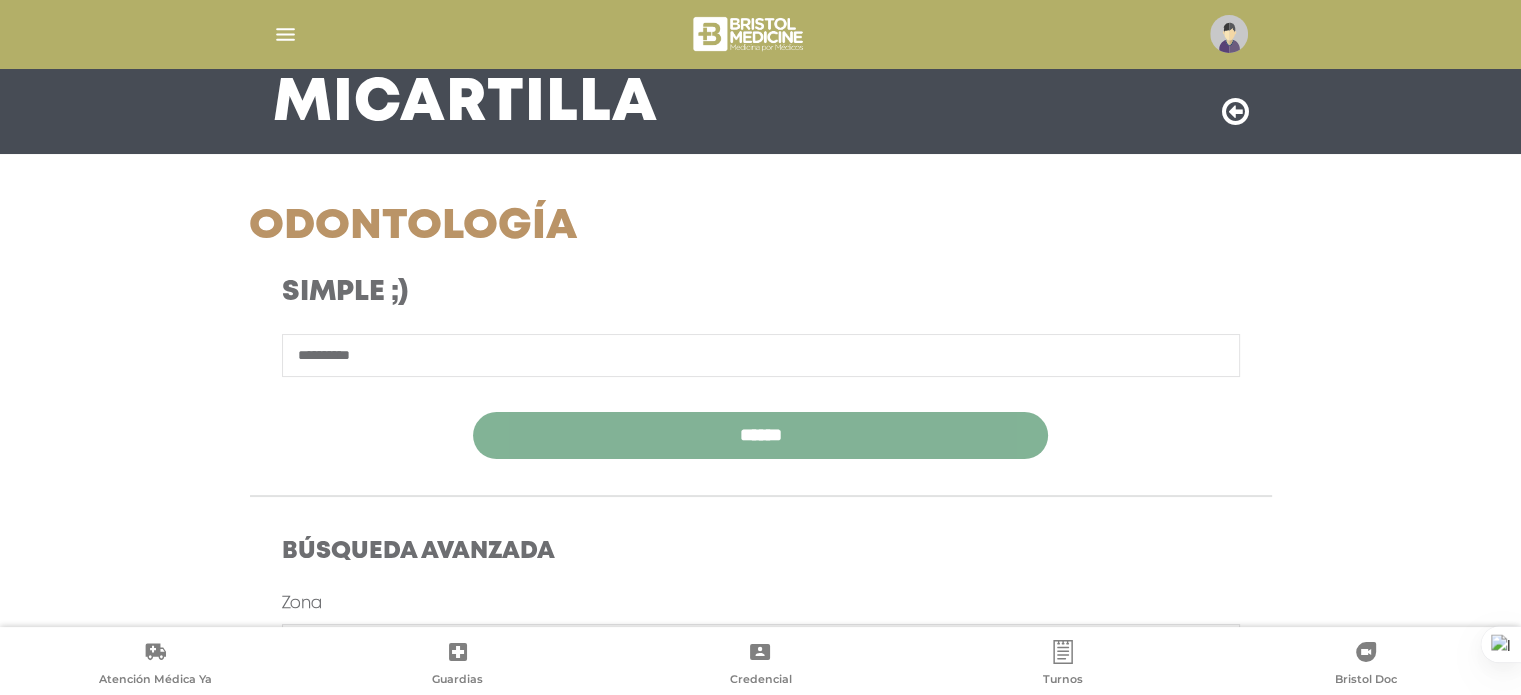 click on "******" at bounding box center [760, 435] 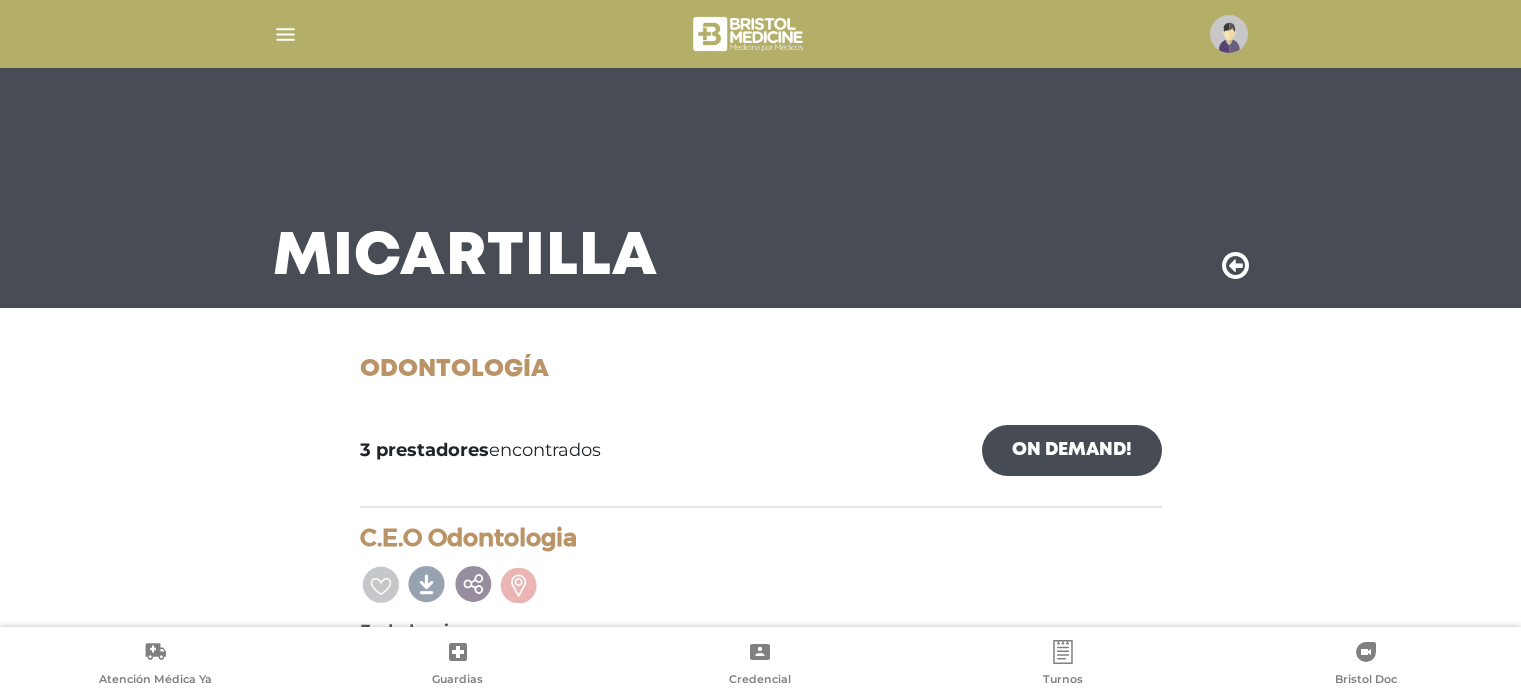 scroll, scrollTop: 0, scrollLeft: 0, axis: both 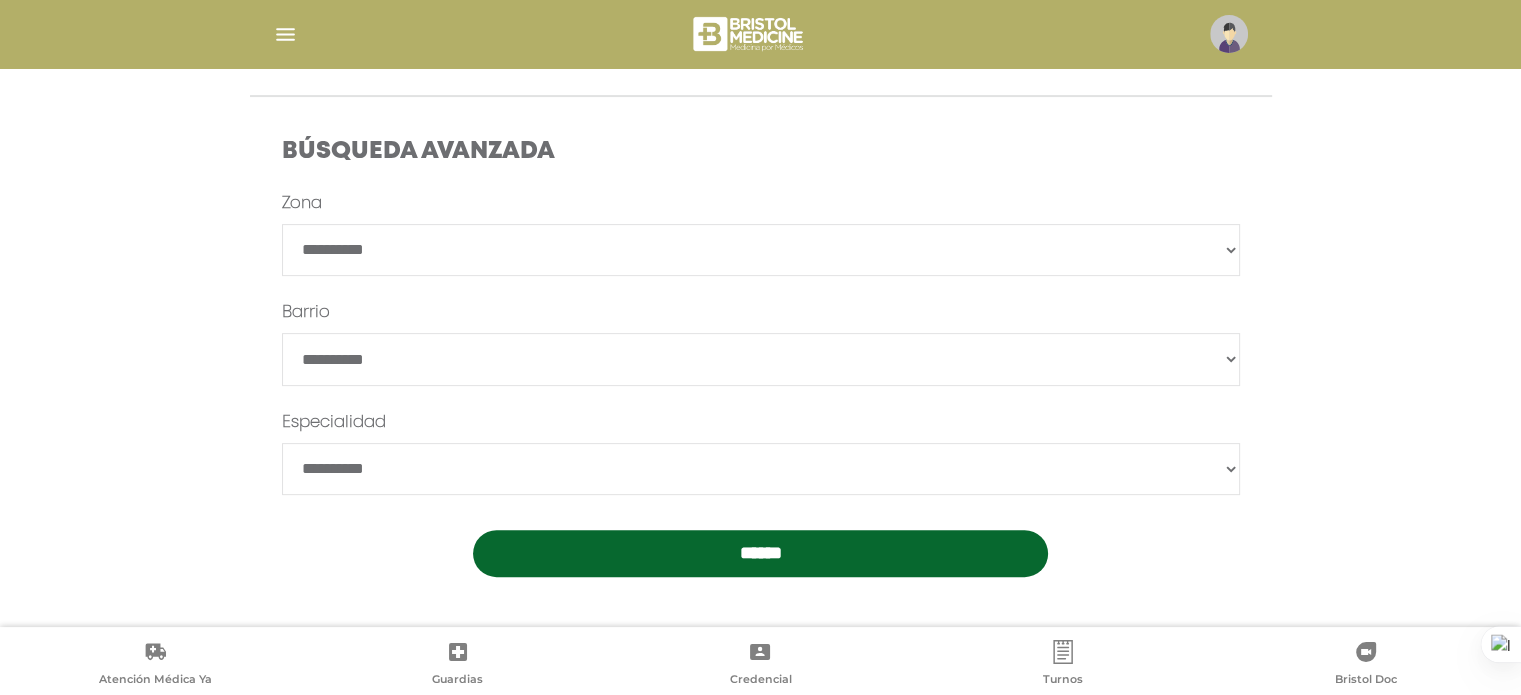 click on "**********" at bounding box center (761, 250) 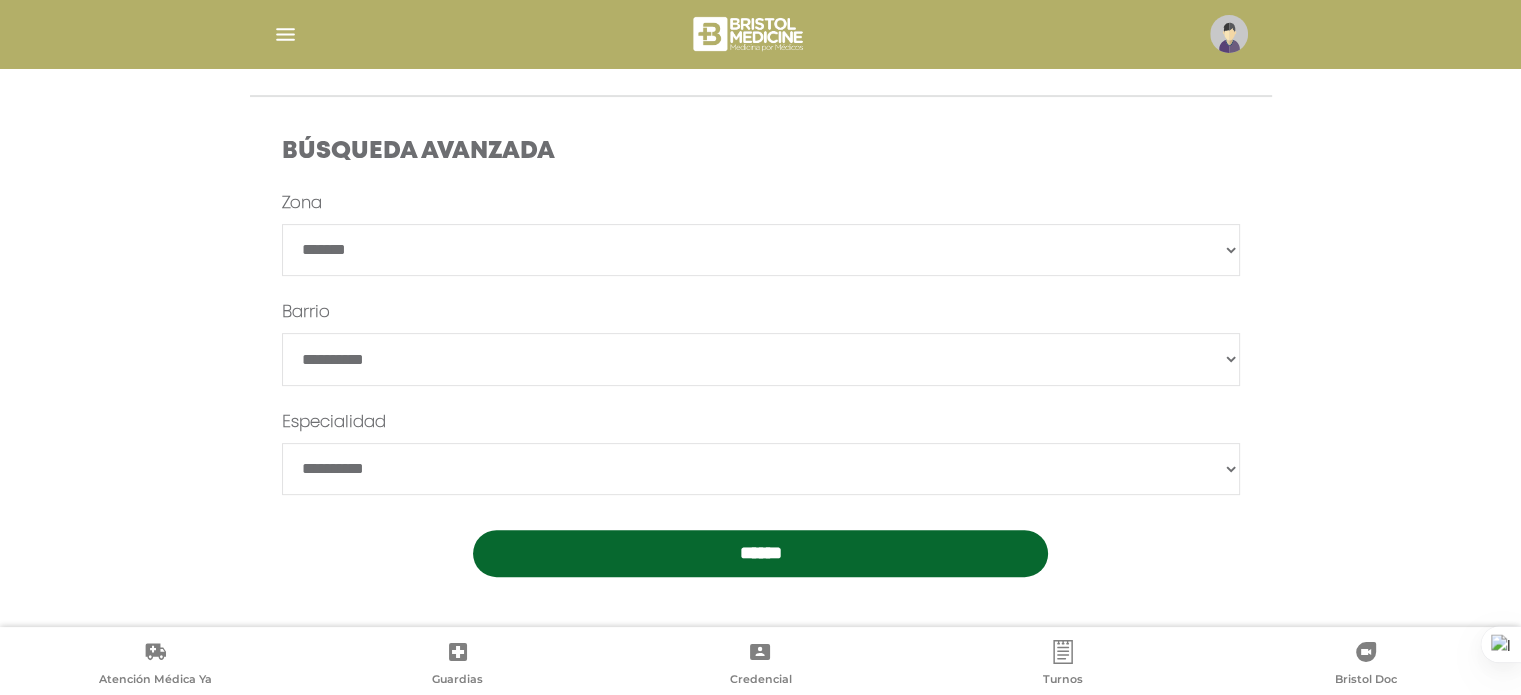 click on "**********" at bounding box center [761, 250] 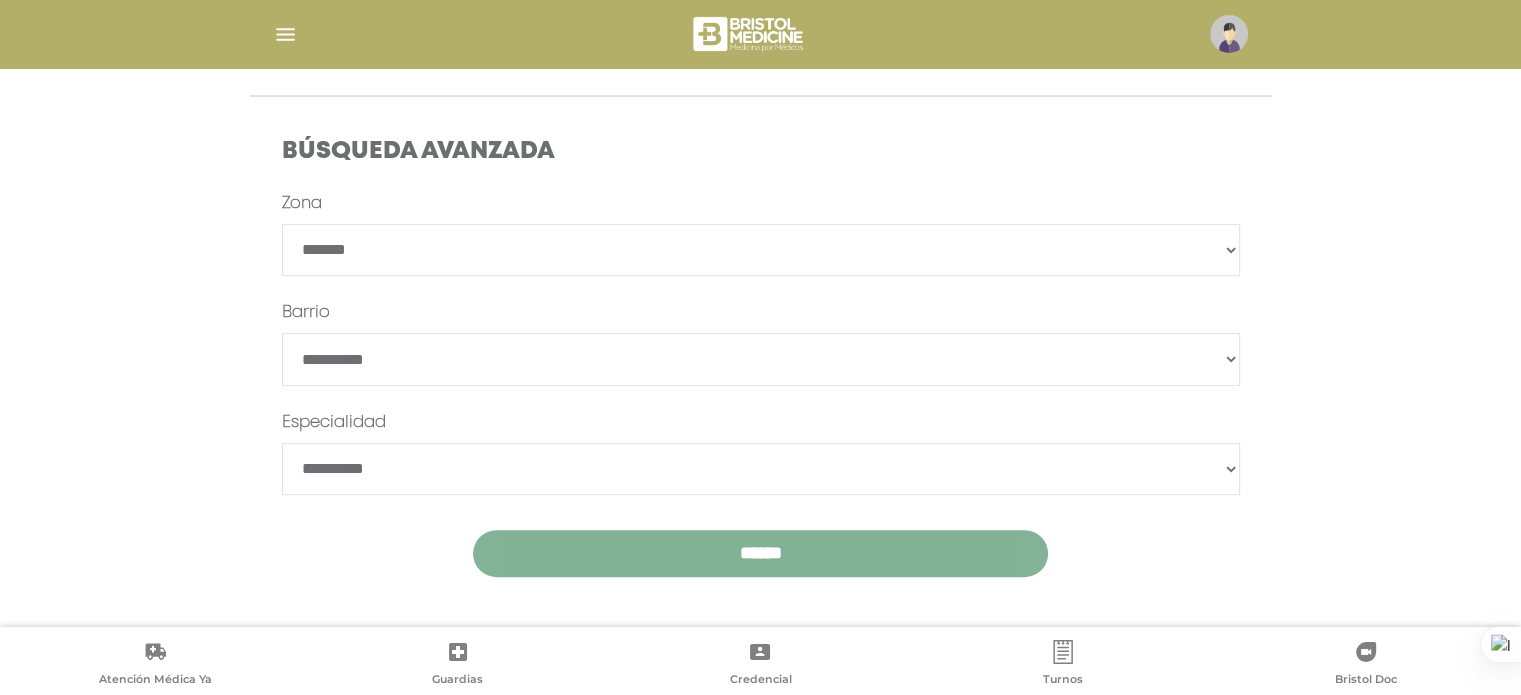 click on "******" at bounding box center (760, 553) 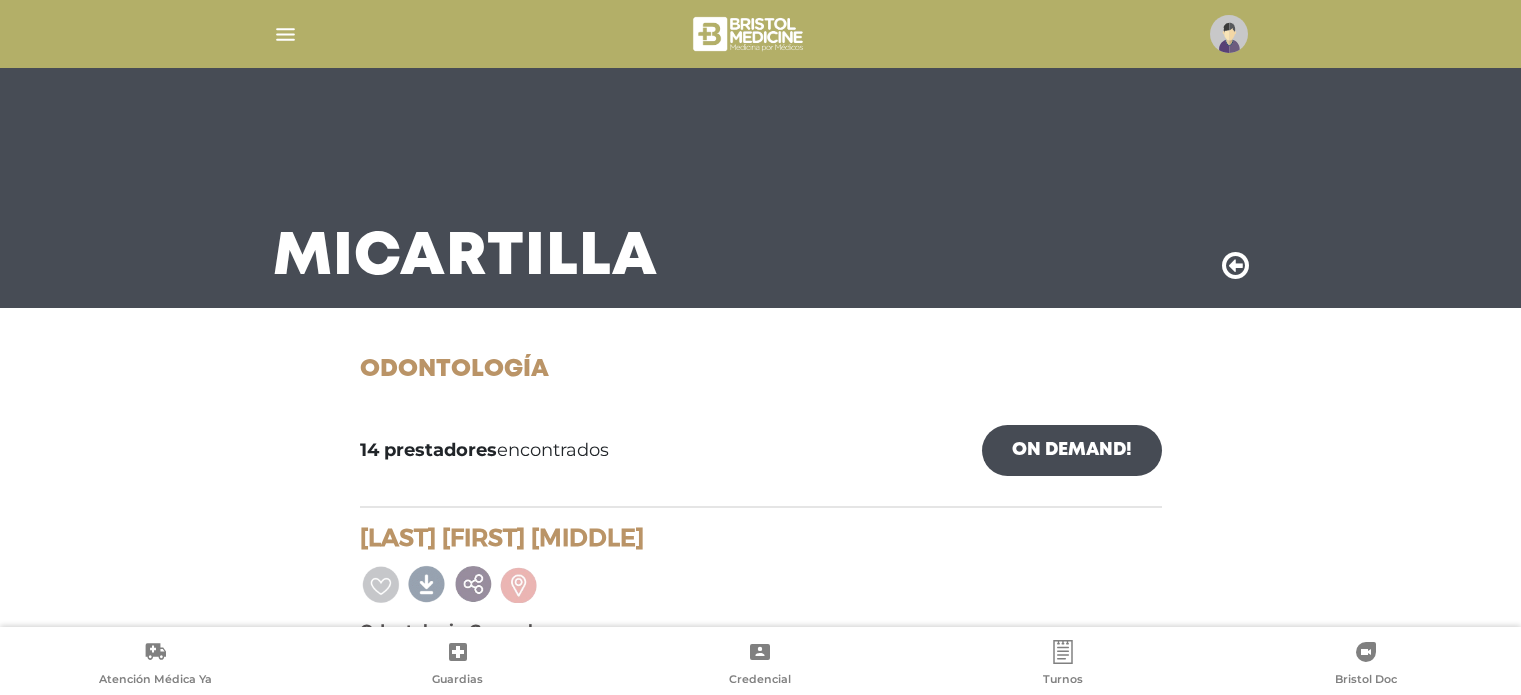 scroll, scrollTop: 0, scrollLeft: 0, axis: both 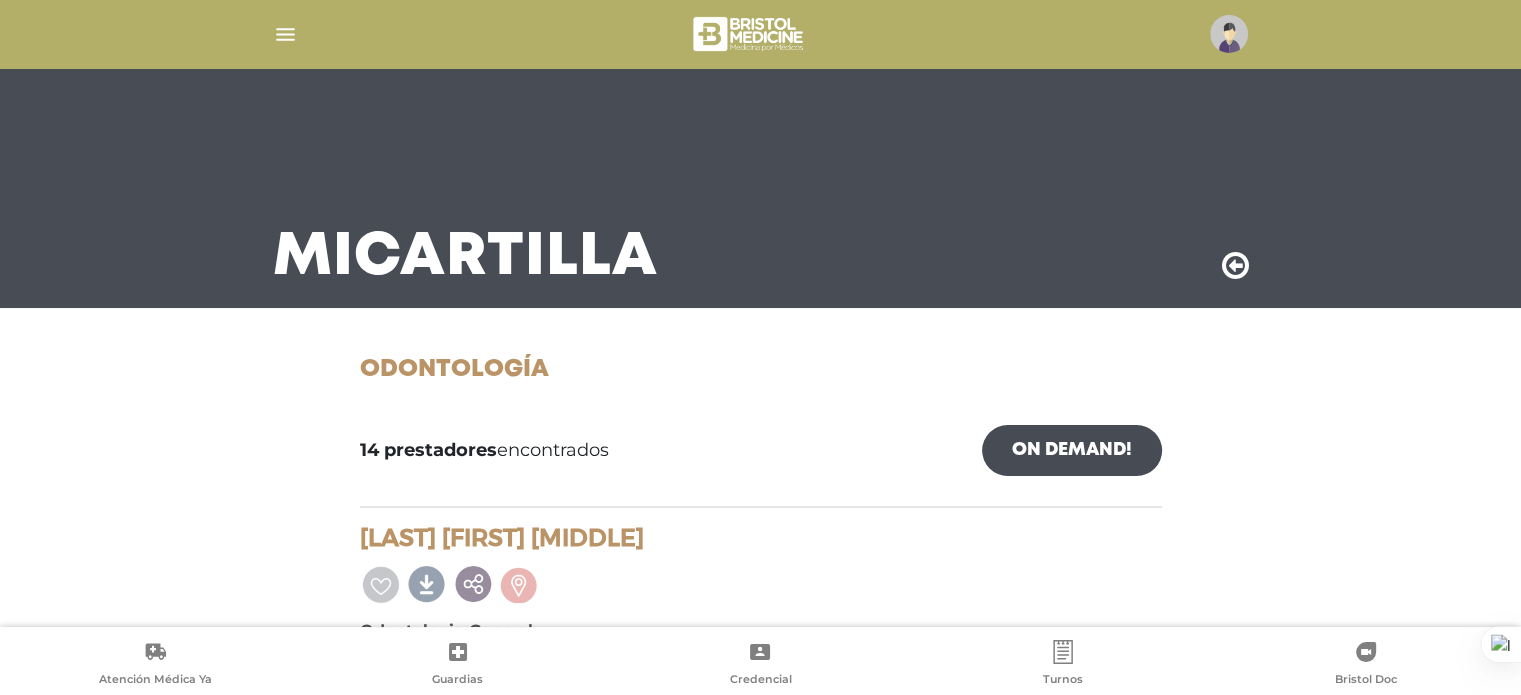 click at bounding box center (285, 34) 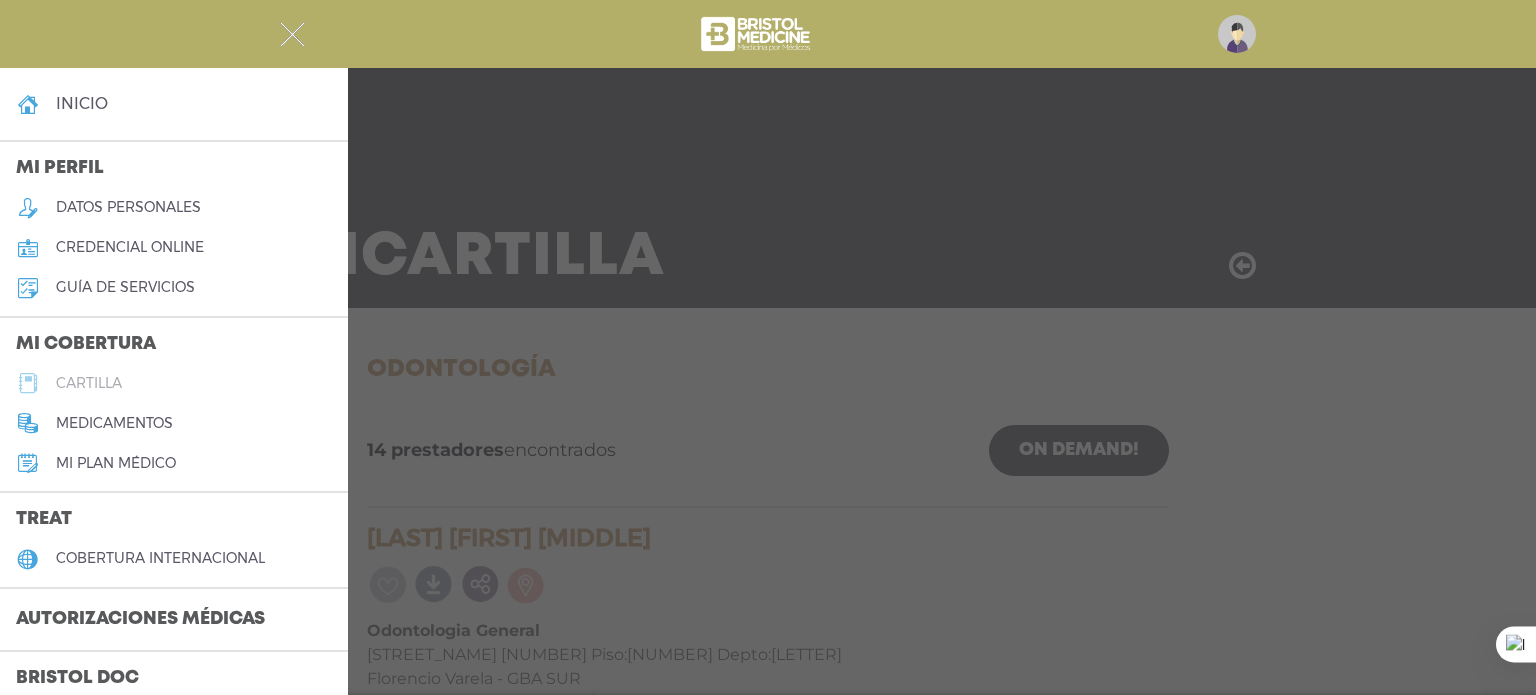 click on "cartilla" at bounding box center [89, 383] 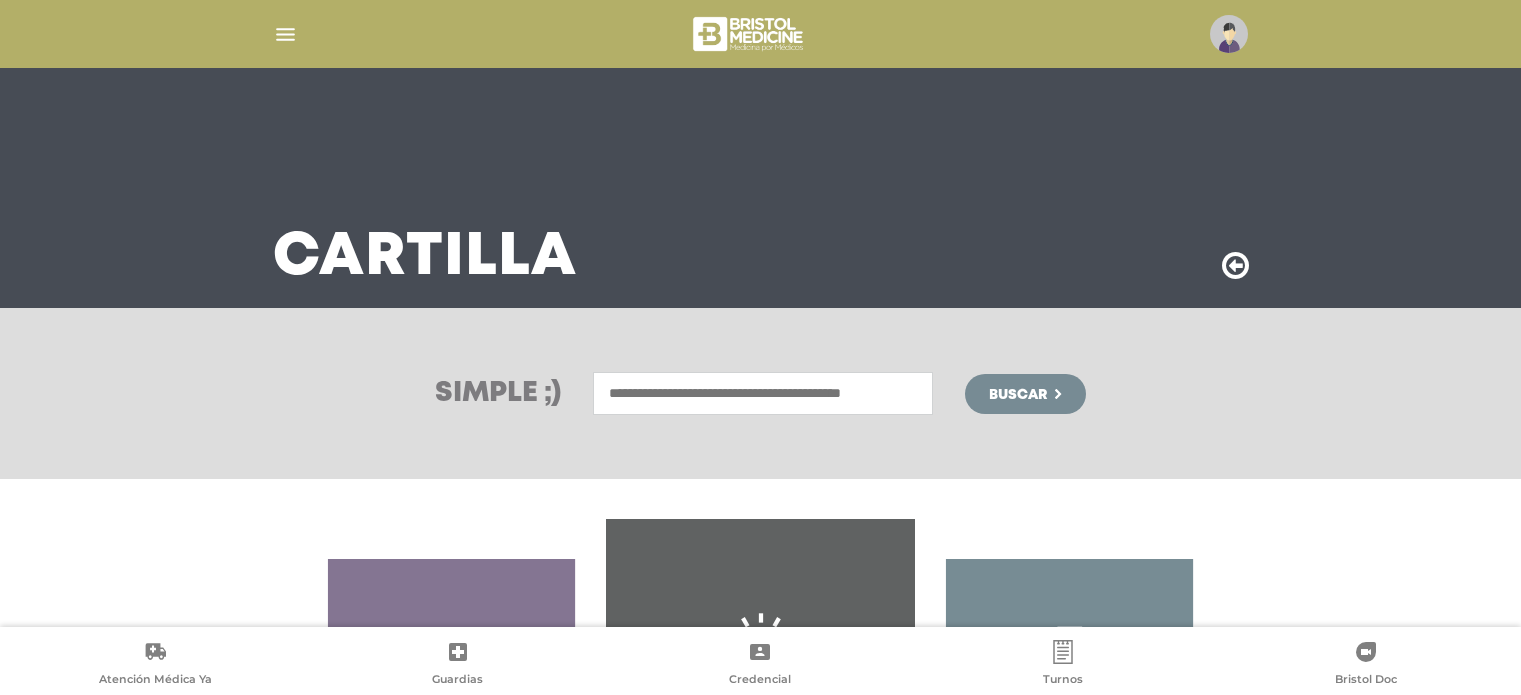 scroll, scrollTop: 0, scrollLeft: 0, axis: both 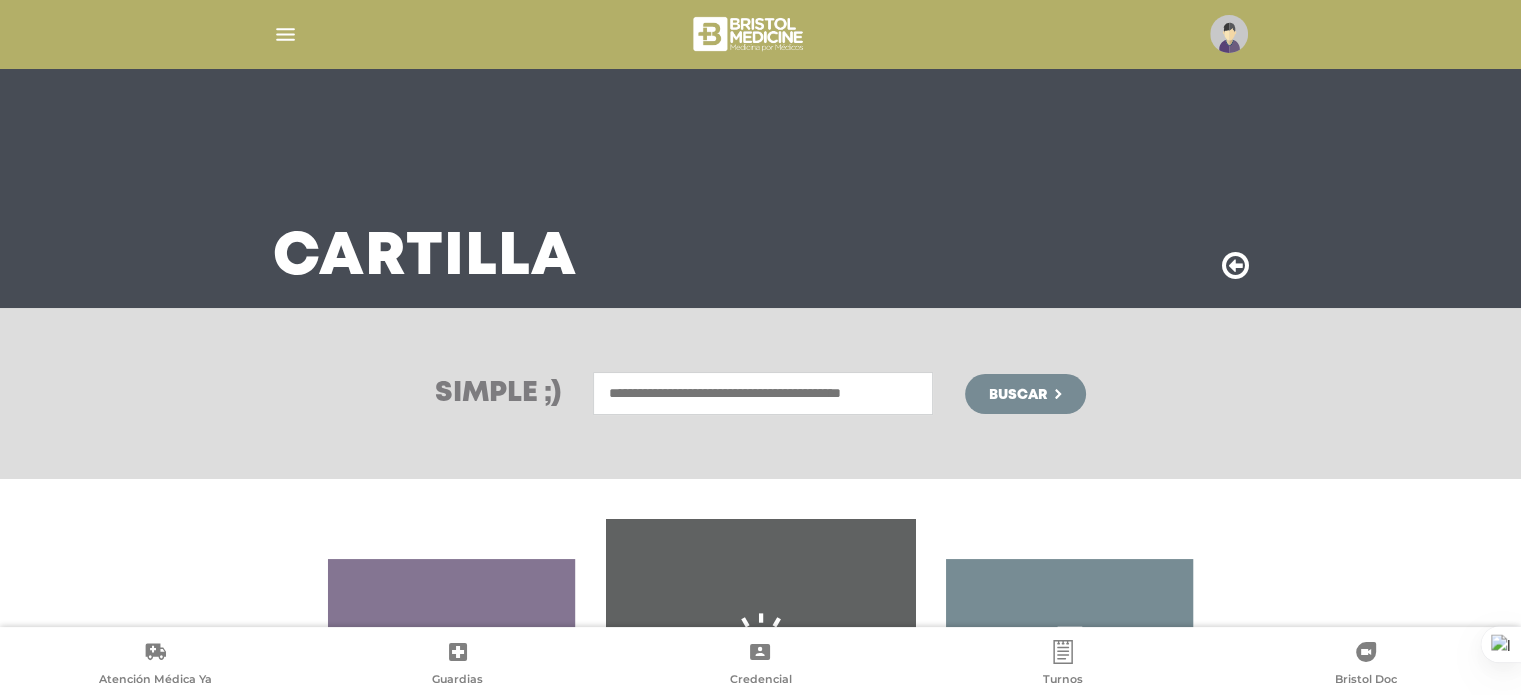 click at bounding box center [763, 393] 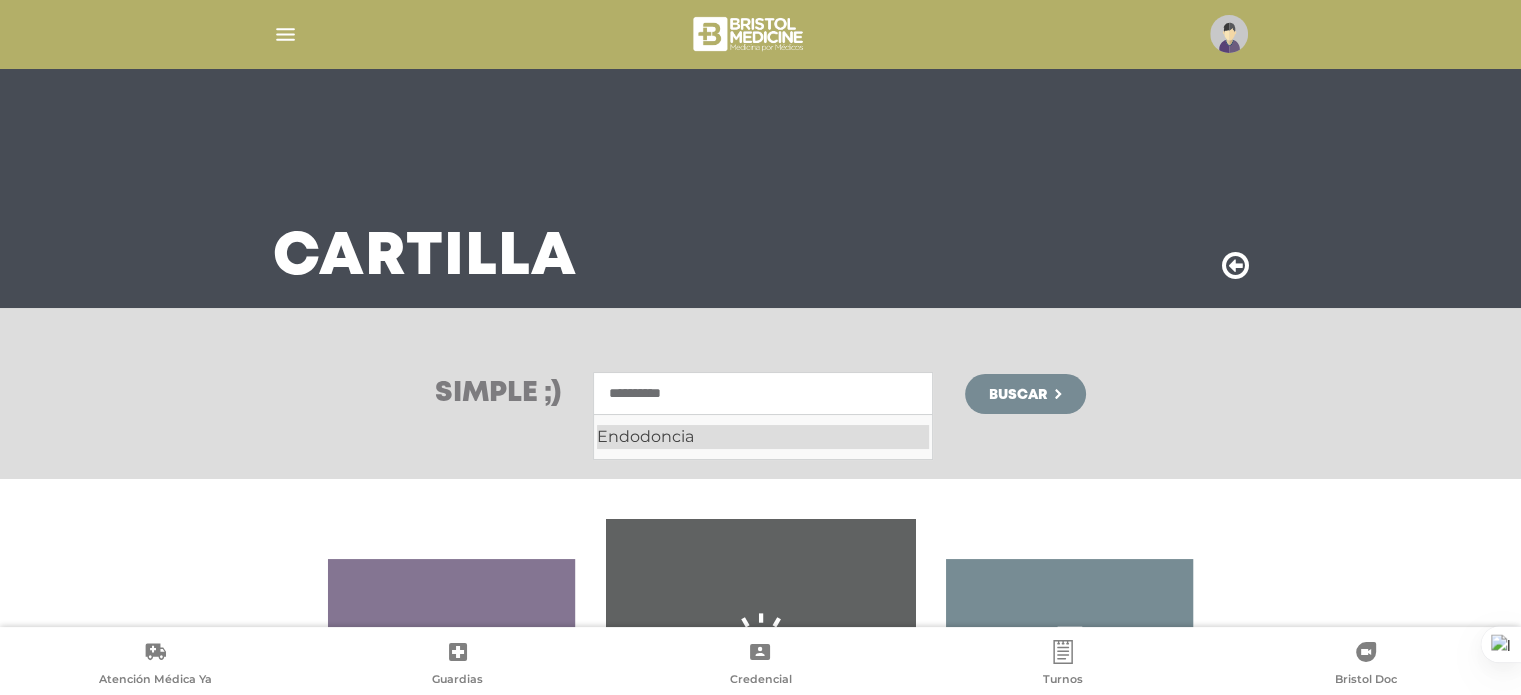 click on "Endodoncia" at bounding box center [763, 437] 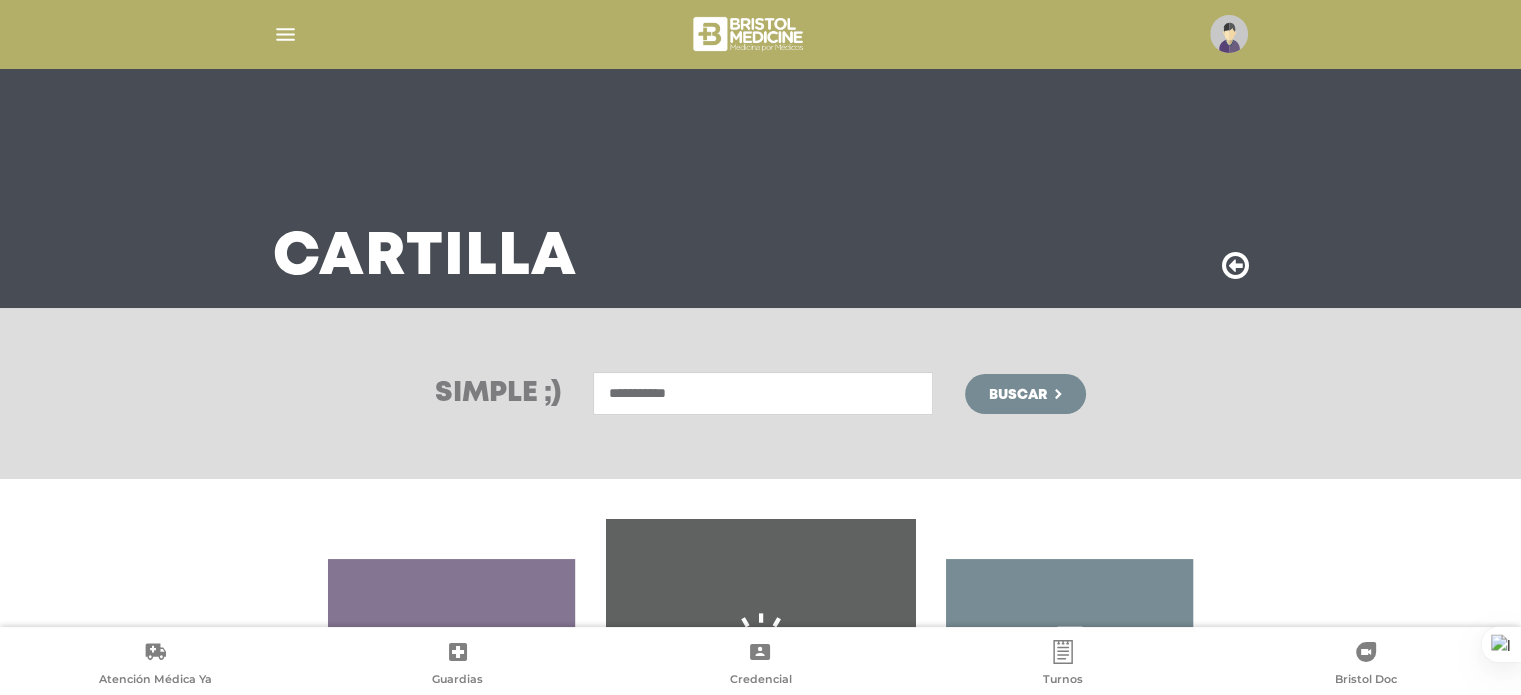 type on "**********" 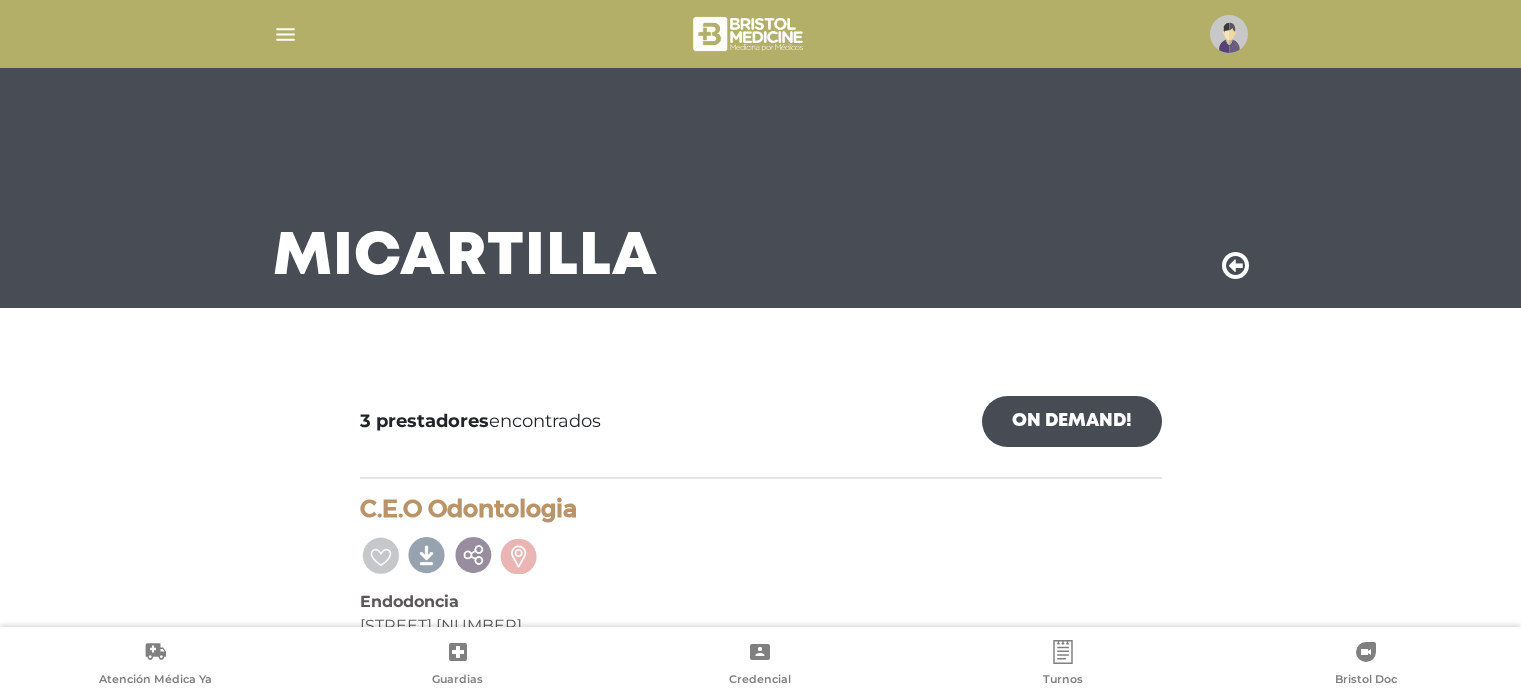 scroll, scrollTop: 0, scrollLeft: 0, axis: both 